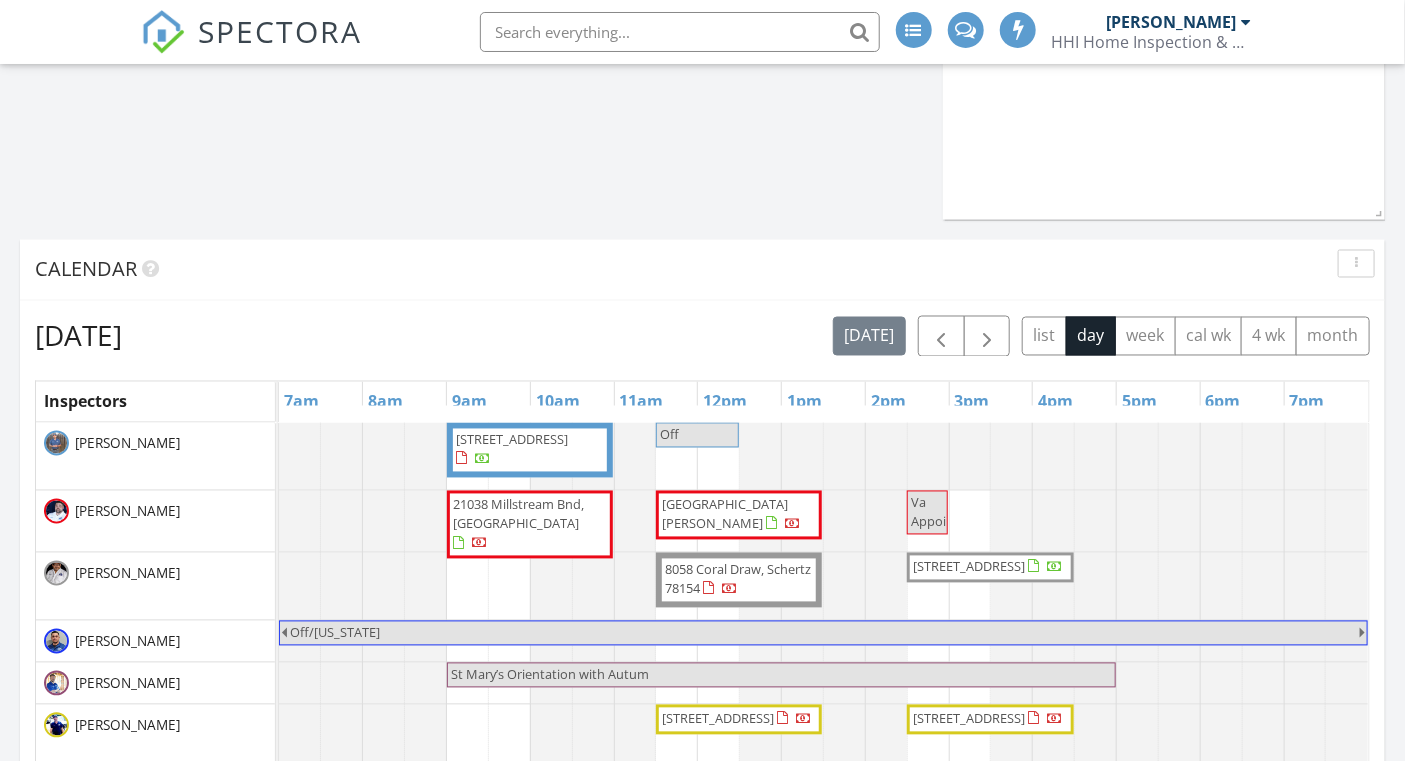 scroll, scrollTop: 1376, scrollLeft: 0, axis: vertical 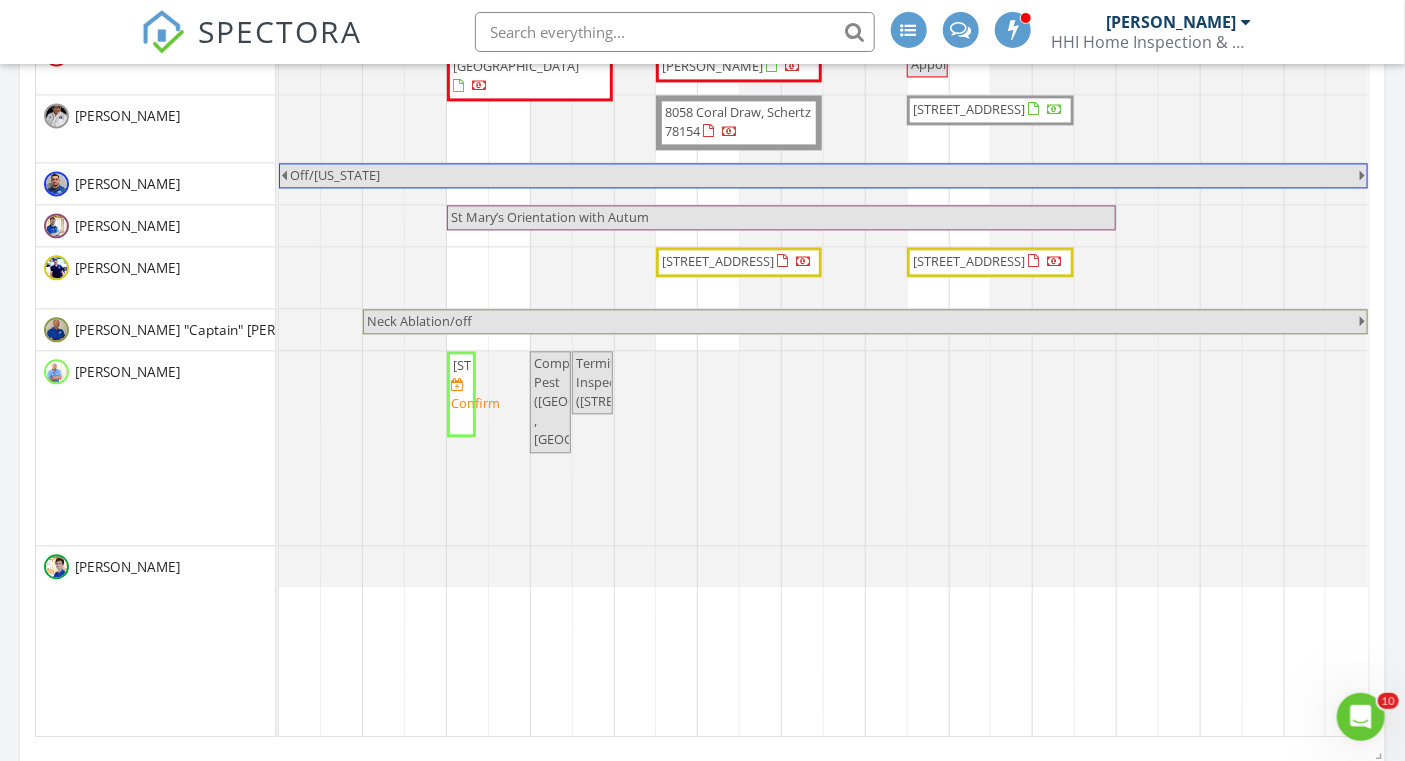 click at bounding box center (675, 32) 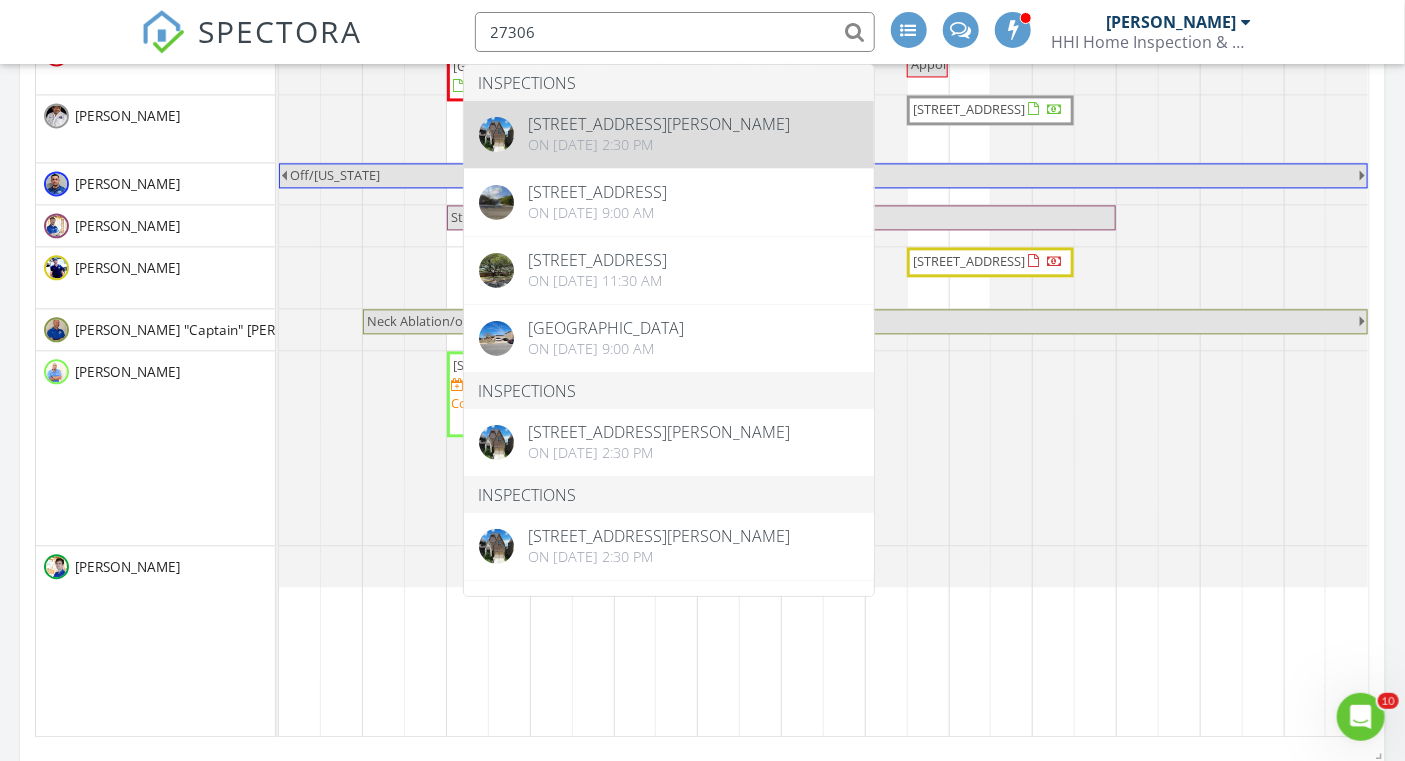 type on "27306" 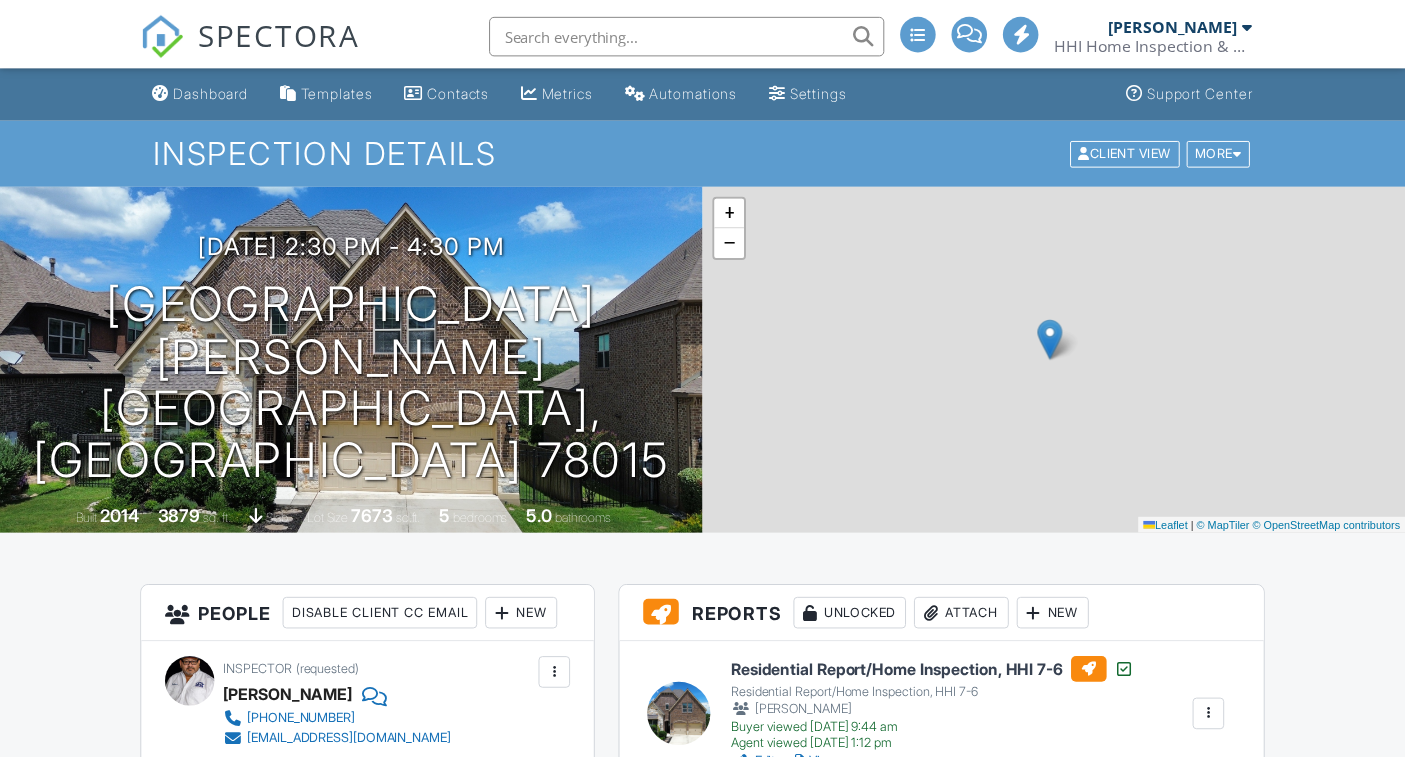 scroll, scrollTop: 261, scrollLeft: 0, axis: vertical 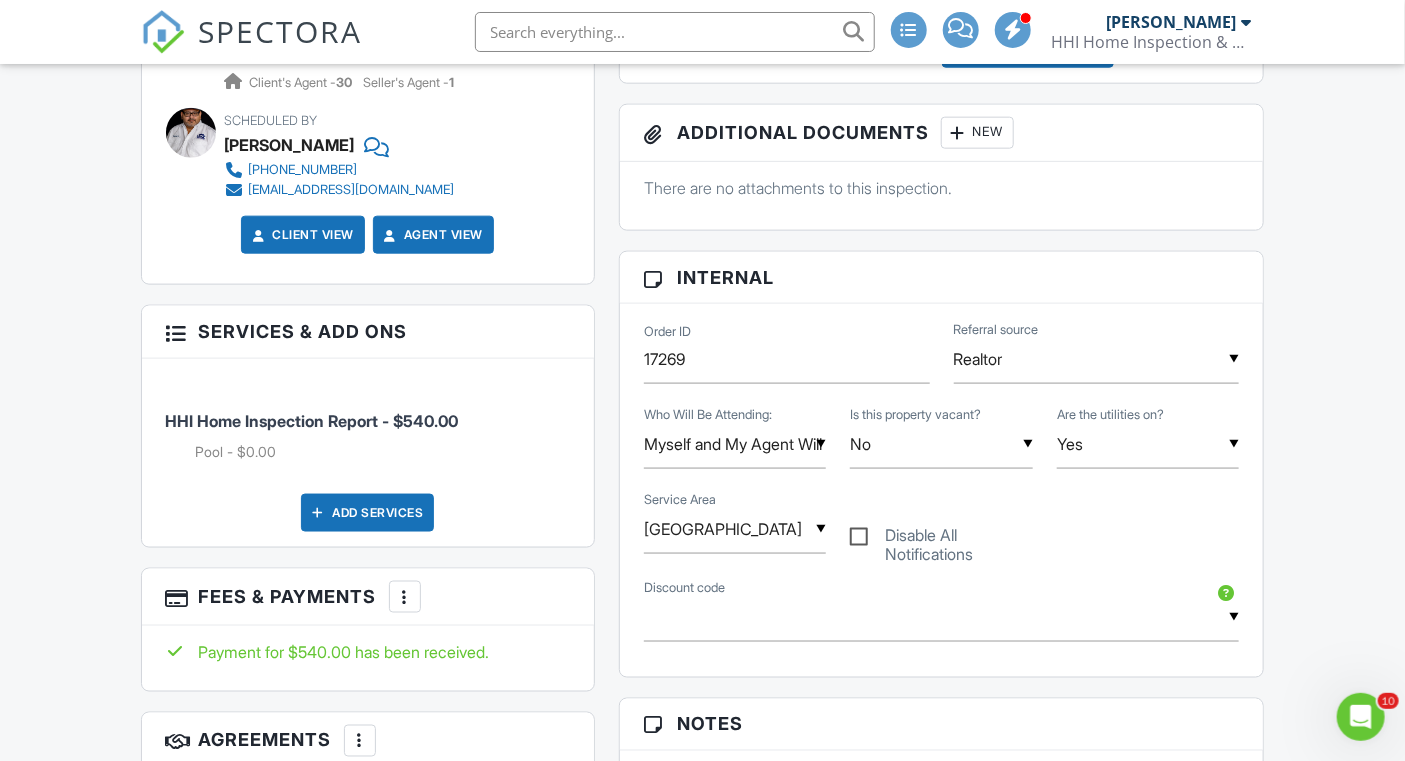 click on "Add Services" at bounding box center [367, 513] 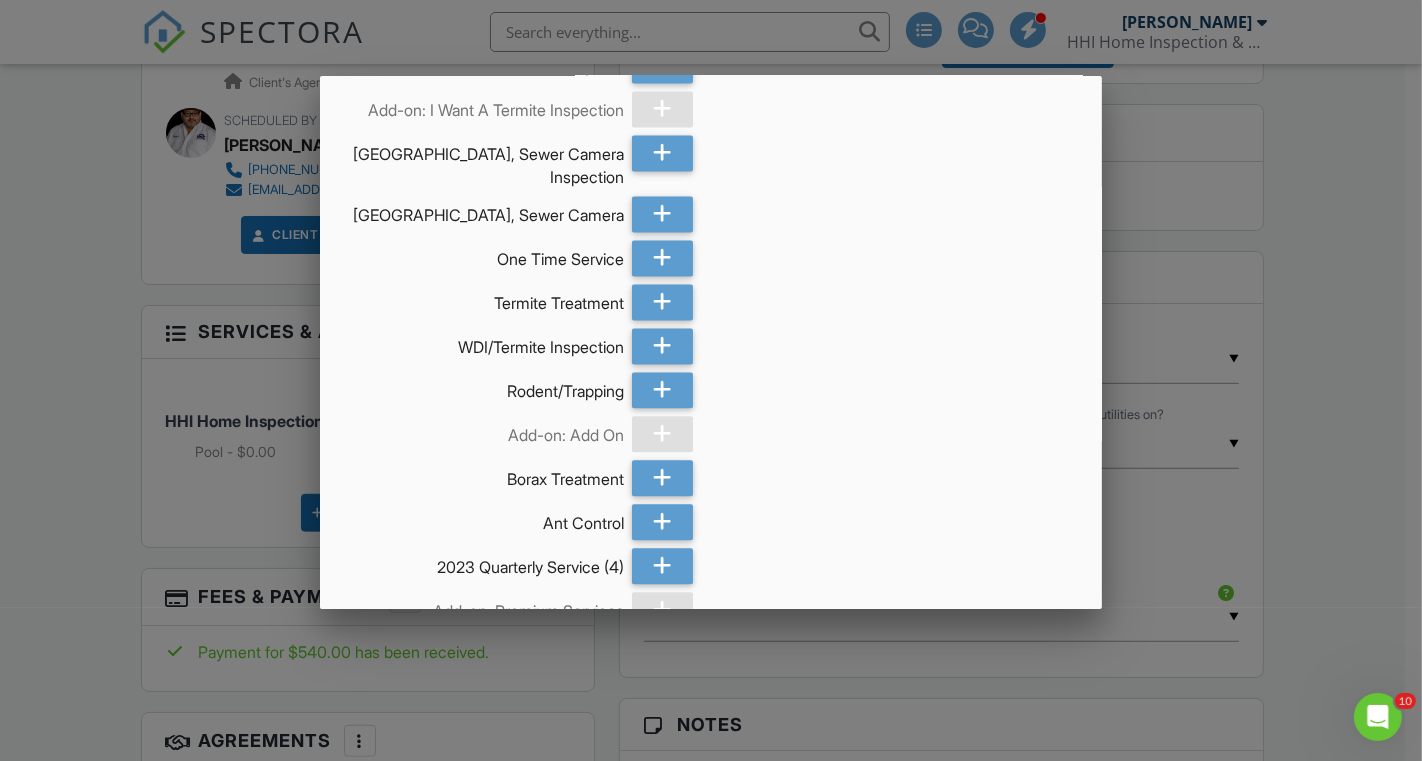 scroll, scrollTop: 3703, scrollLeft: 0, axis: vertical 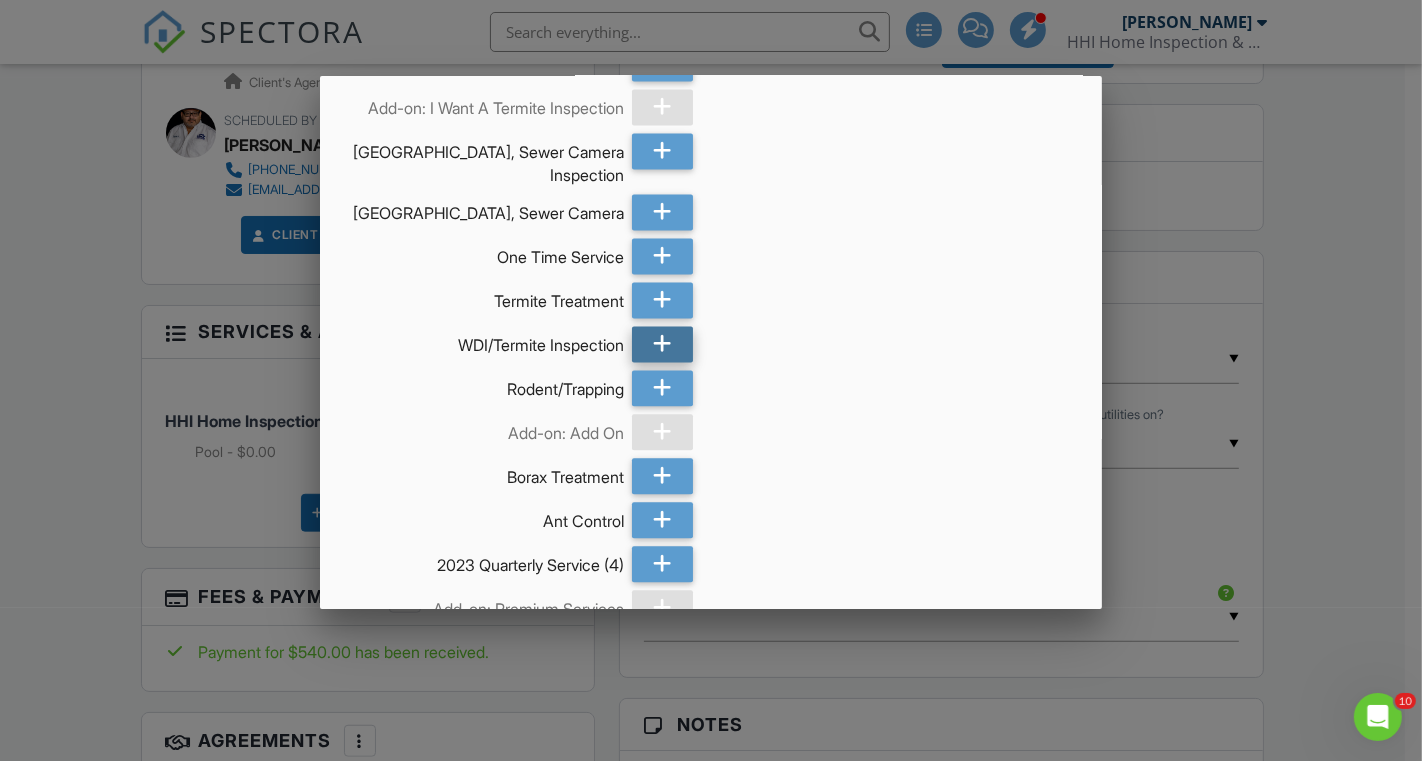 click 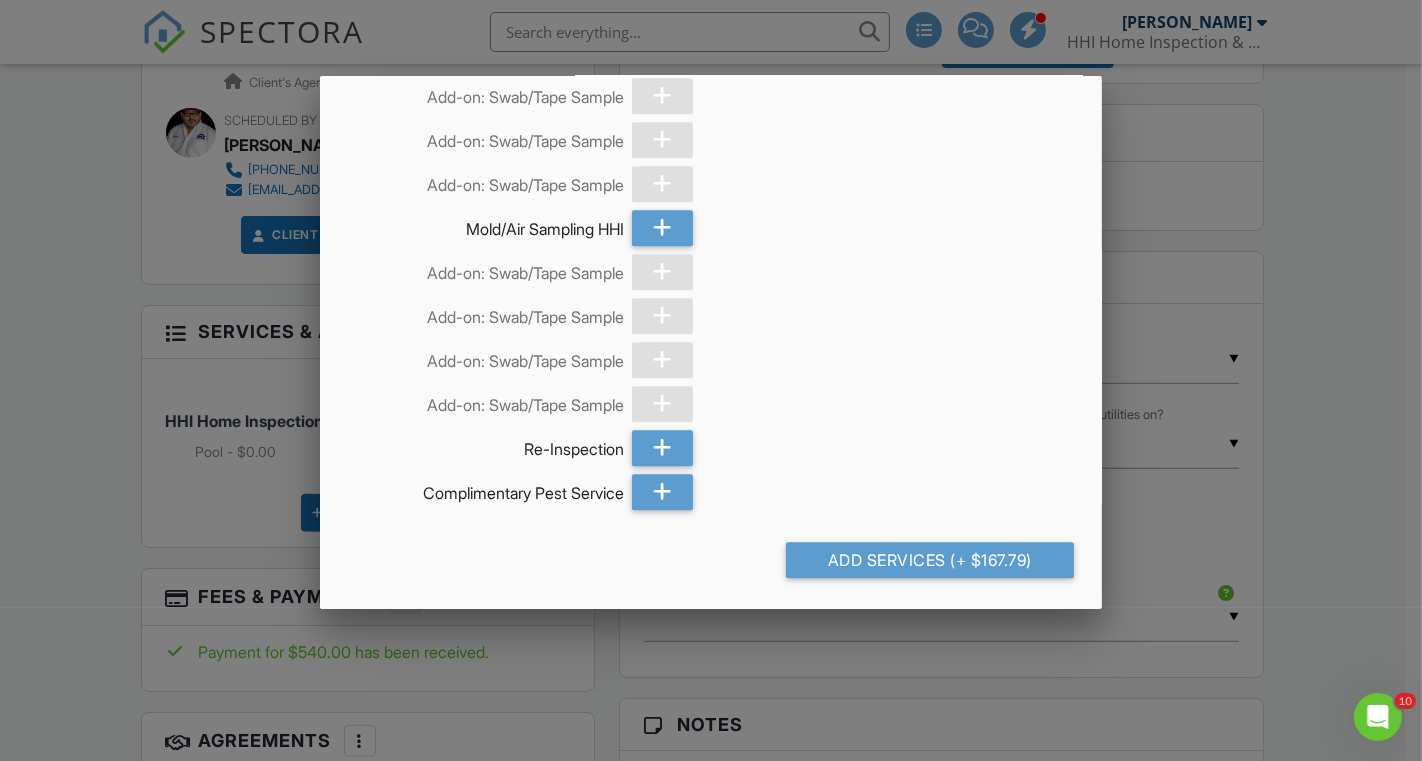 scroll, scrollTop: 4821, scrollLeft: 0, axis: vertical 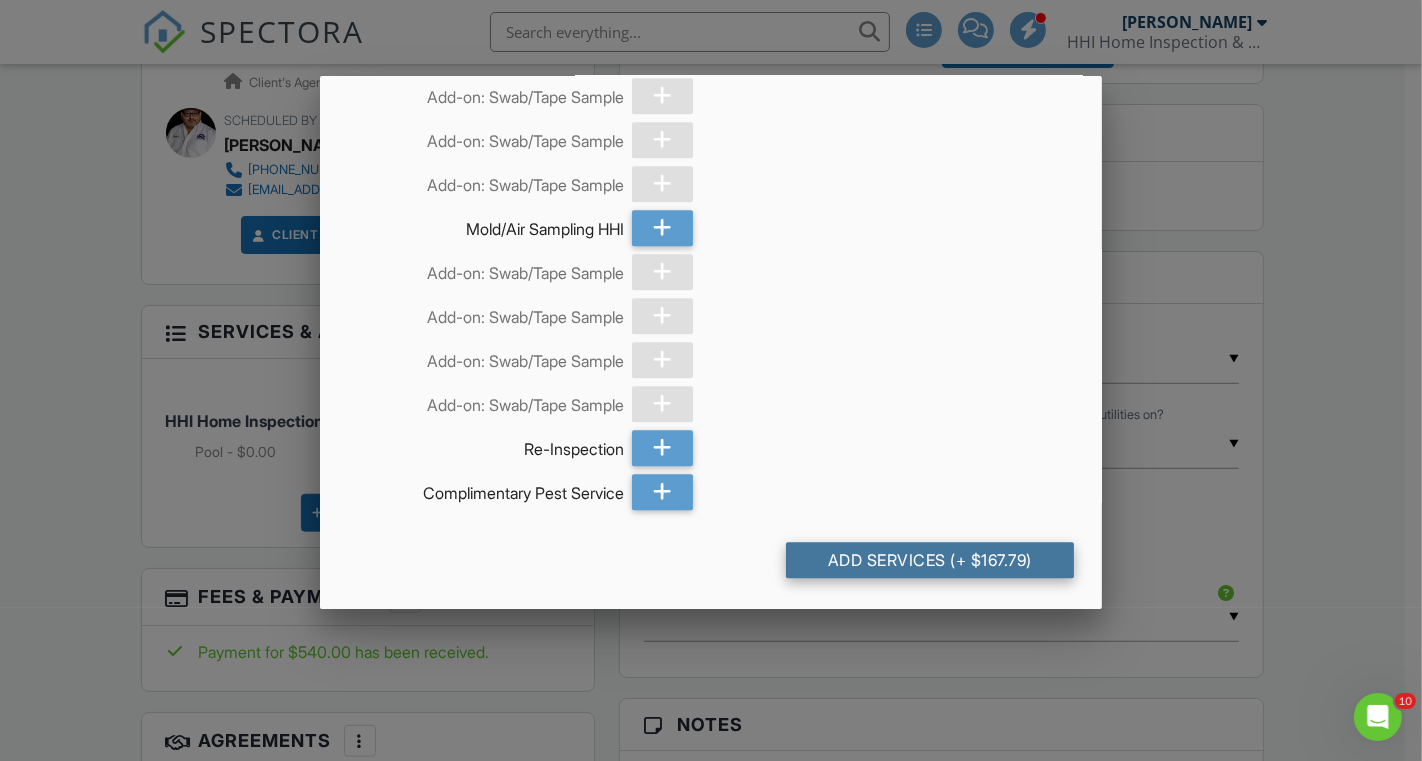 click on "Add Services
(+ $167.79)" 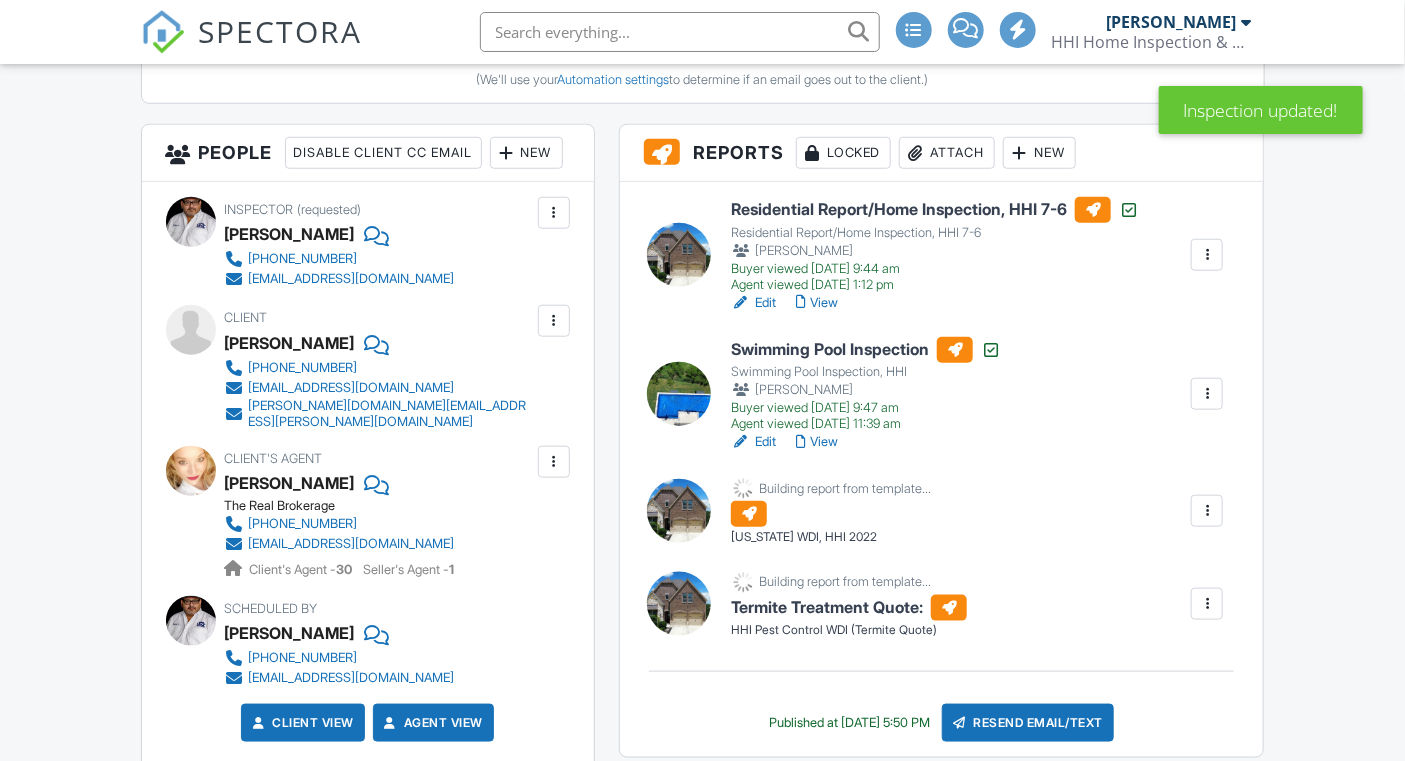 scroll, scrollTop: 672, scrollLeft: 0, axis: vertical 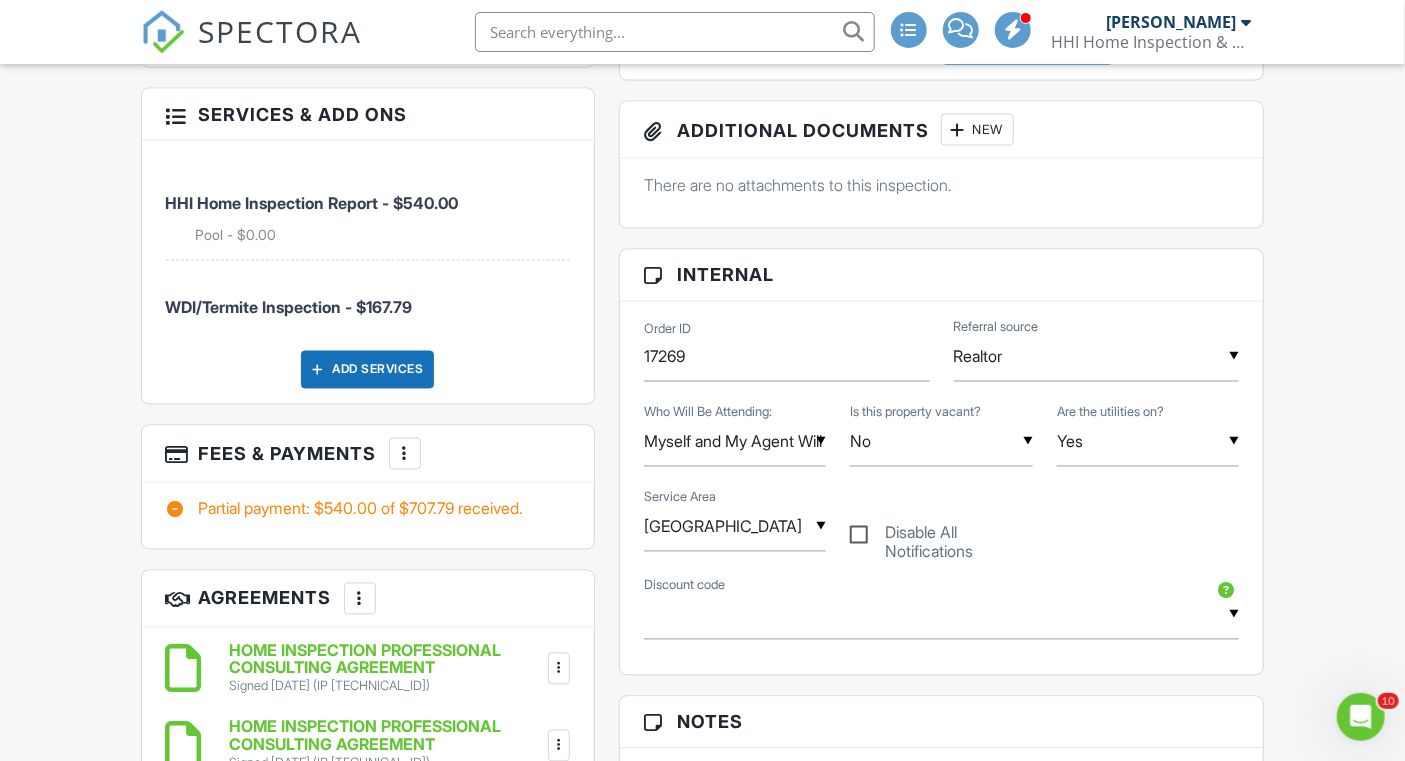 click on "Partial payment: $540.00 of $707.79 received." at bounding box center (368, 509) 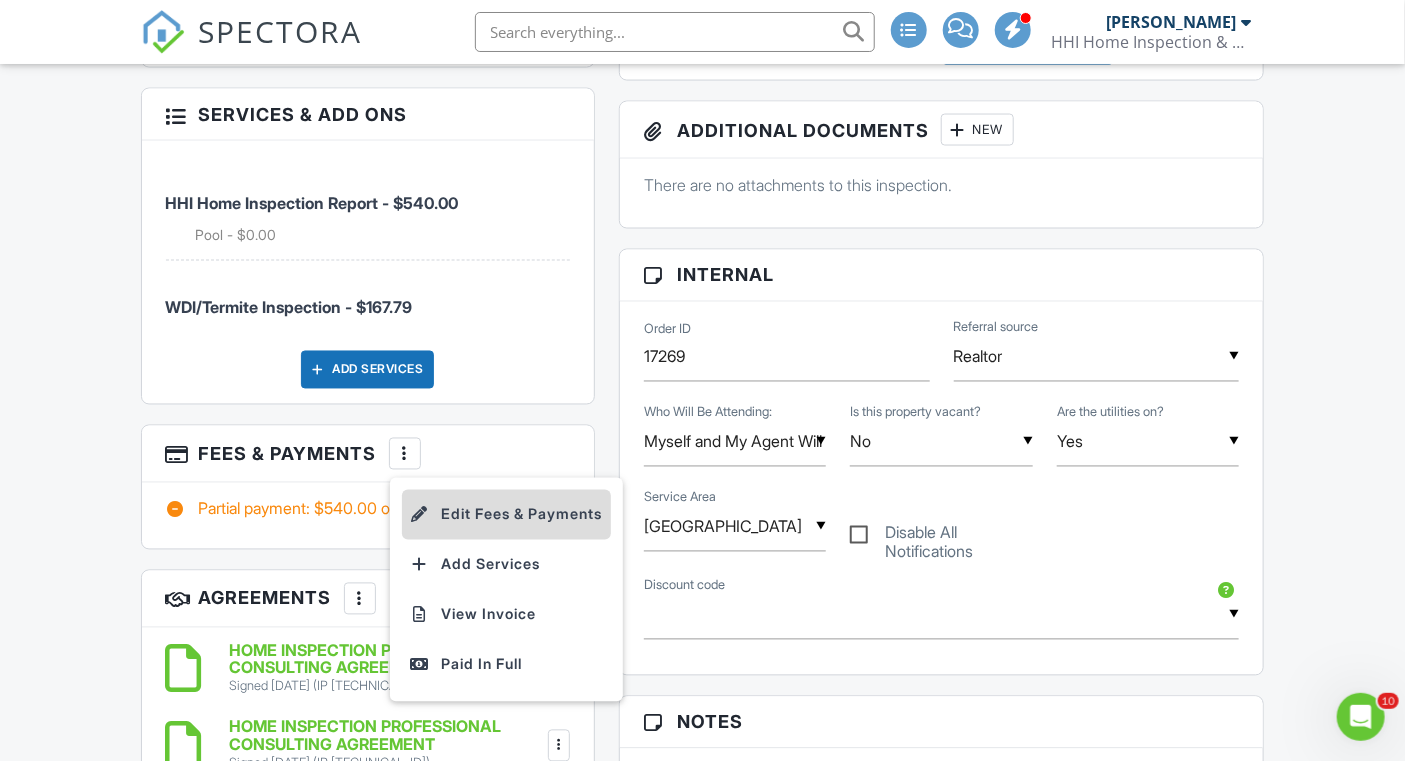click on "Edit Fees & Payments" at bounding box center [506, 515] 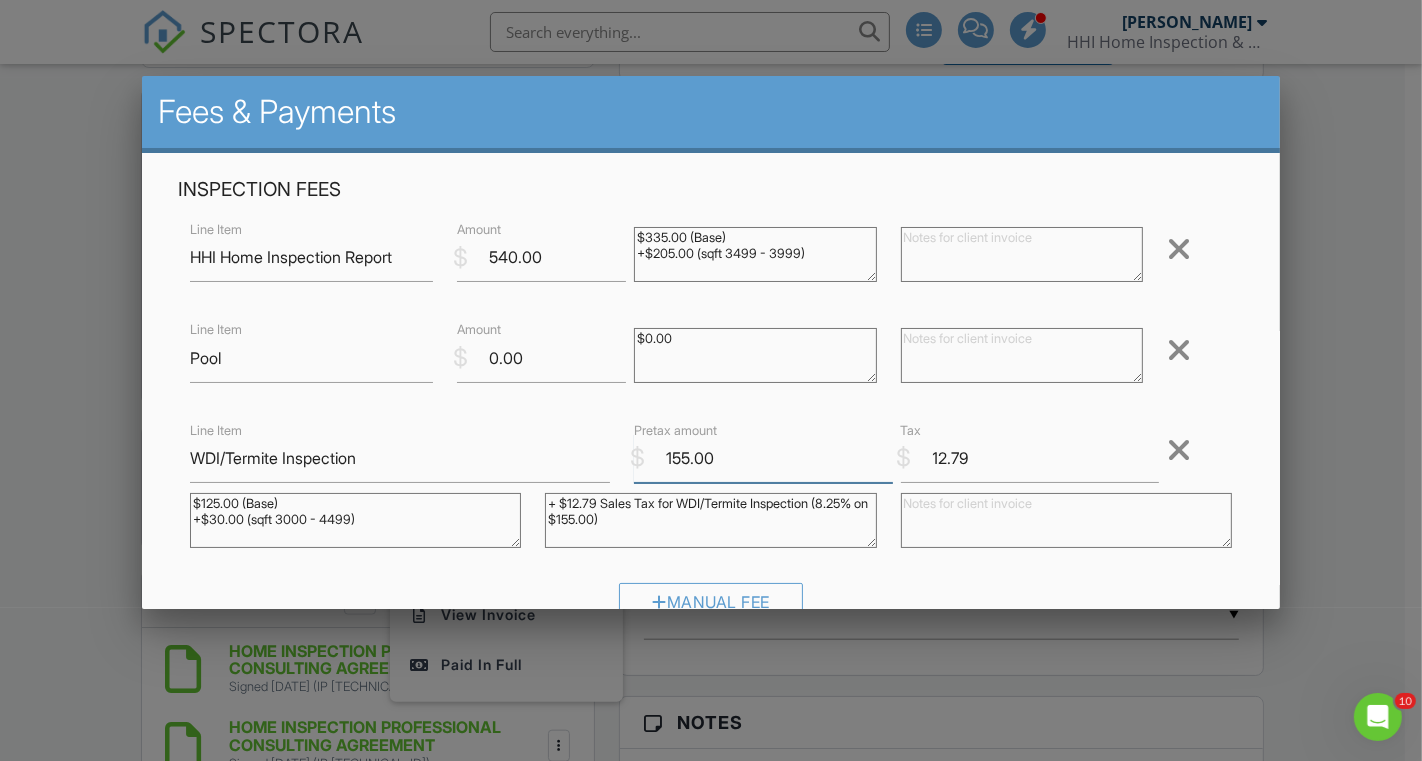 click on "155.00" at bounding box center [763, 458] 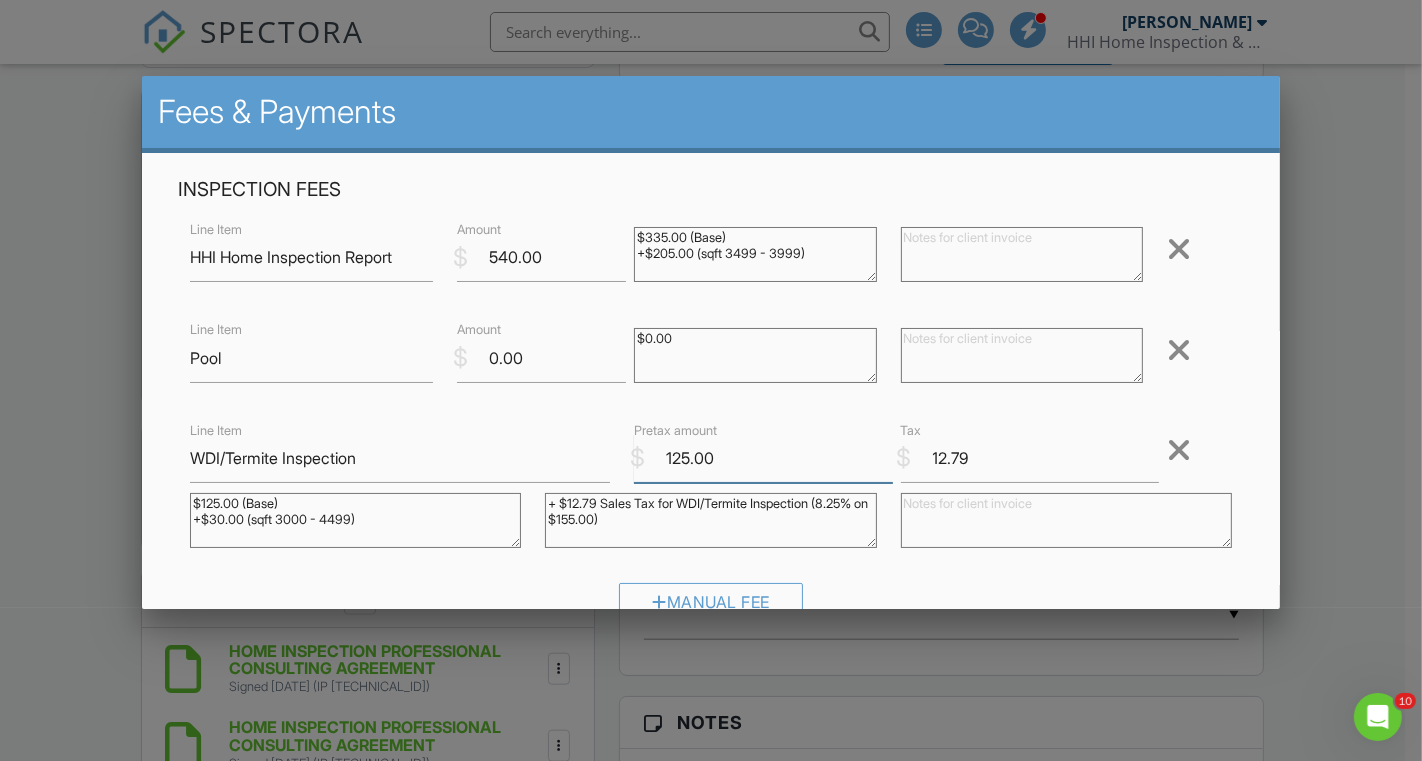 type on "125.00" 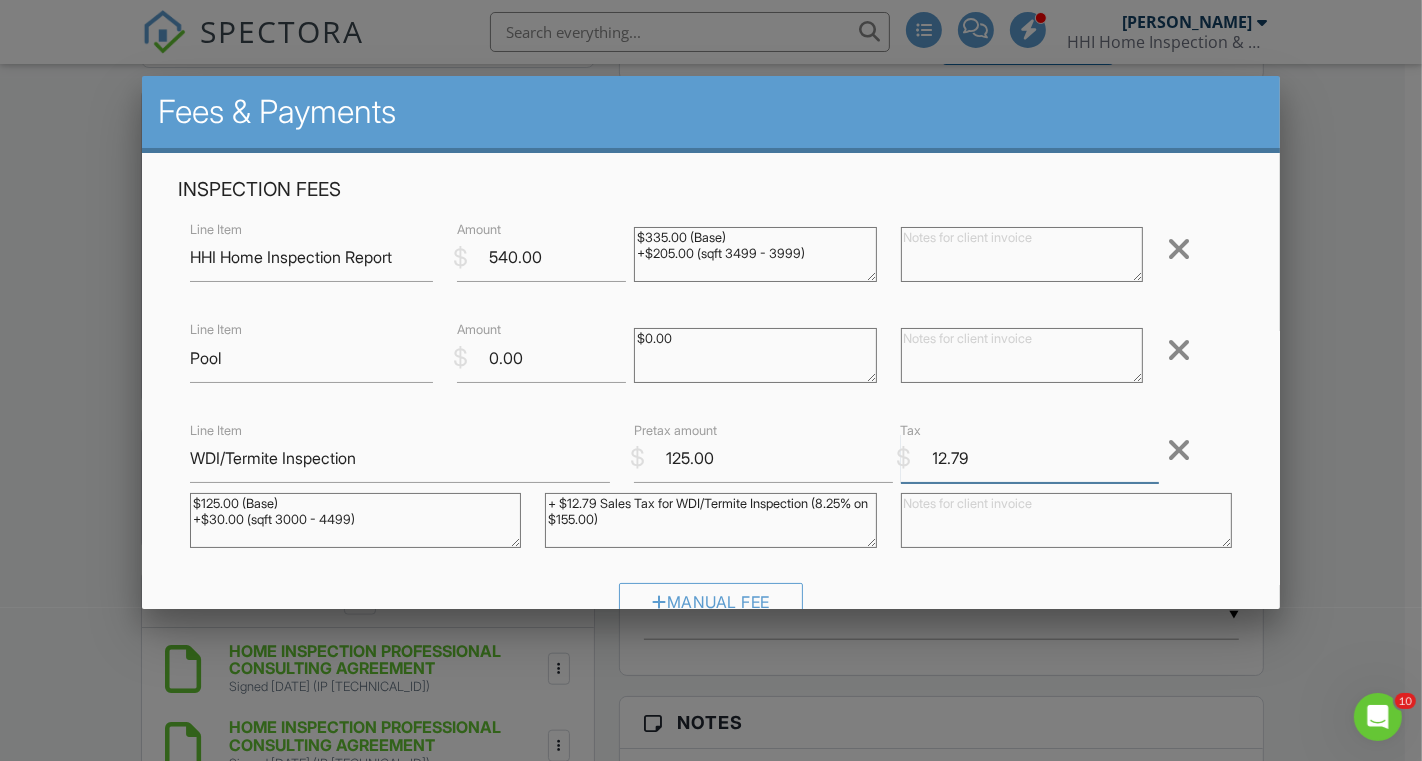 click on "12.79" at bounding box center (1030, 458) 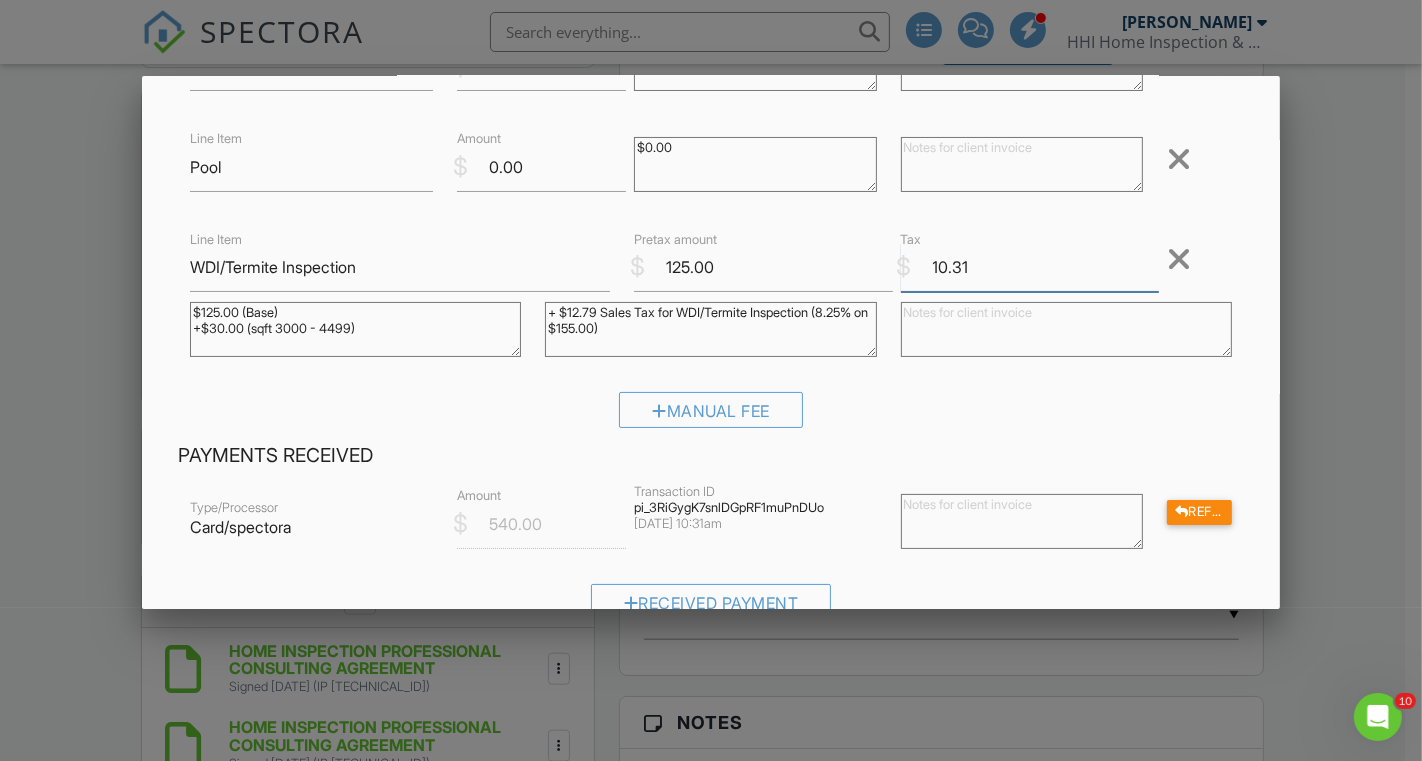 scroll, scrollTop: 61, scrollLeft: 0, axis: vertical 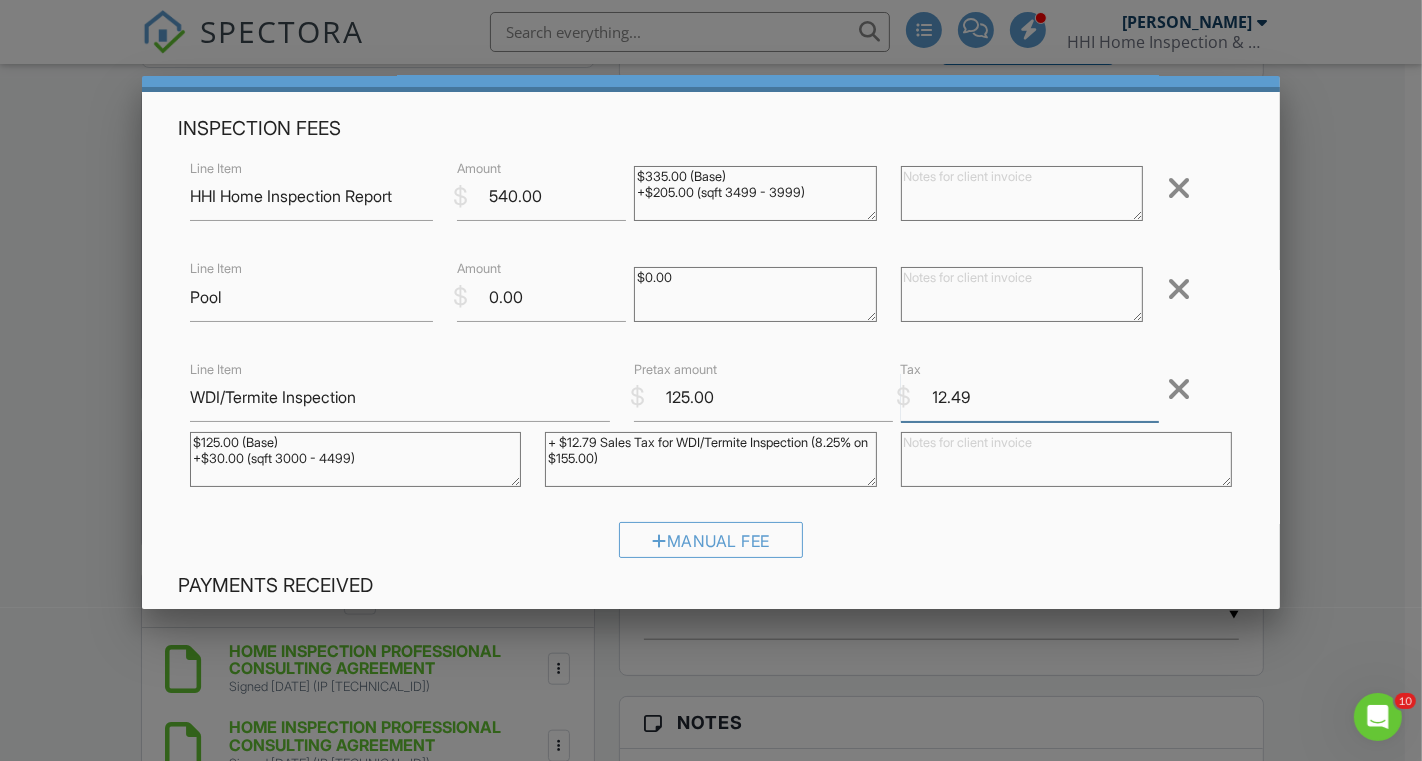 type on "12.49" 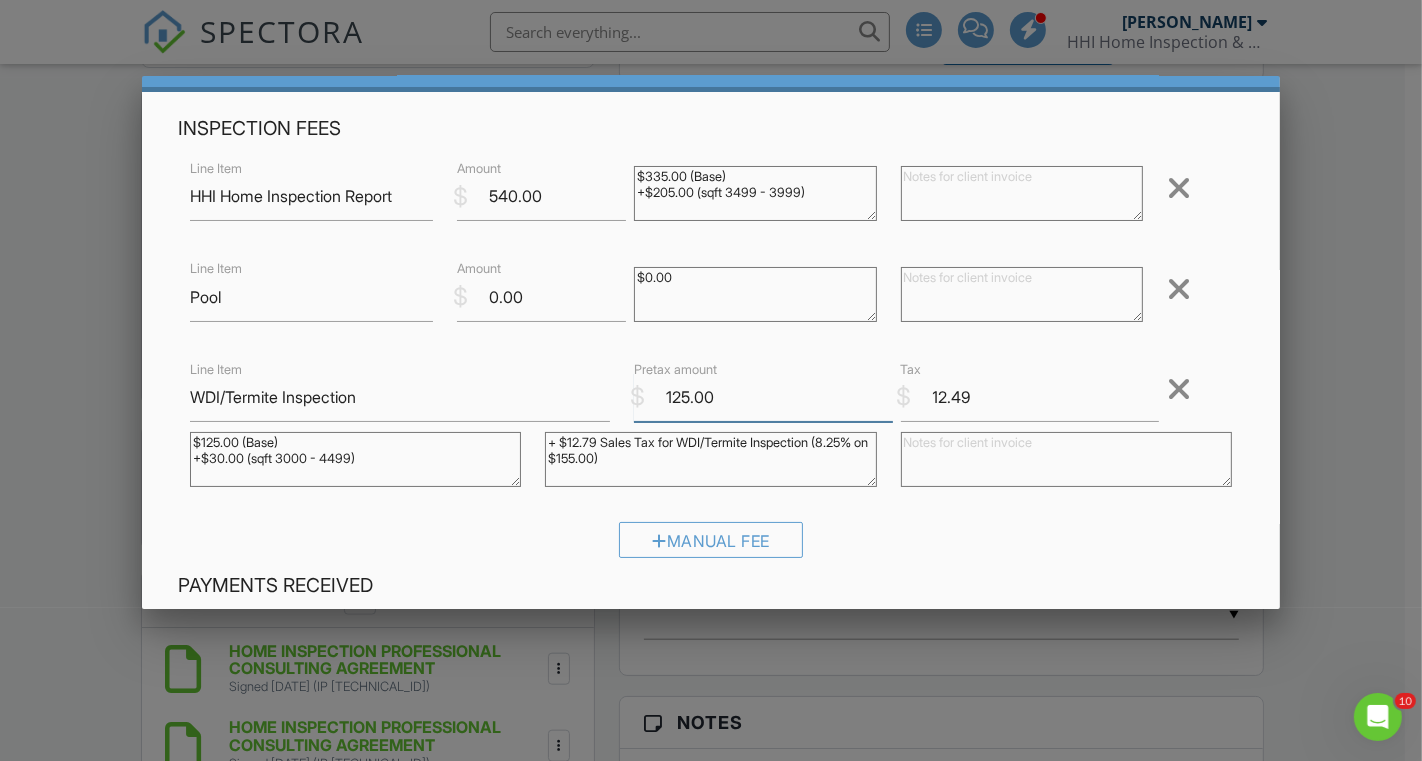 click on "125.00" at bounding box center [763, 397] 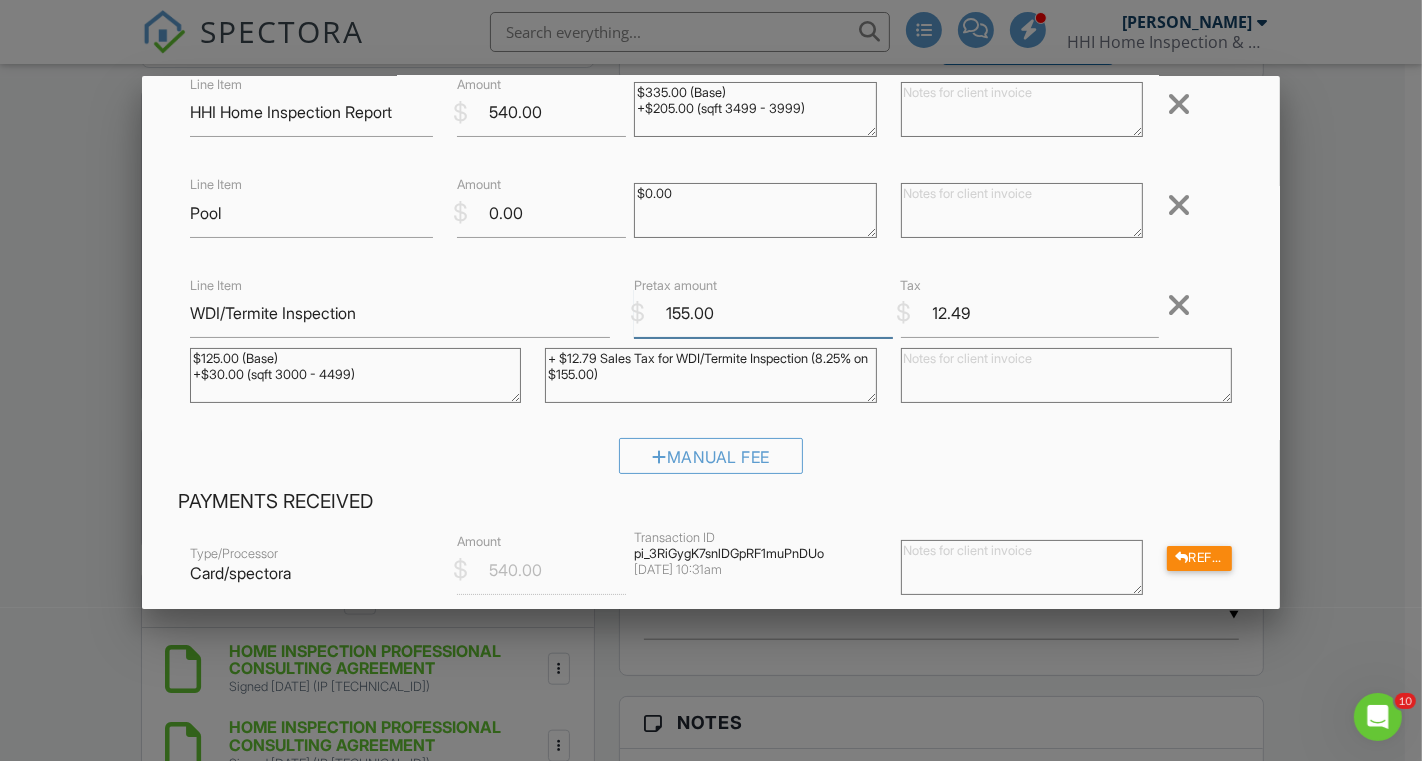 scroll, scrollTop: 588, scrollLeft: 0, axis: vertical 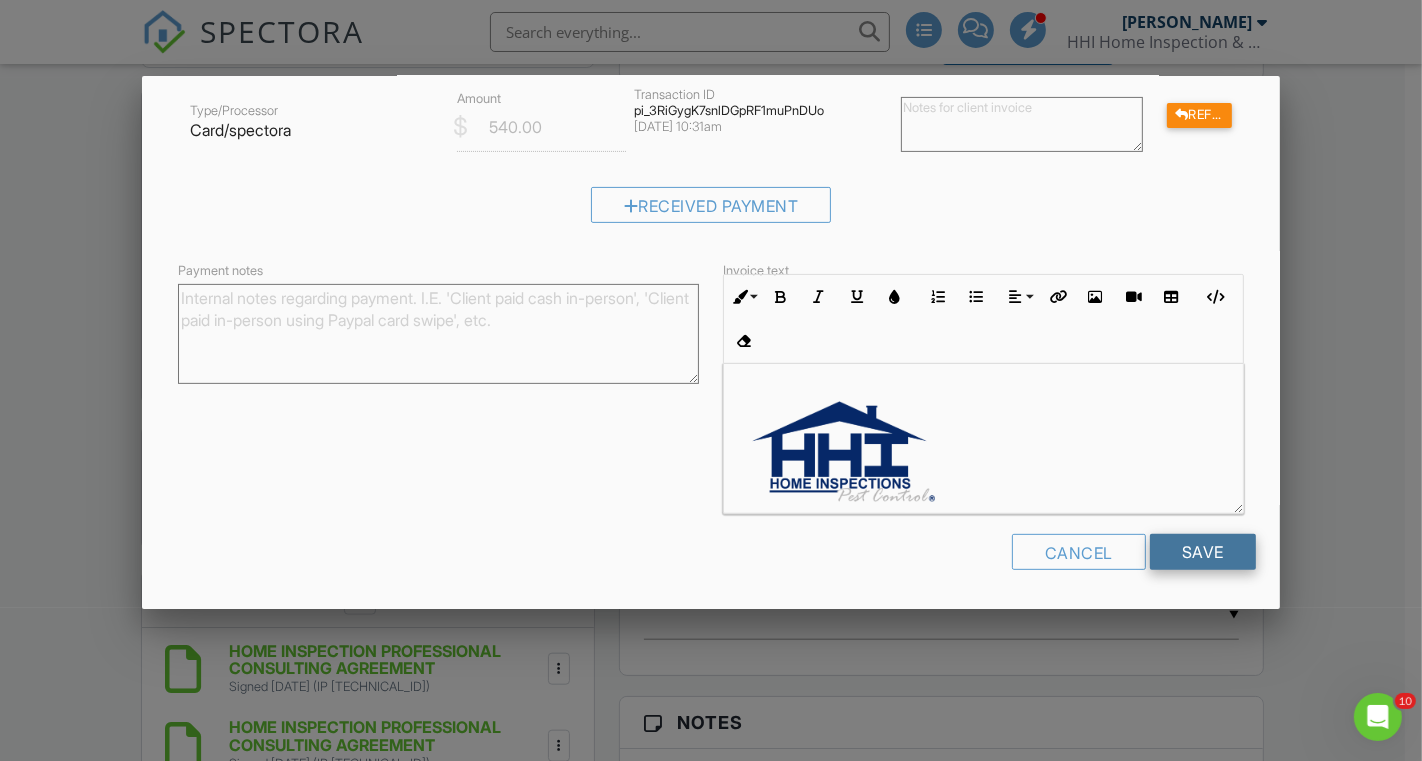 type on "155.00" 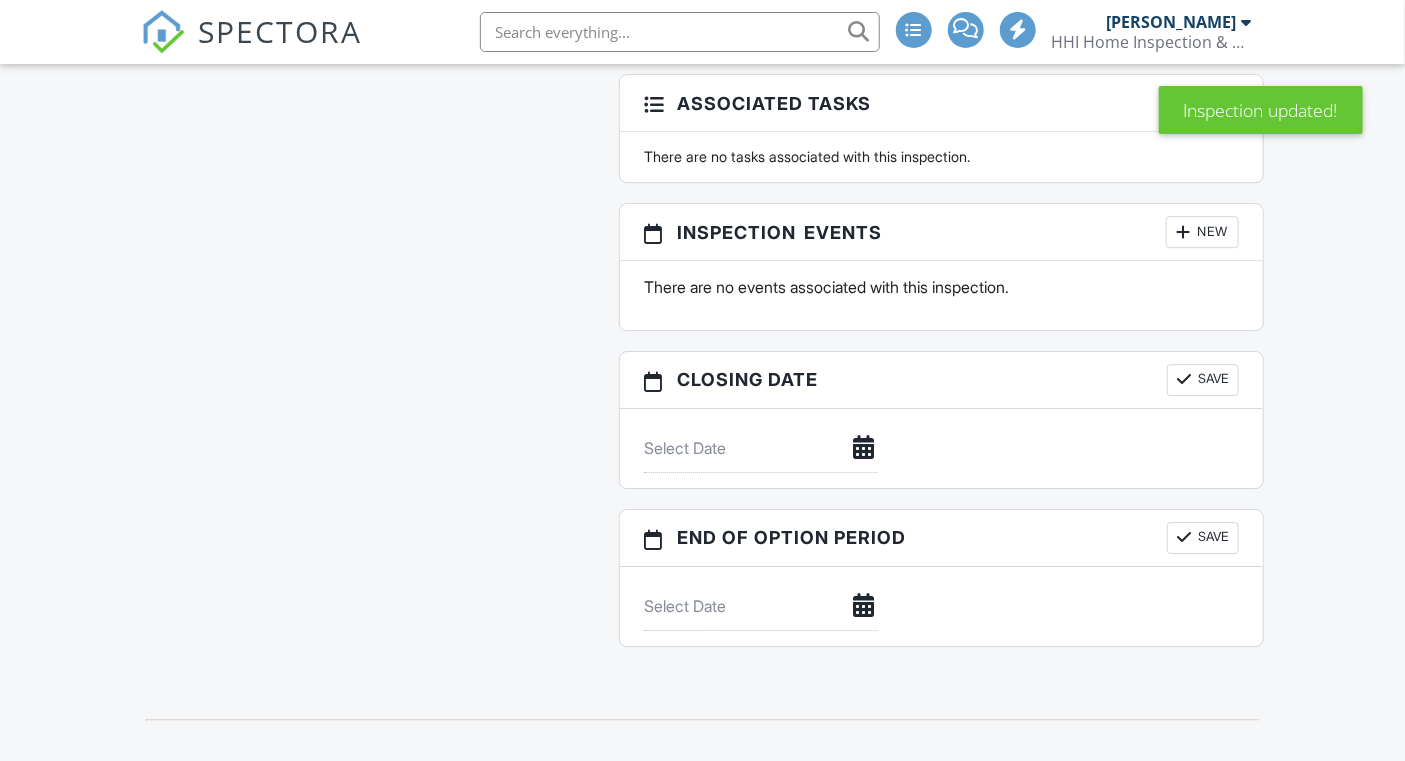 scroll, scrollTop: 2455, scrollLeft: 0, axis: vertical 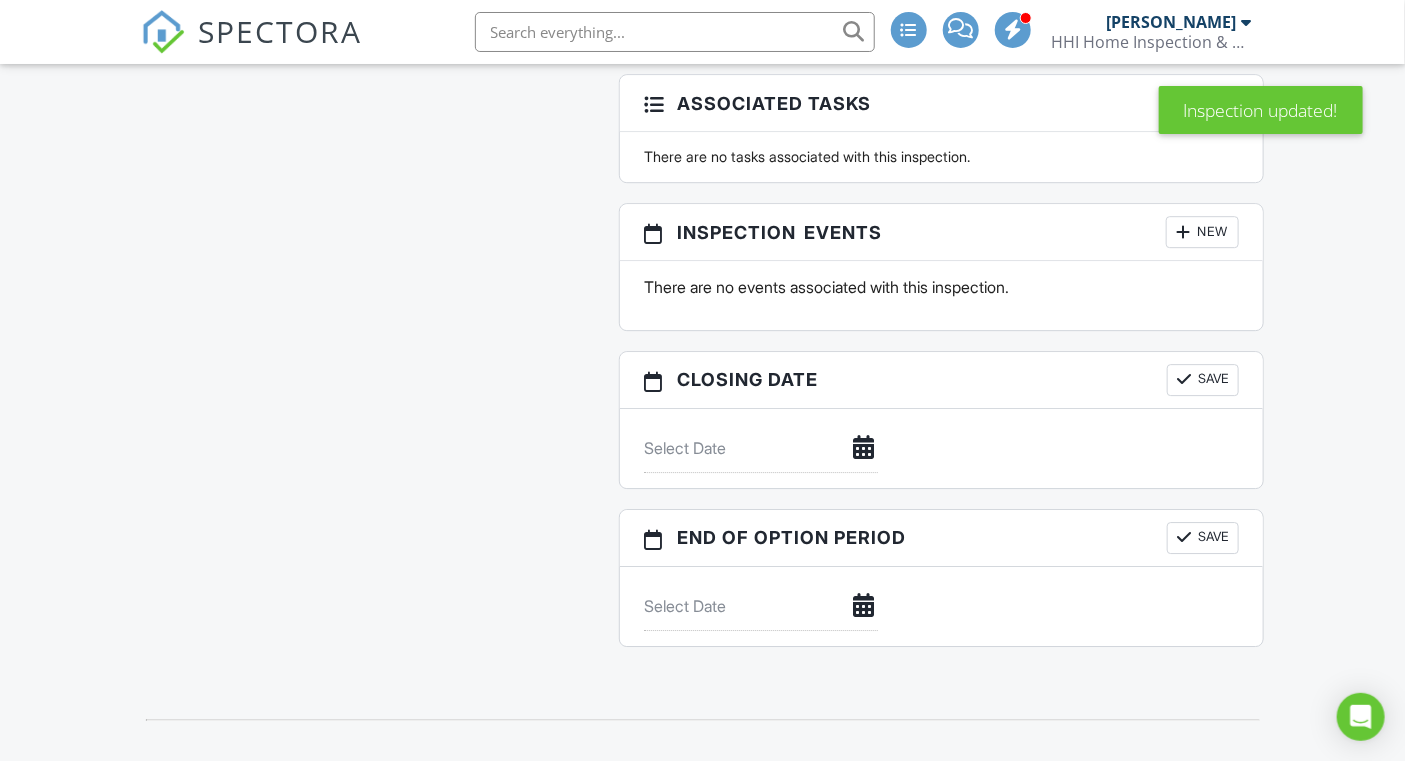 click on "New" at bounding box center (1202, 232) 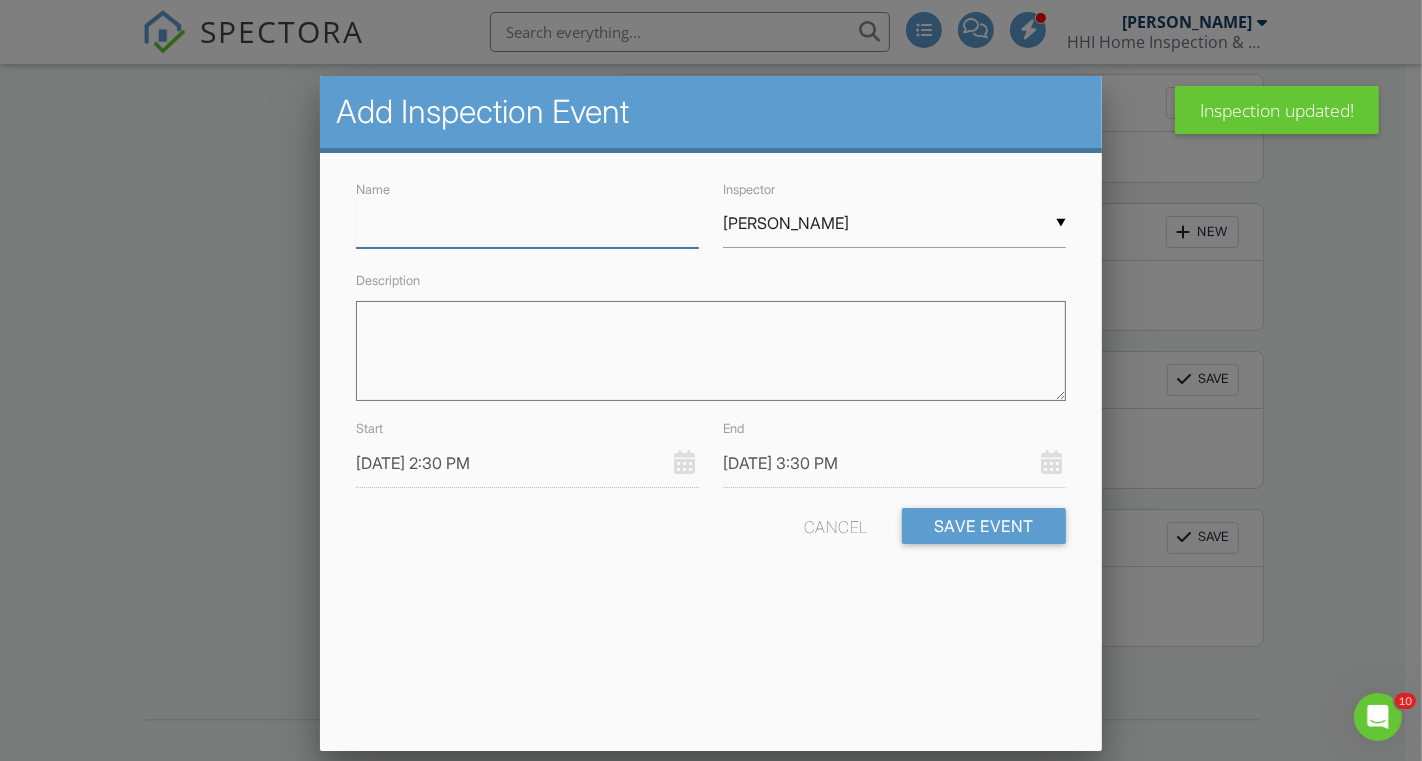 scroll, scrollTop: 0, scrollLeft: 0, axis: both 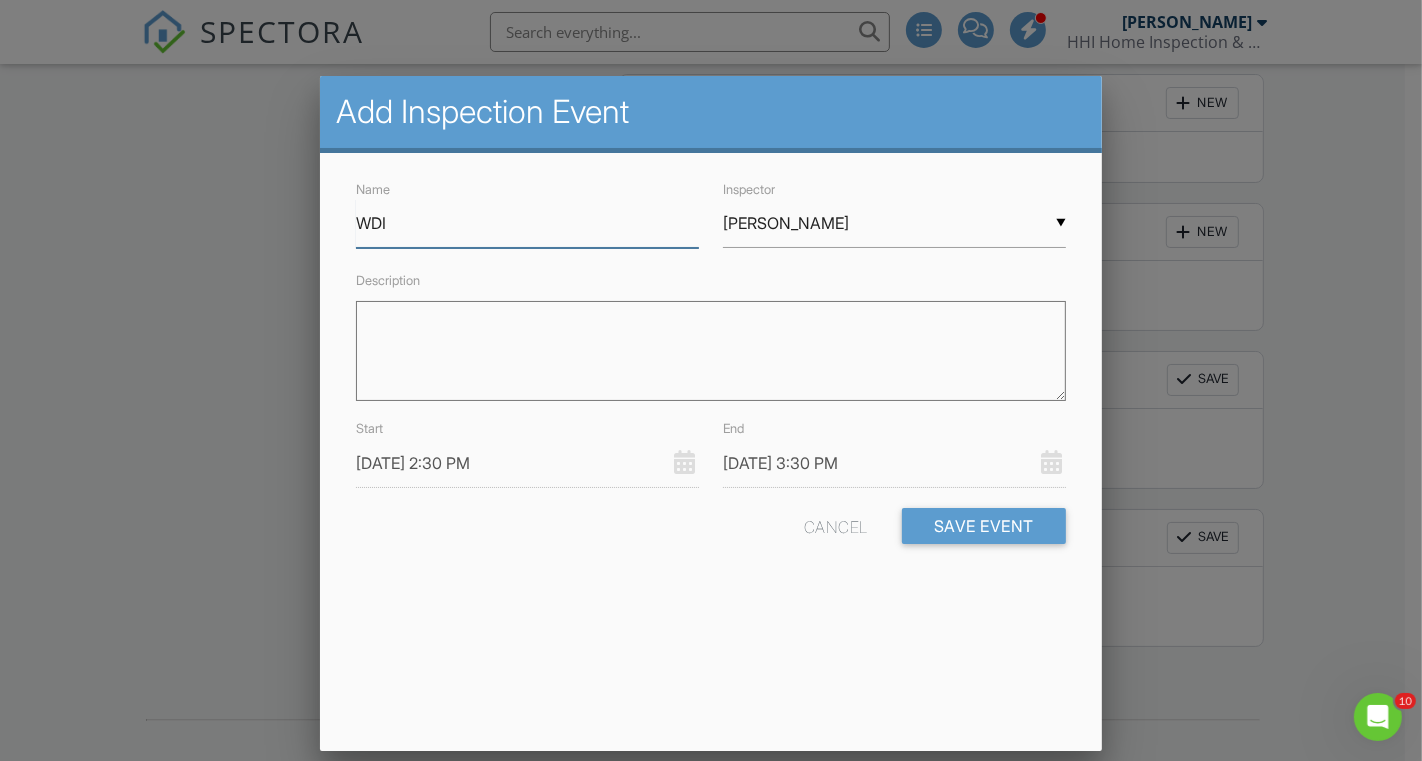type on "WDI" 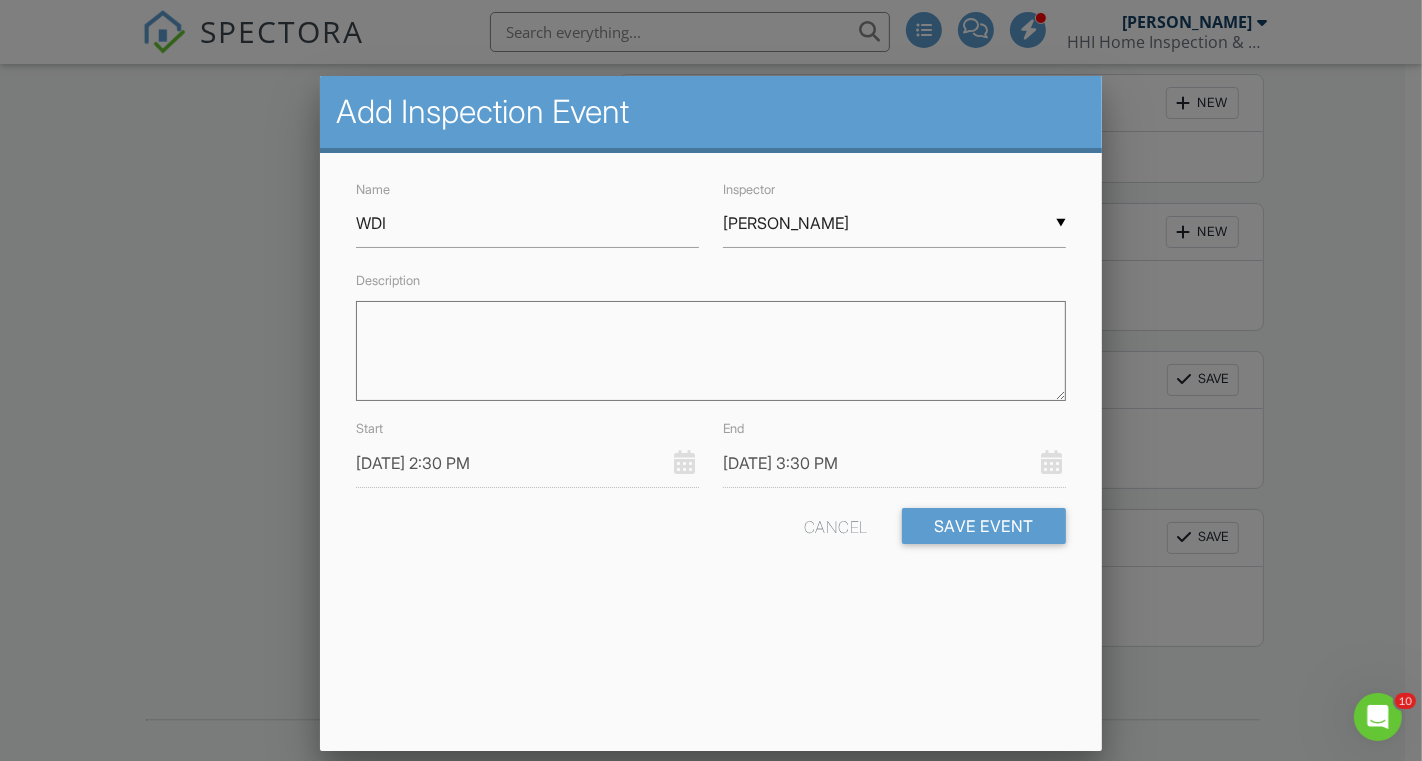 click on "[PERSON_NAME]" at bounding box center (894, 223) 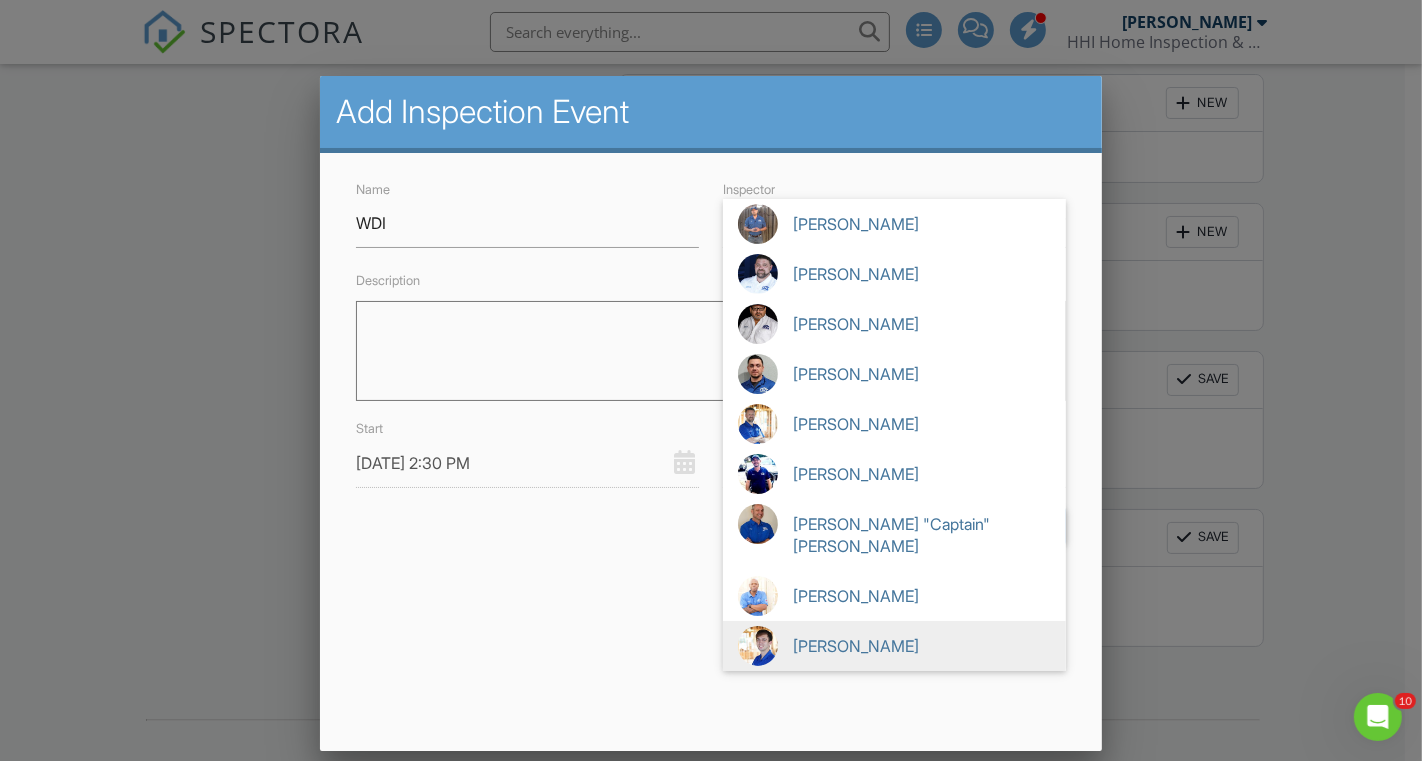click on "[PERSON_NAME]" at bounding box center (894, 646) 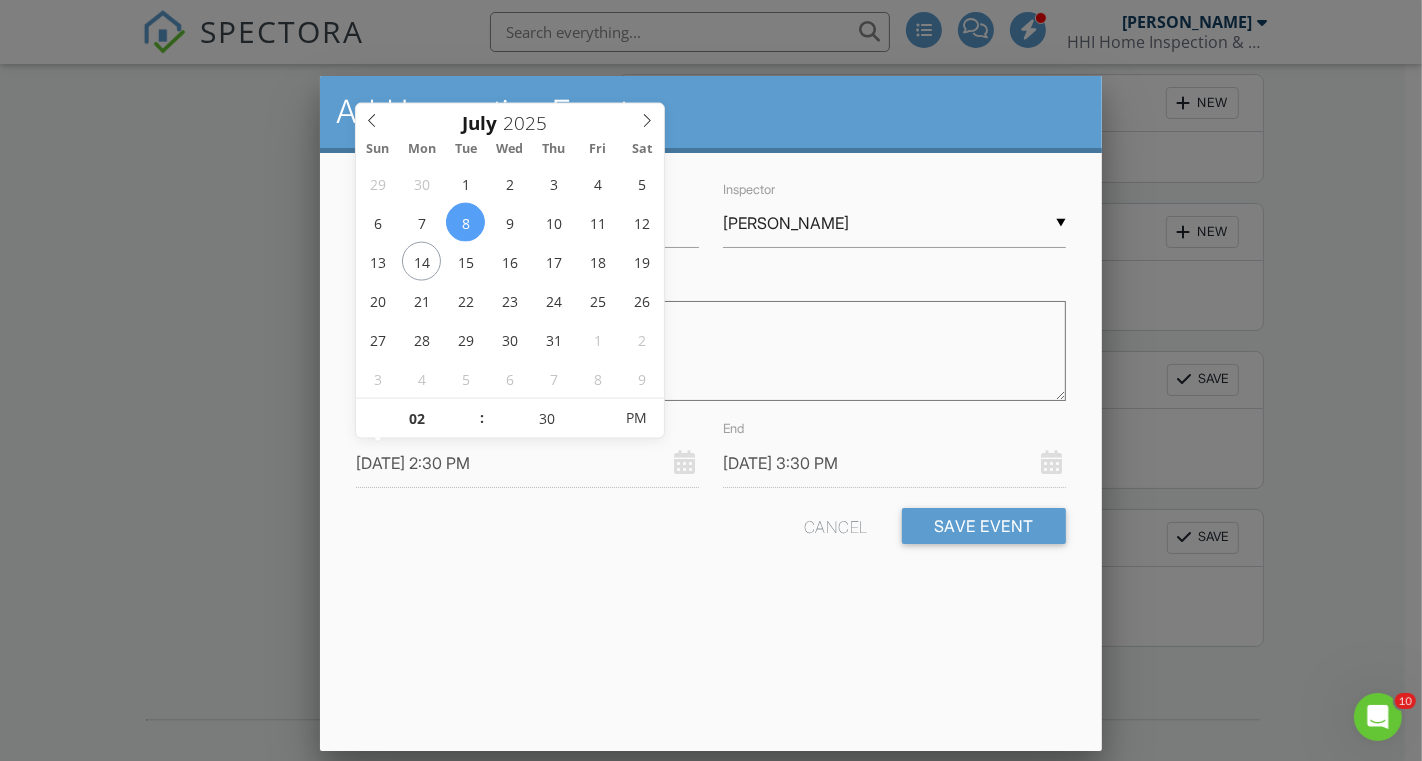 click on "[DATE] 2:30 PM" at bounding box center [527, 463] 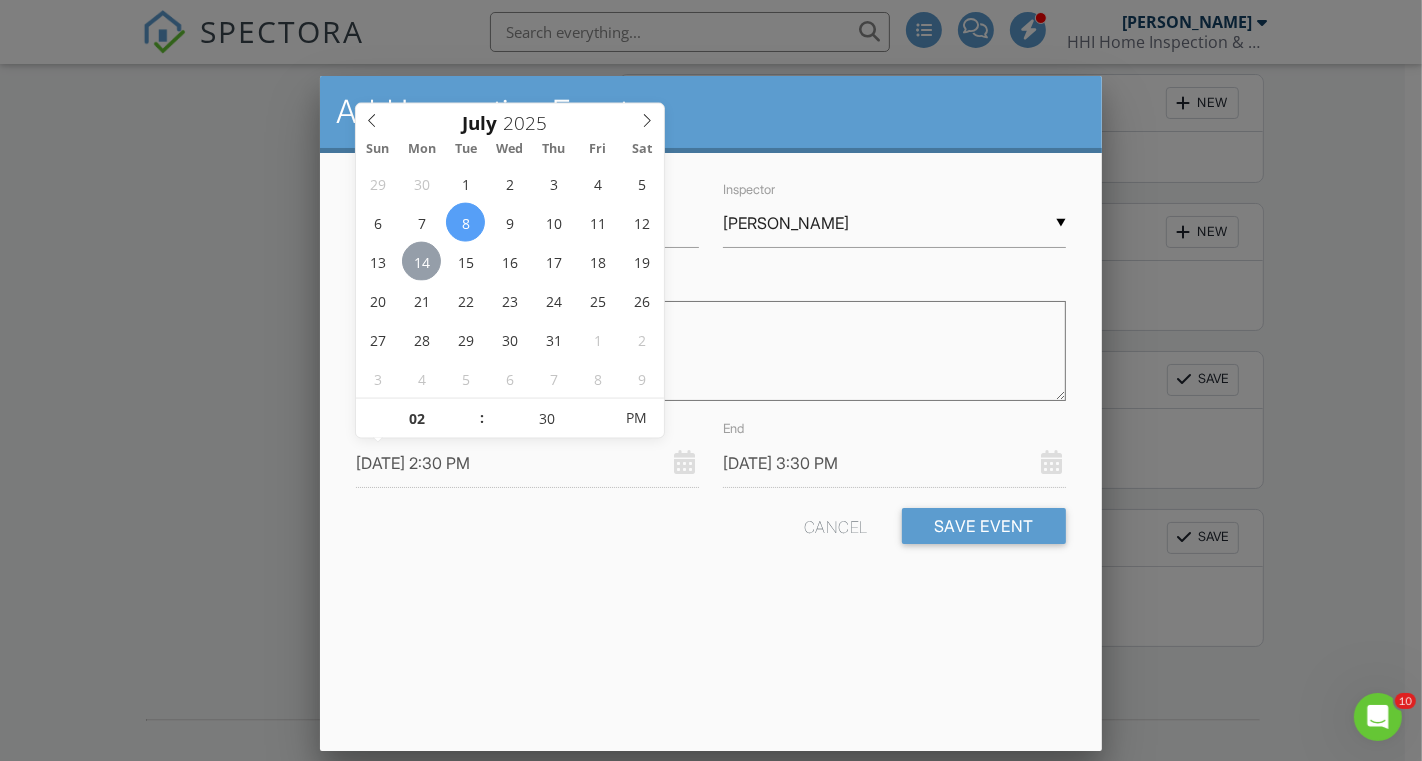 type on "07/14/2025 2:30 PM" 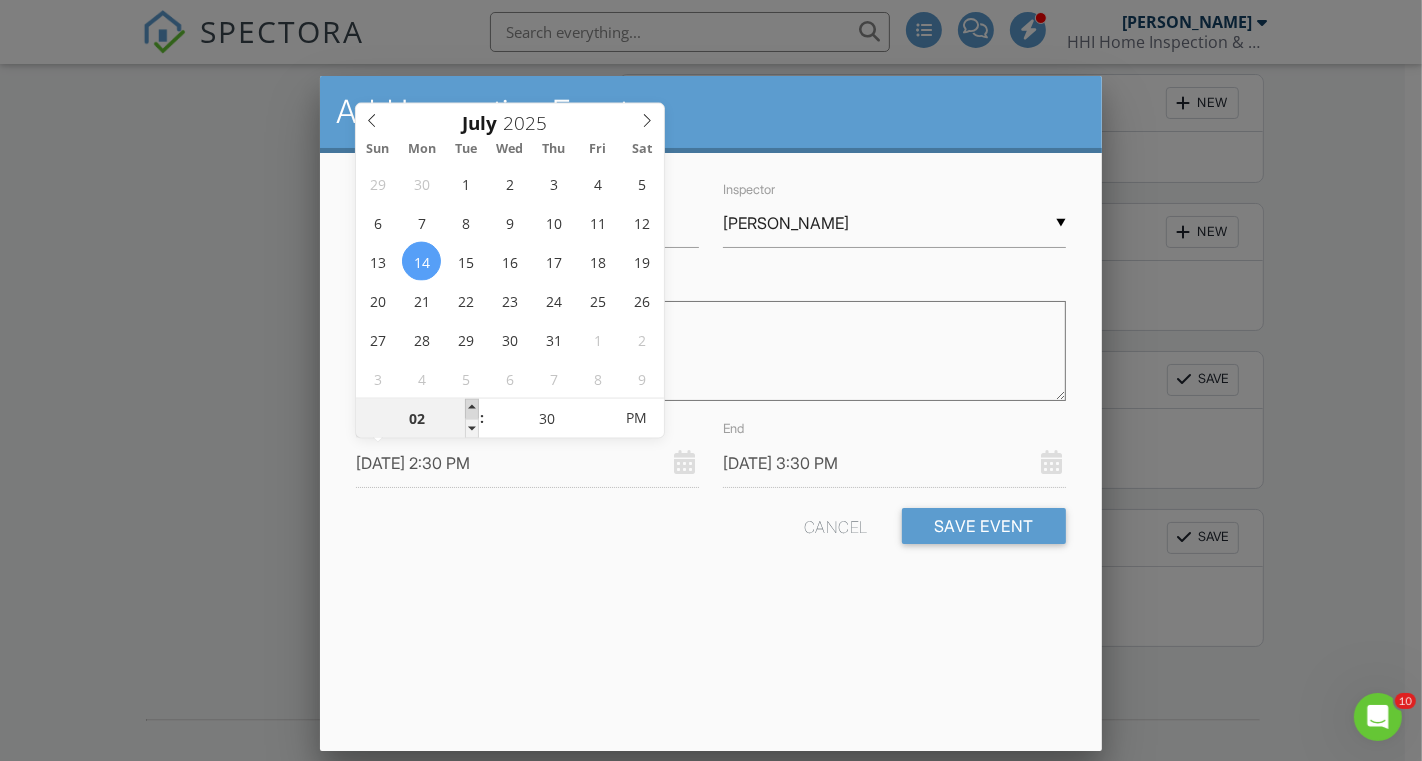 type on "03" 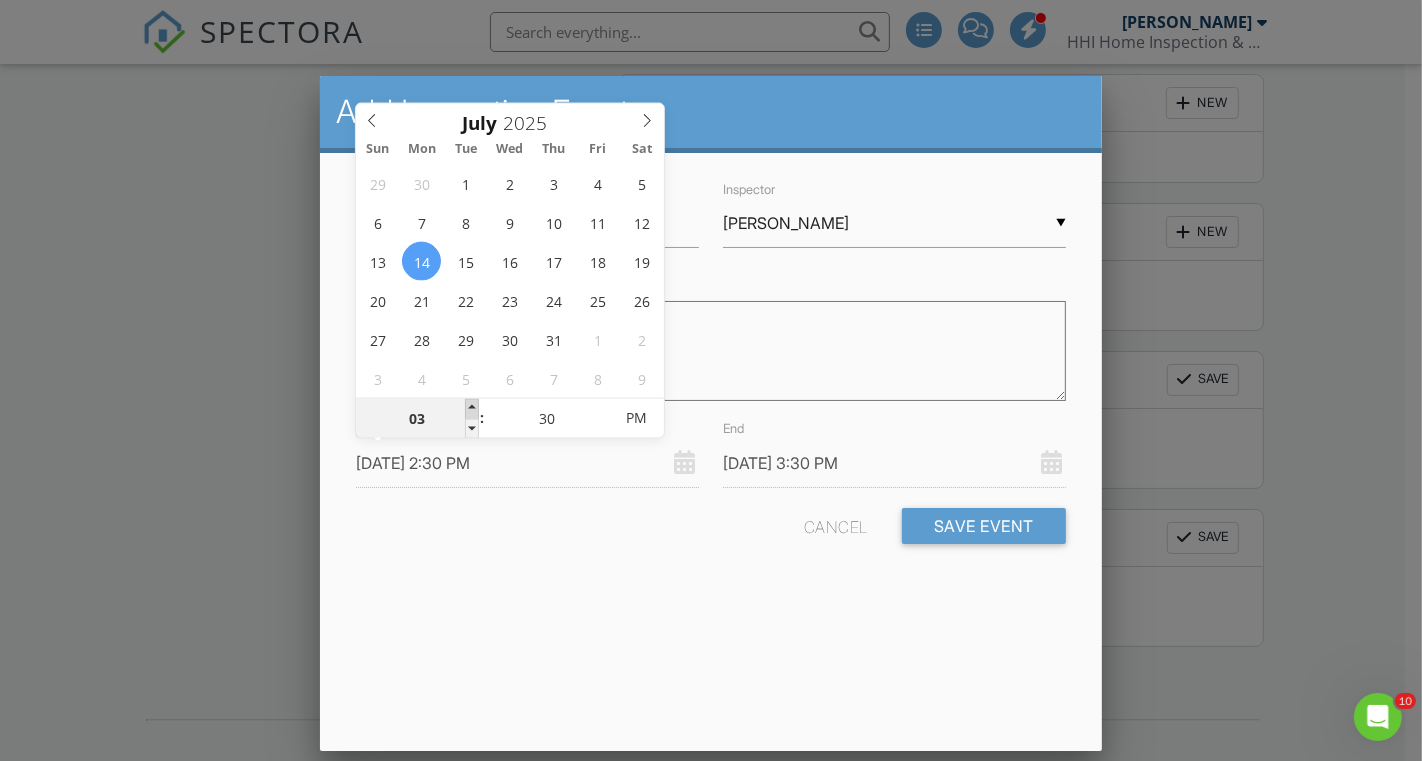 type on "07/14/2025 3:30 PM" 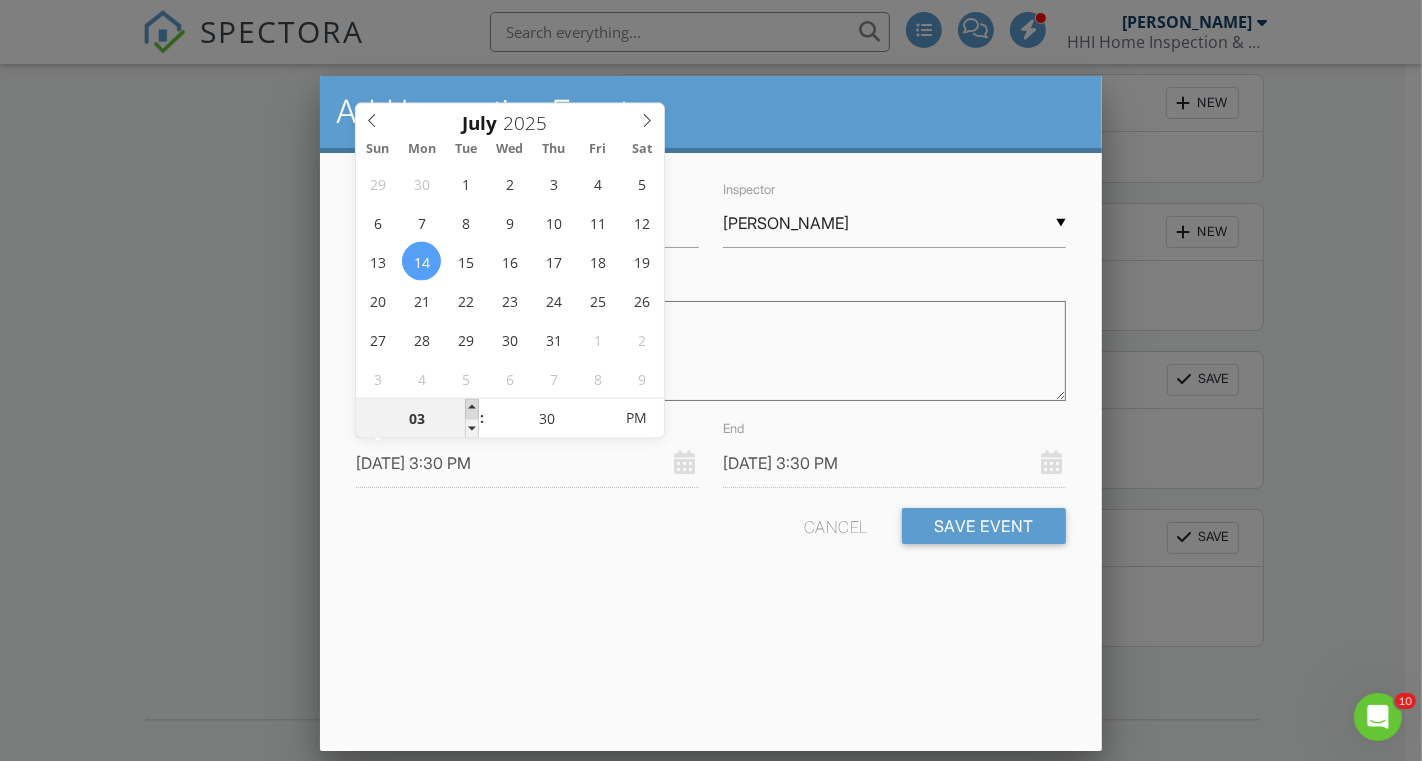click at bounding box center (472, 409) 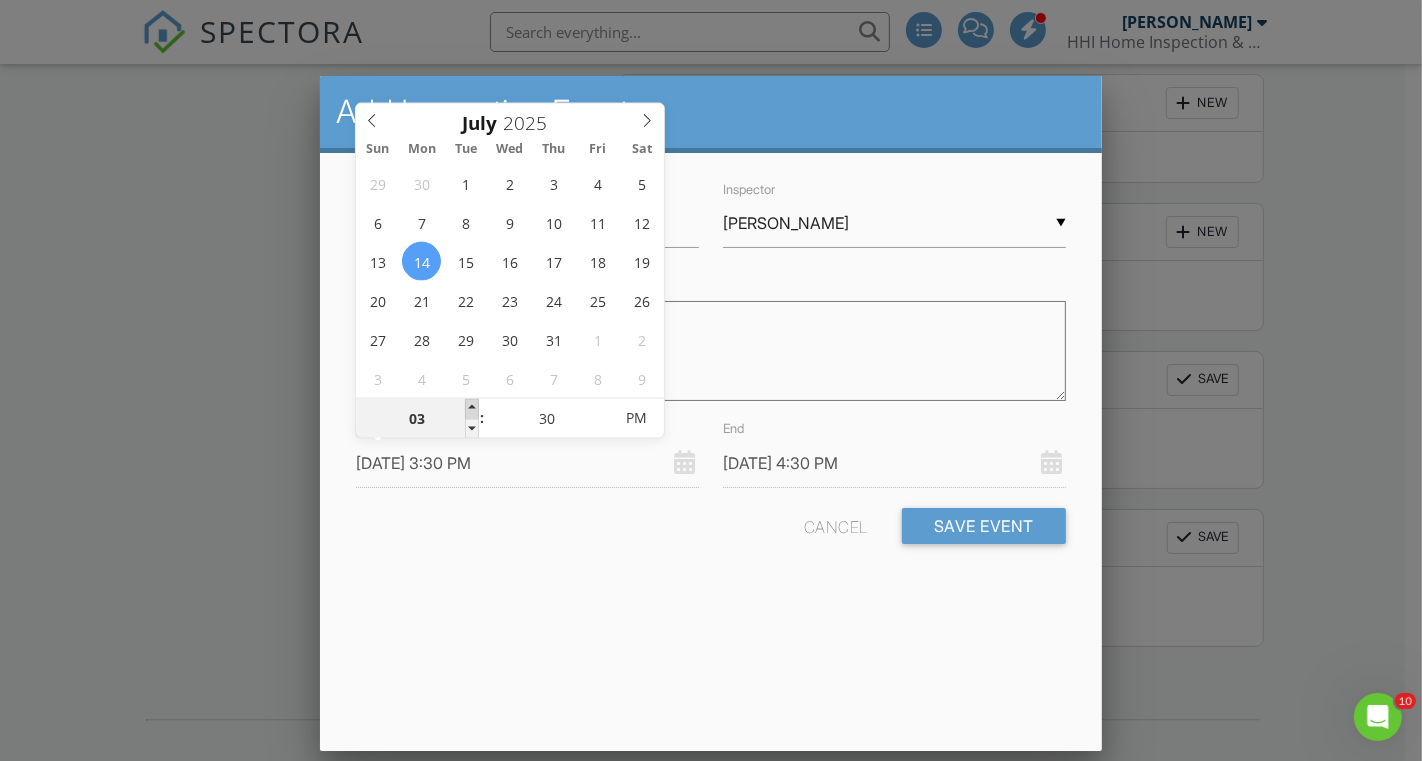 type on "04" 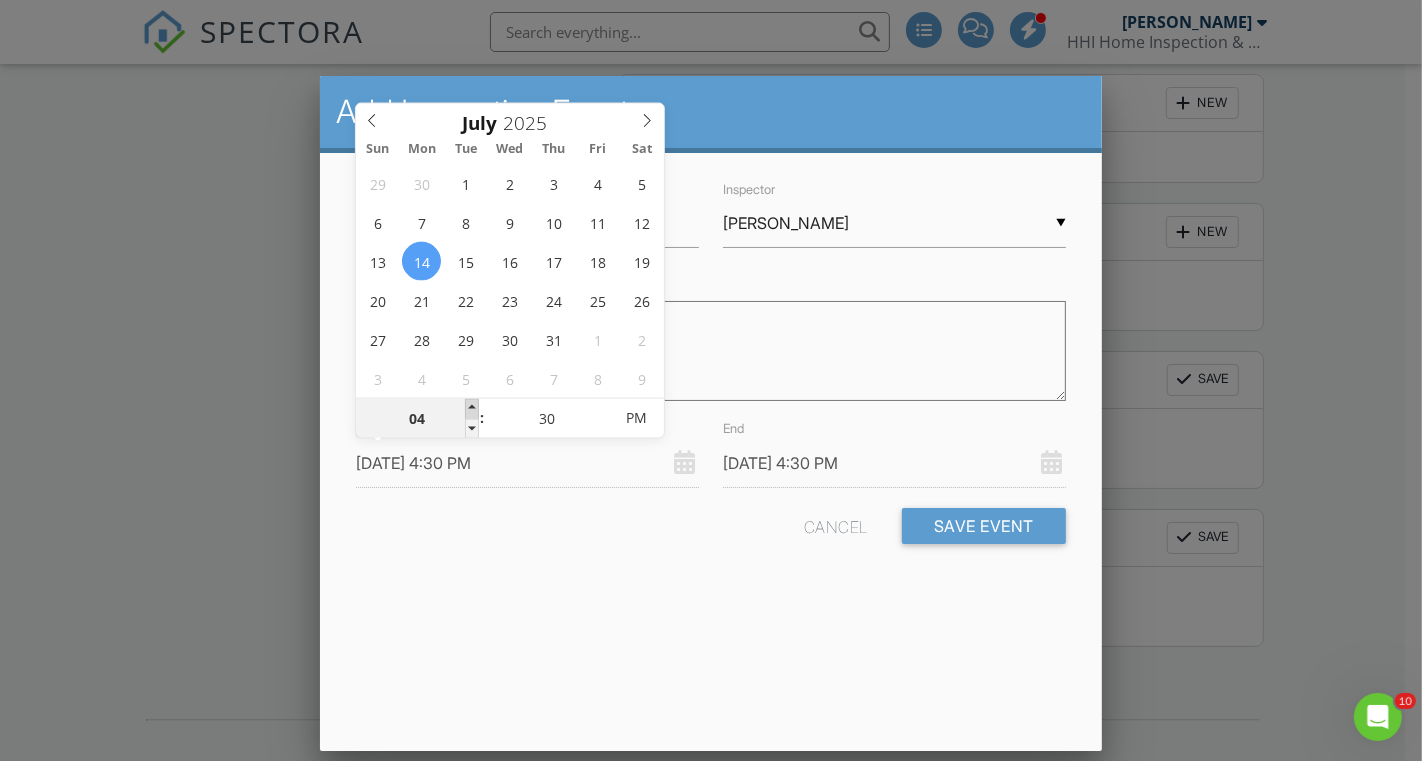 click at bounding box center (472, 409) 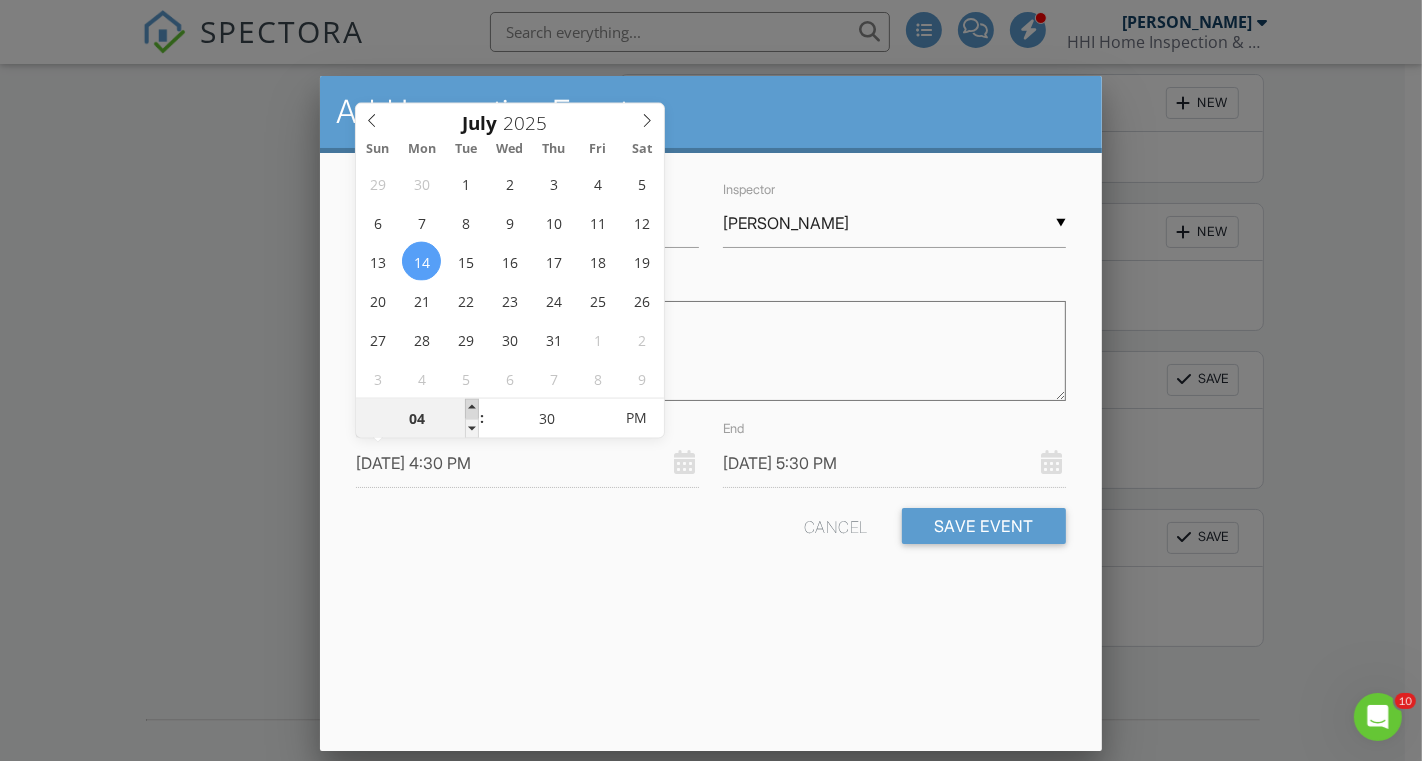 type on "05" 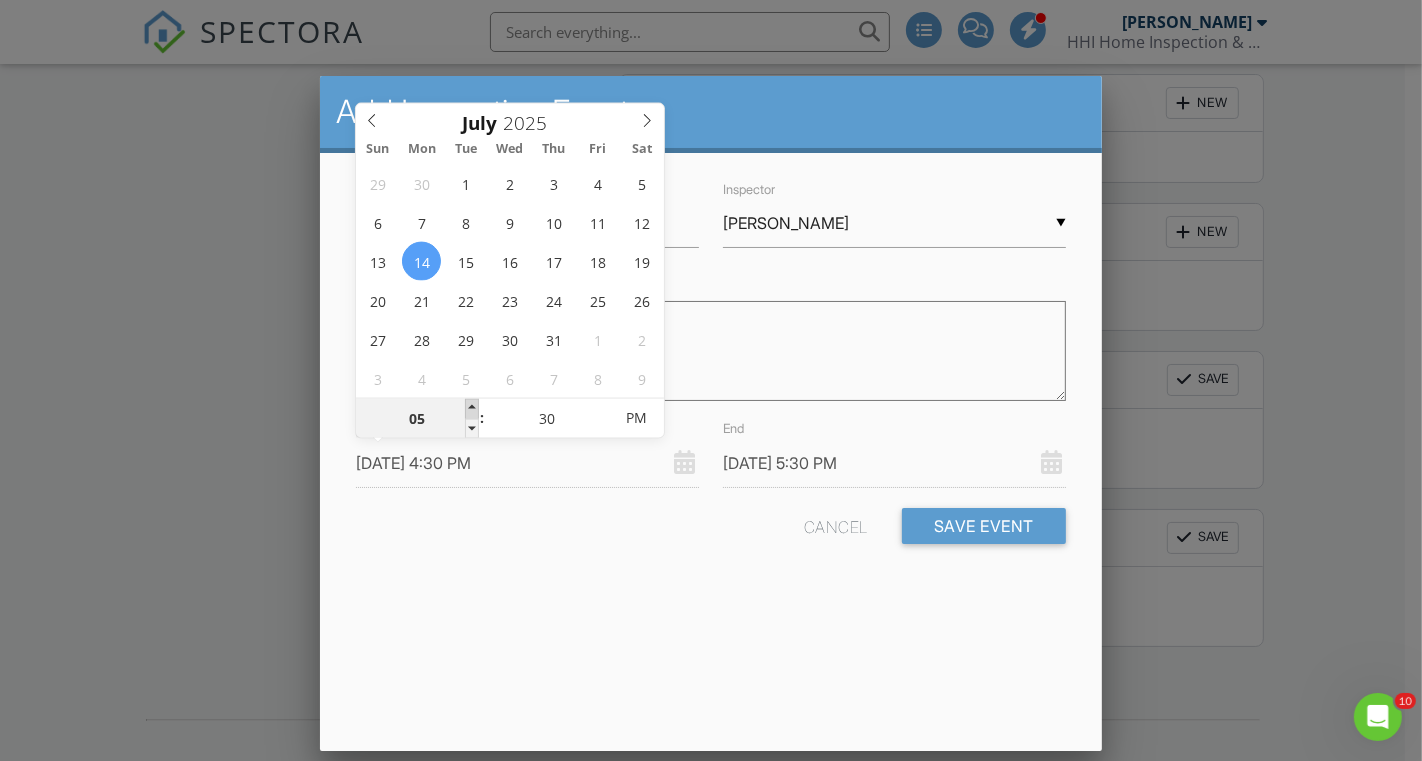 type on "07/14/2025 5:30 PM" 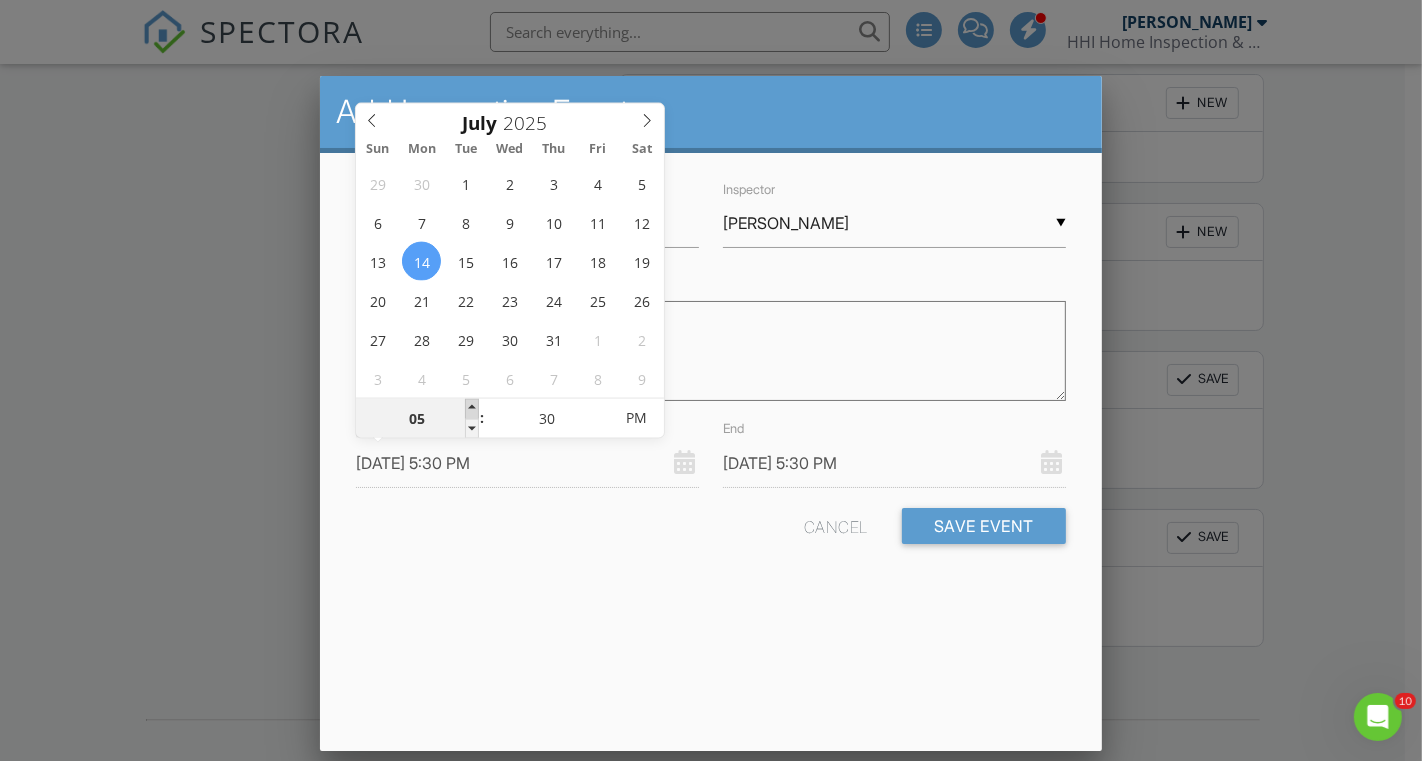 click at bounding box center [472, 409] 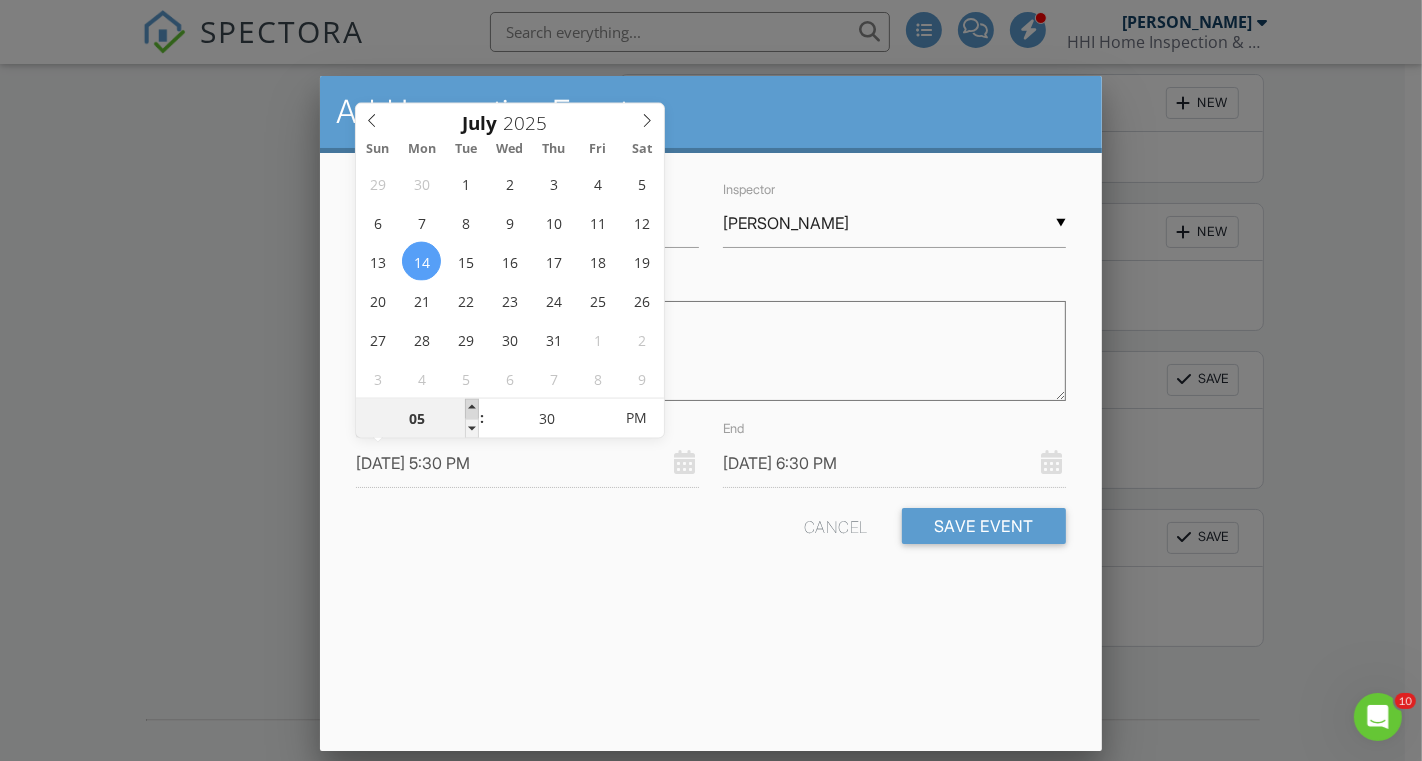 type on "06" 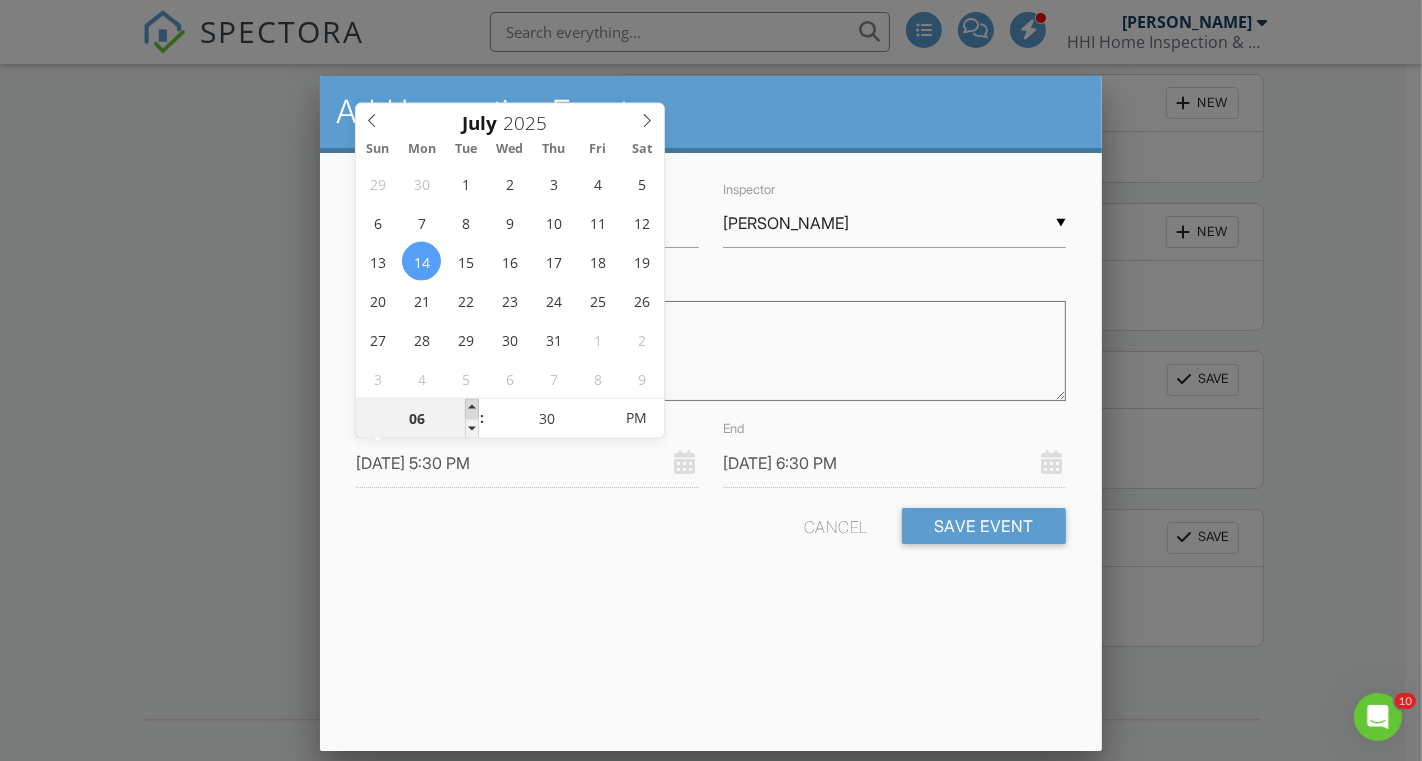 type on "07/14/2025 6:30 PM" 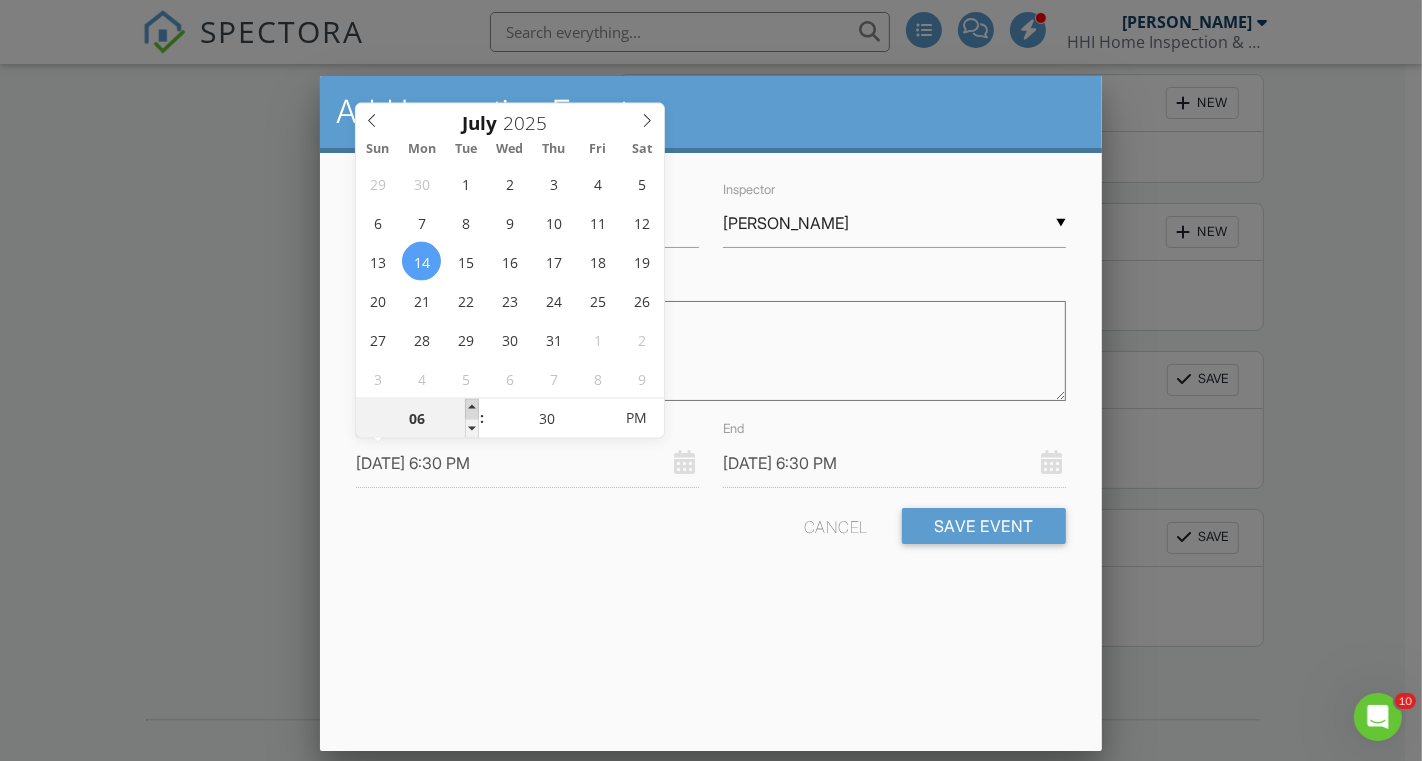 click at bounding box center (472, 409) 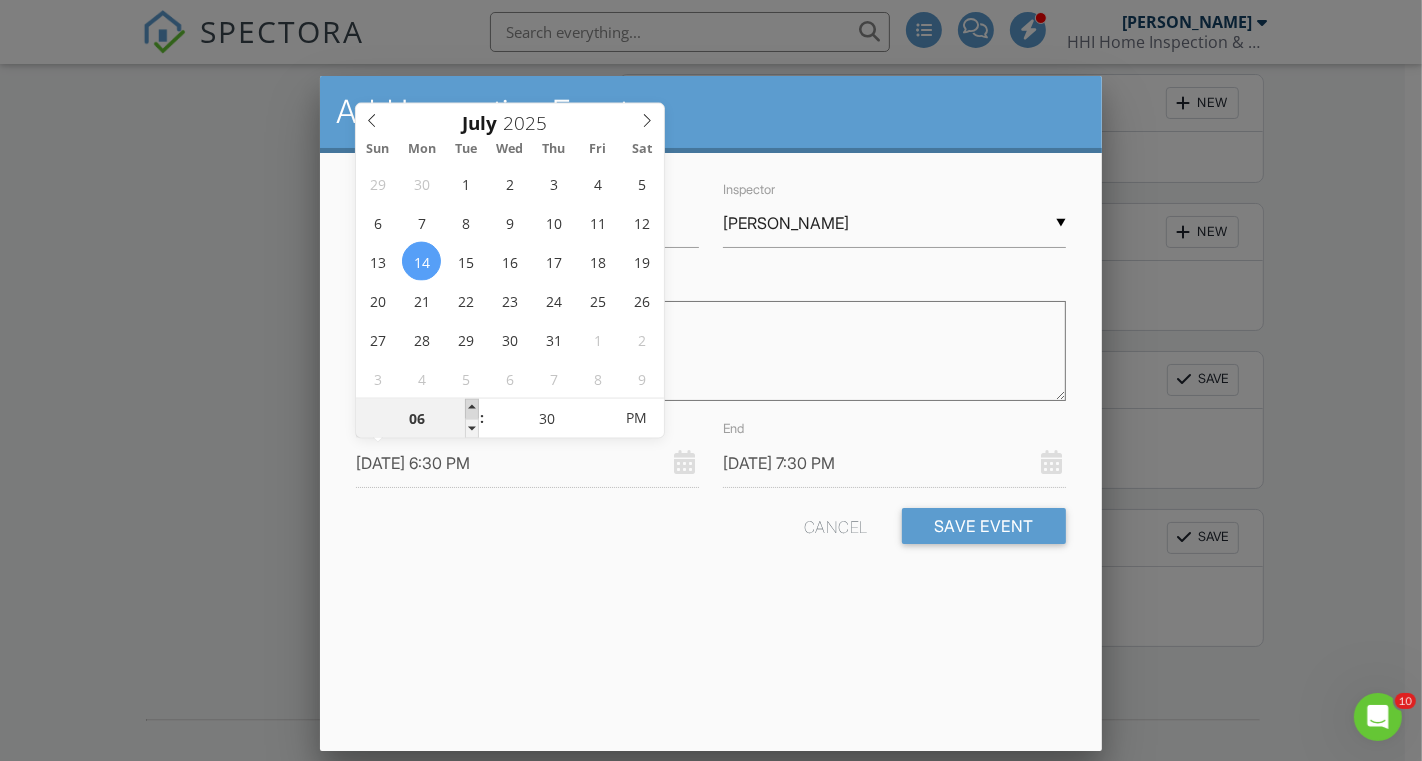 type on "07" 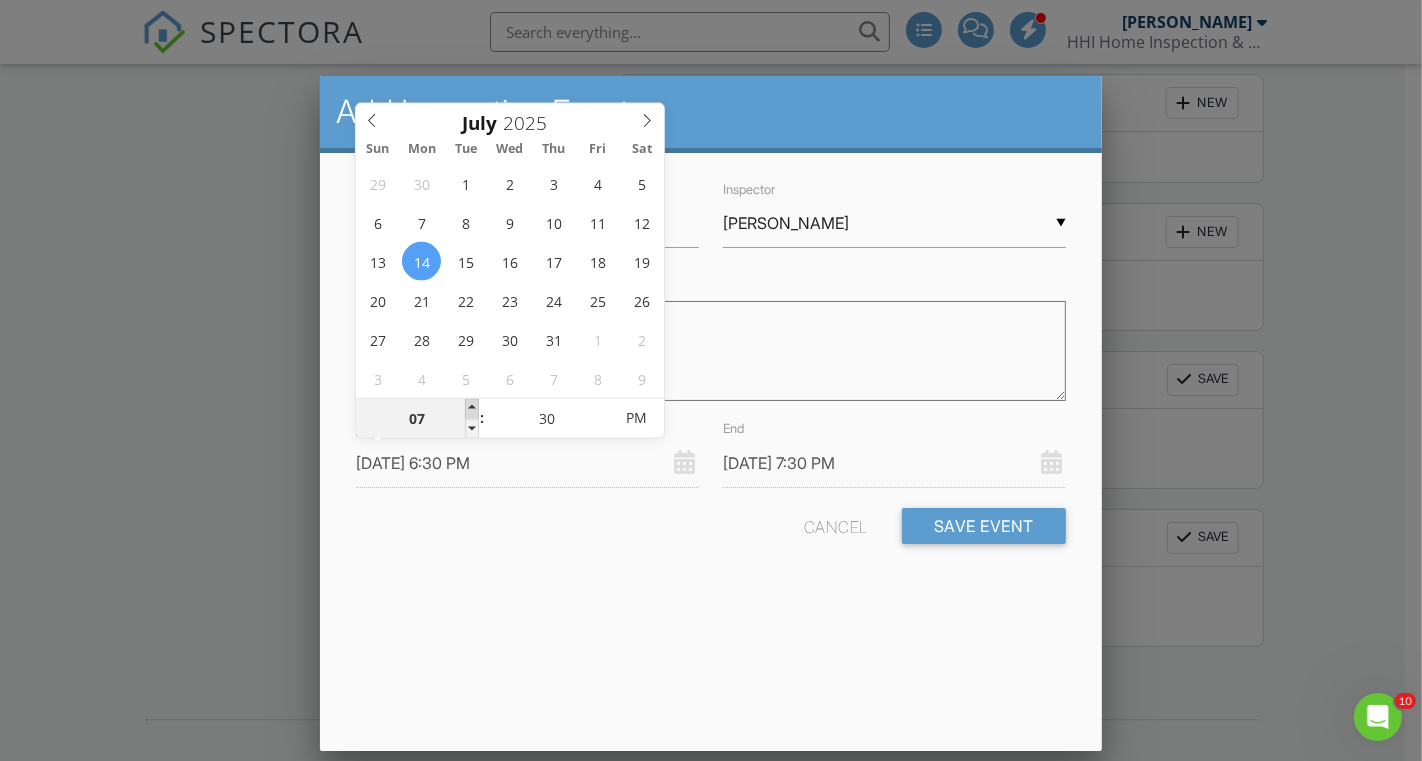 type on "07/14/2025 7:30 PM" 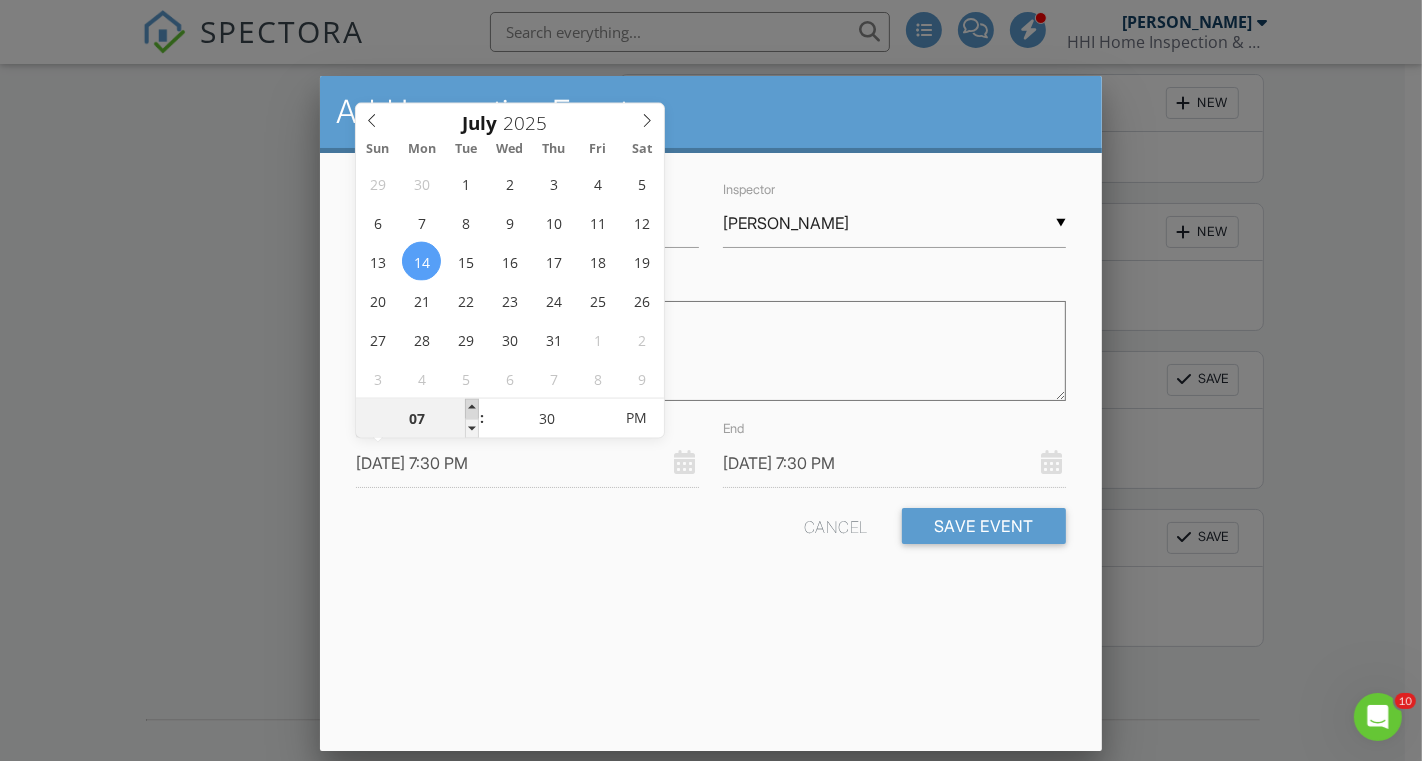 click at bounding box center (472, 409) 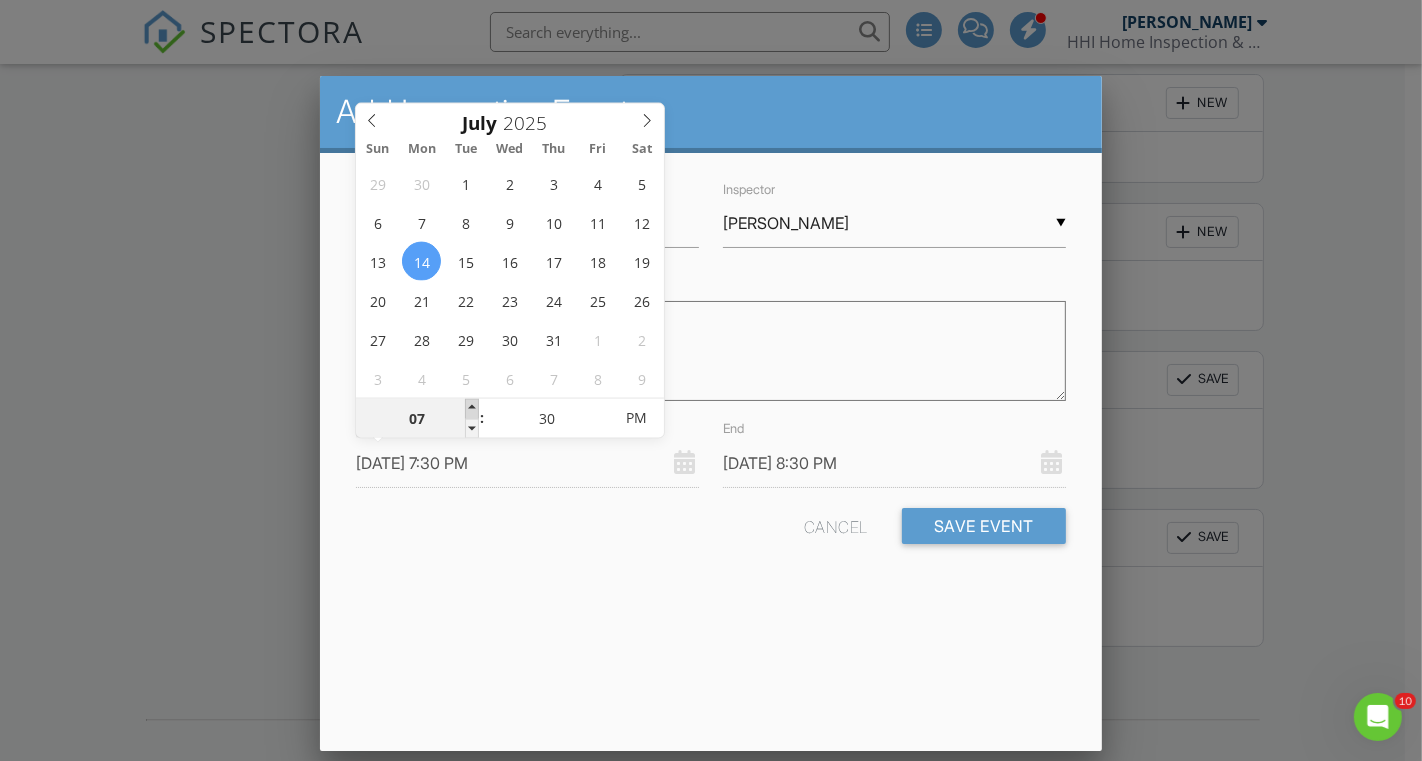 type on "08" 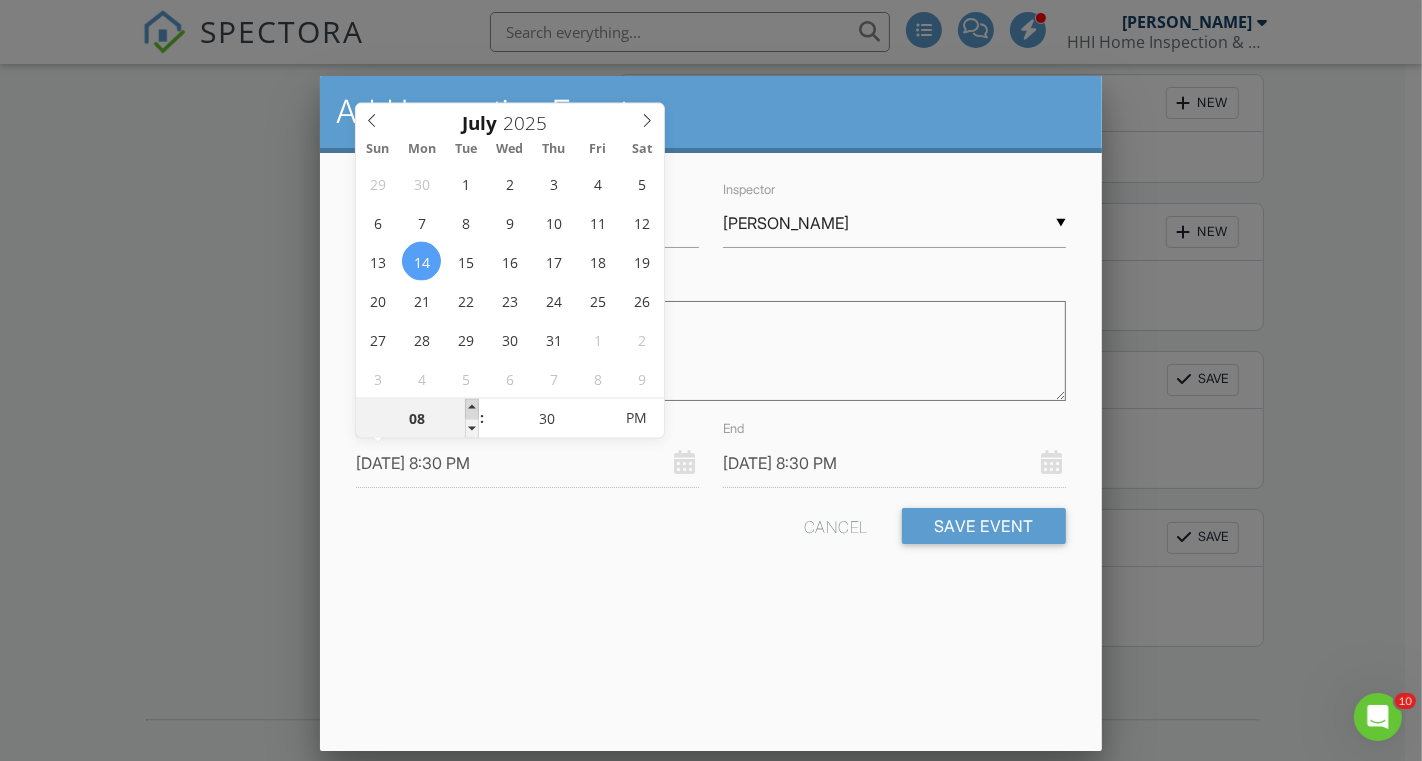 click at bounding box center (472, 409) 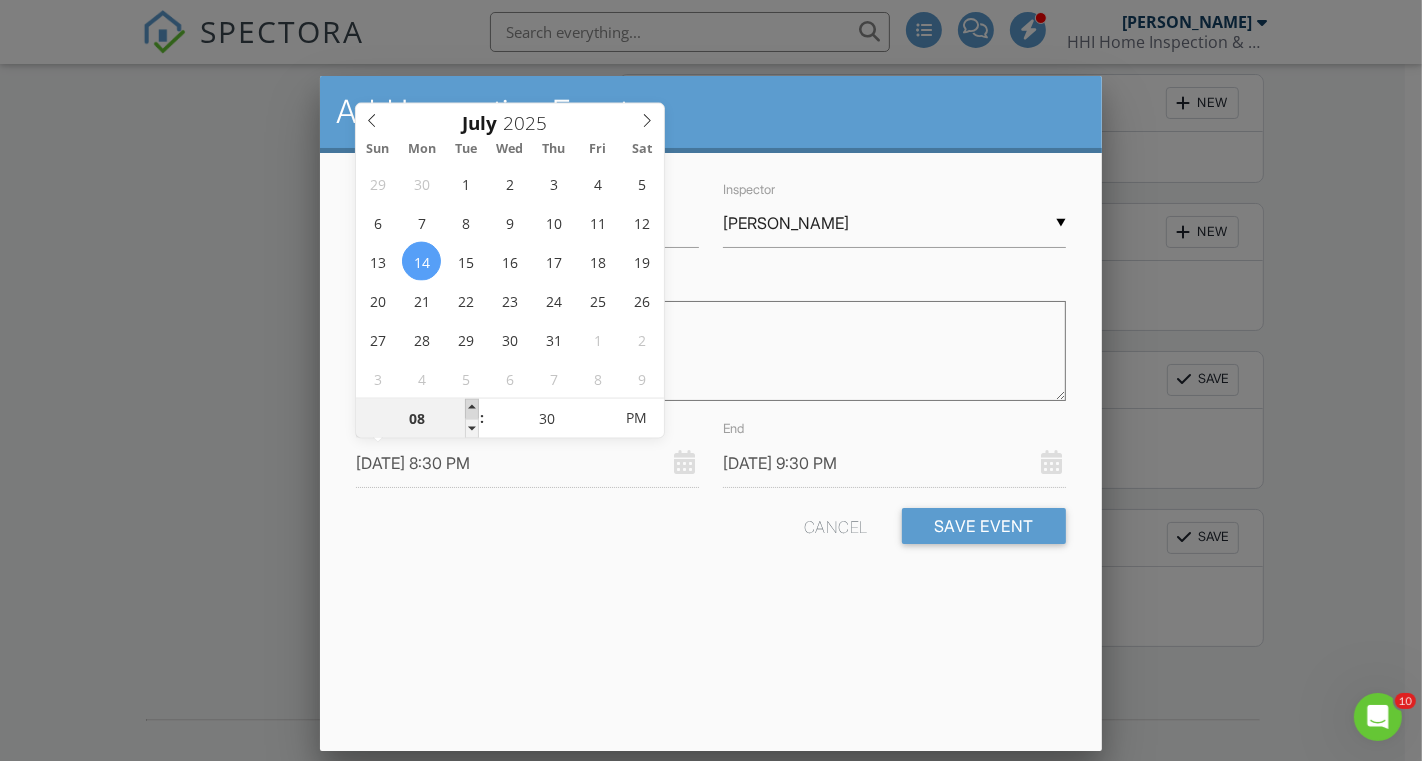type on "09" 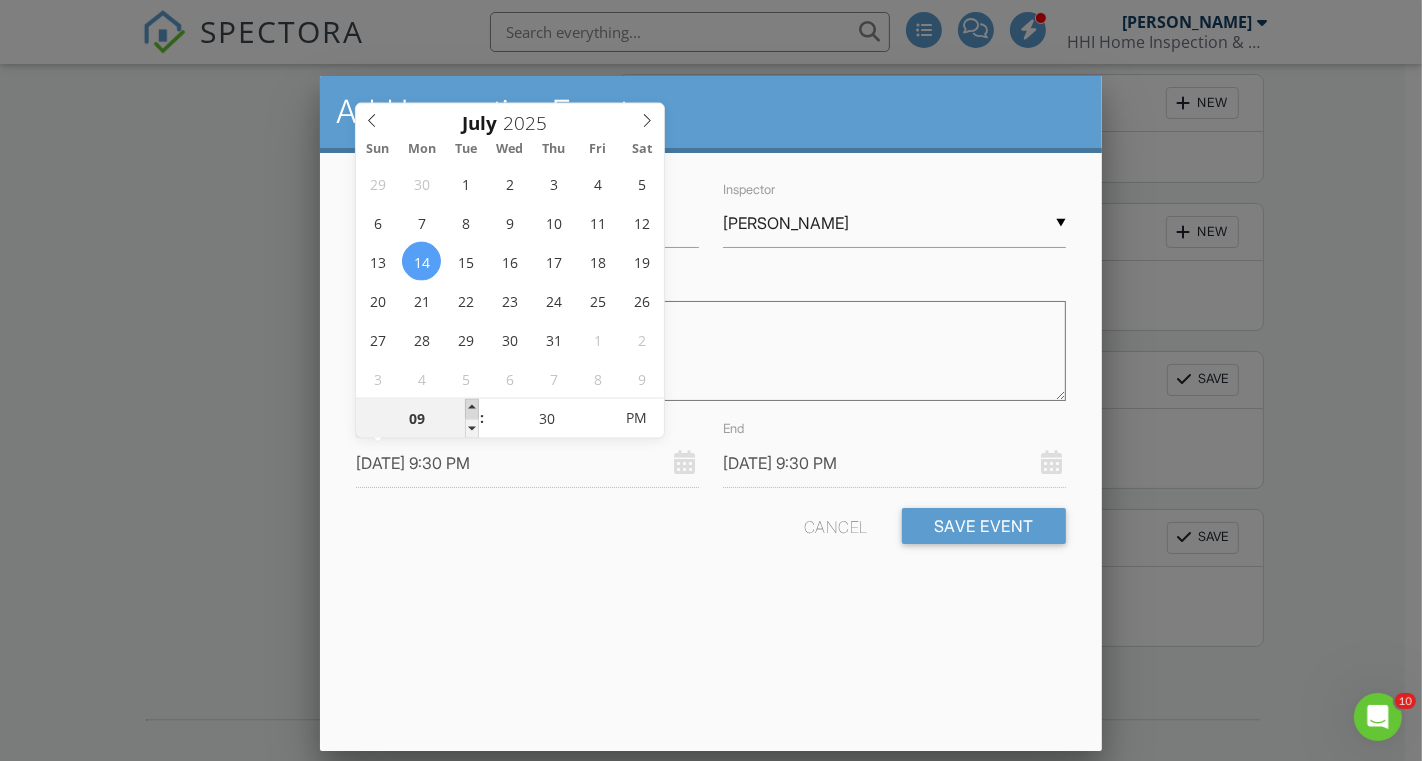 click at bounding box center (472, 409) 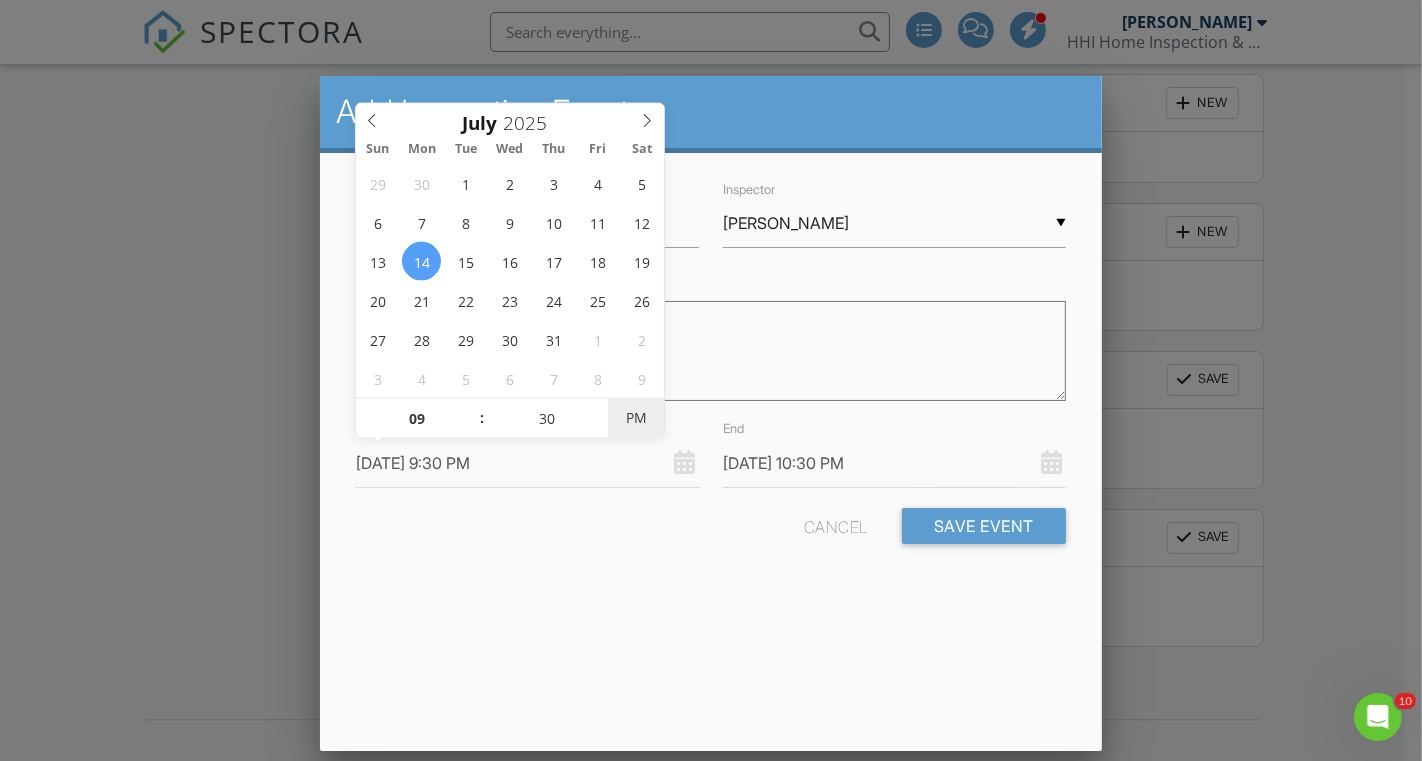 type on "07/14/2025 9:30 AM" 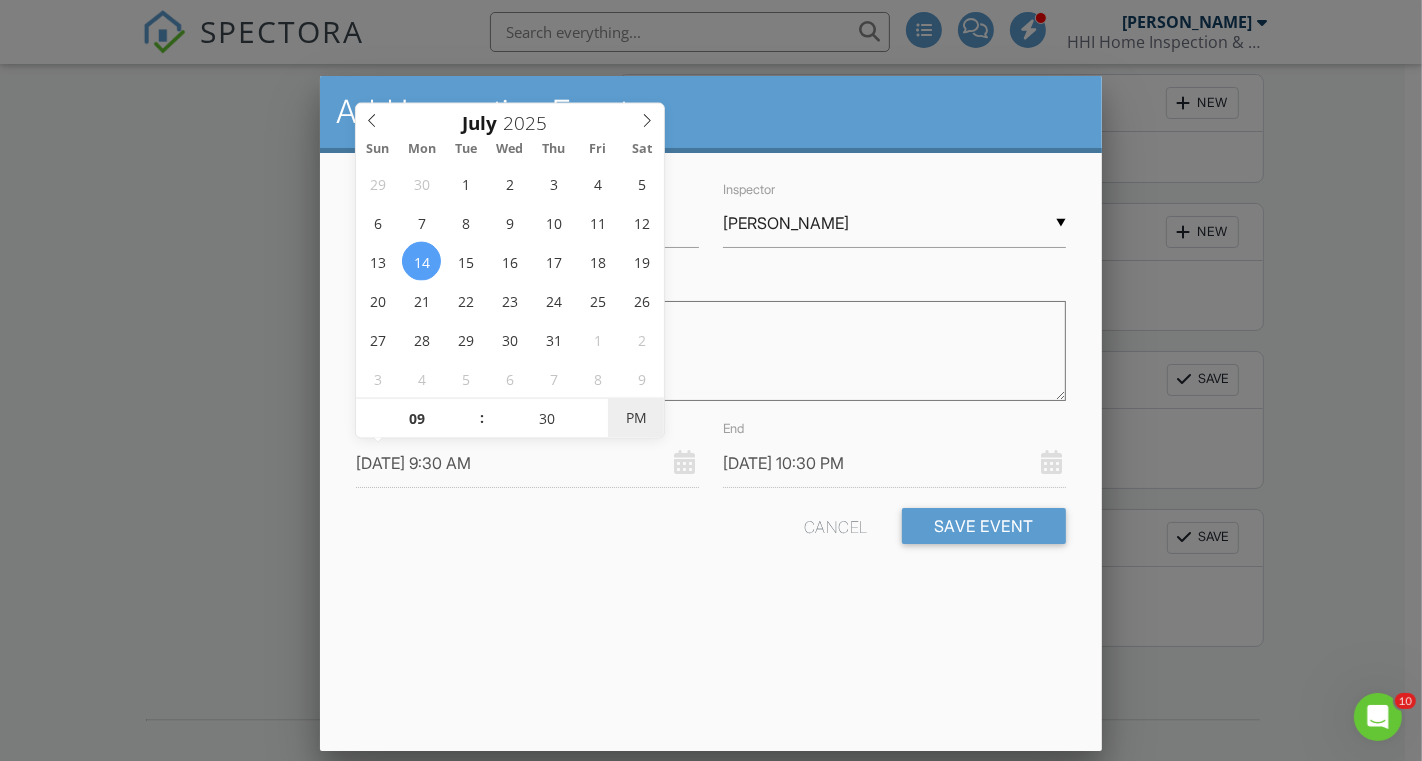 type on "07/14/2025 10:30 AM" 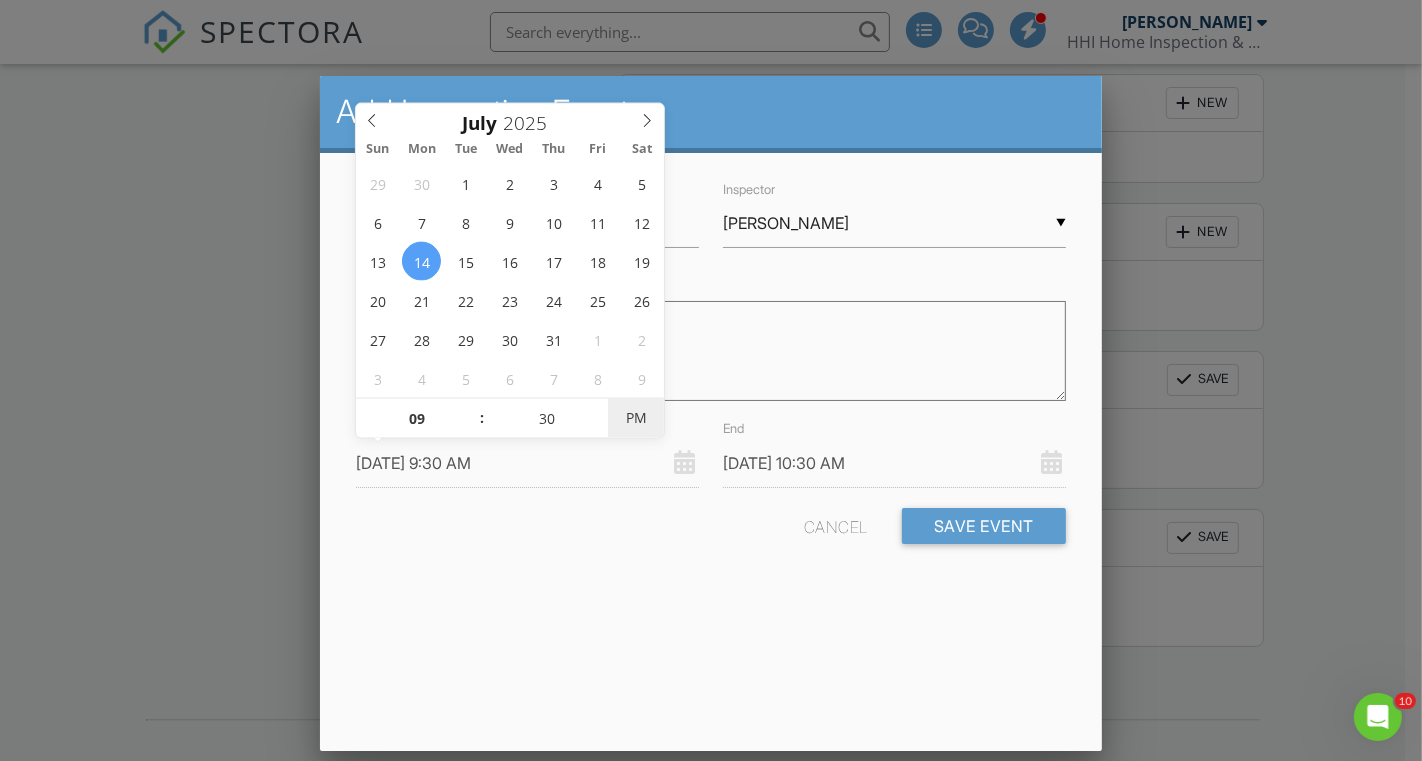 click on "PM" at bounding box center [635, 418] 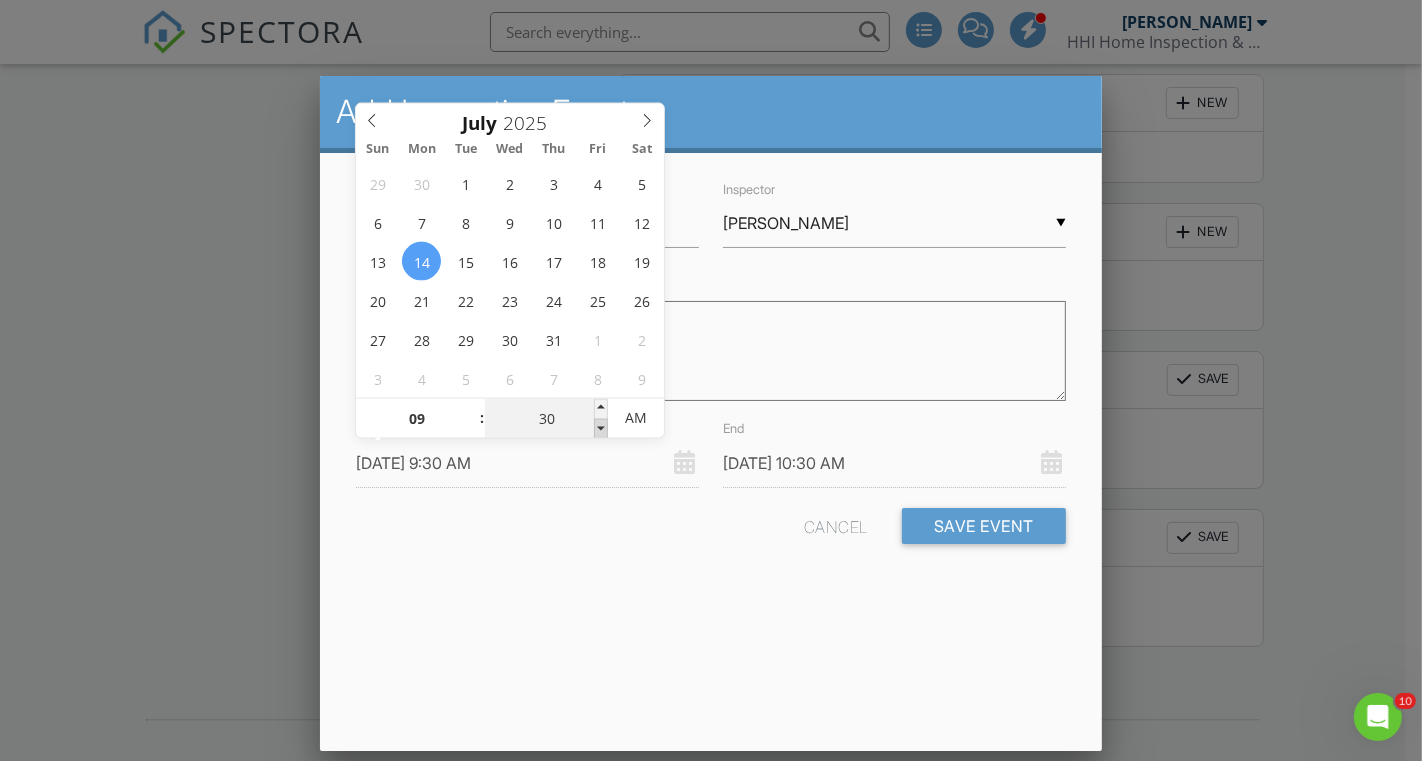 type on "25" 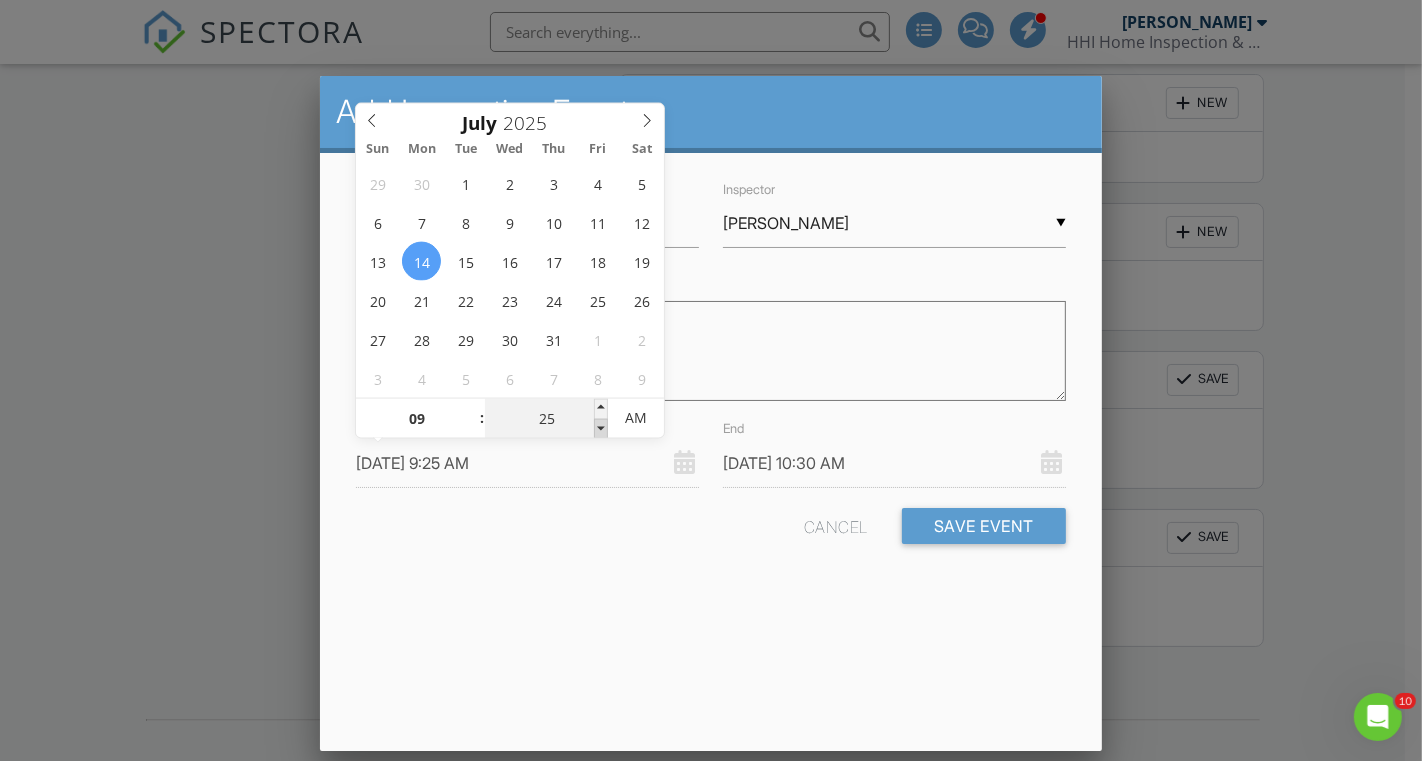click at bounding box center (601, 429) 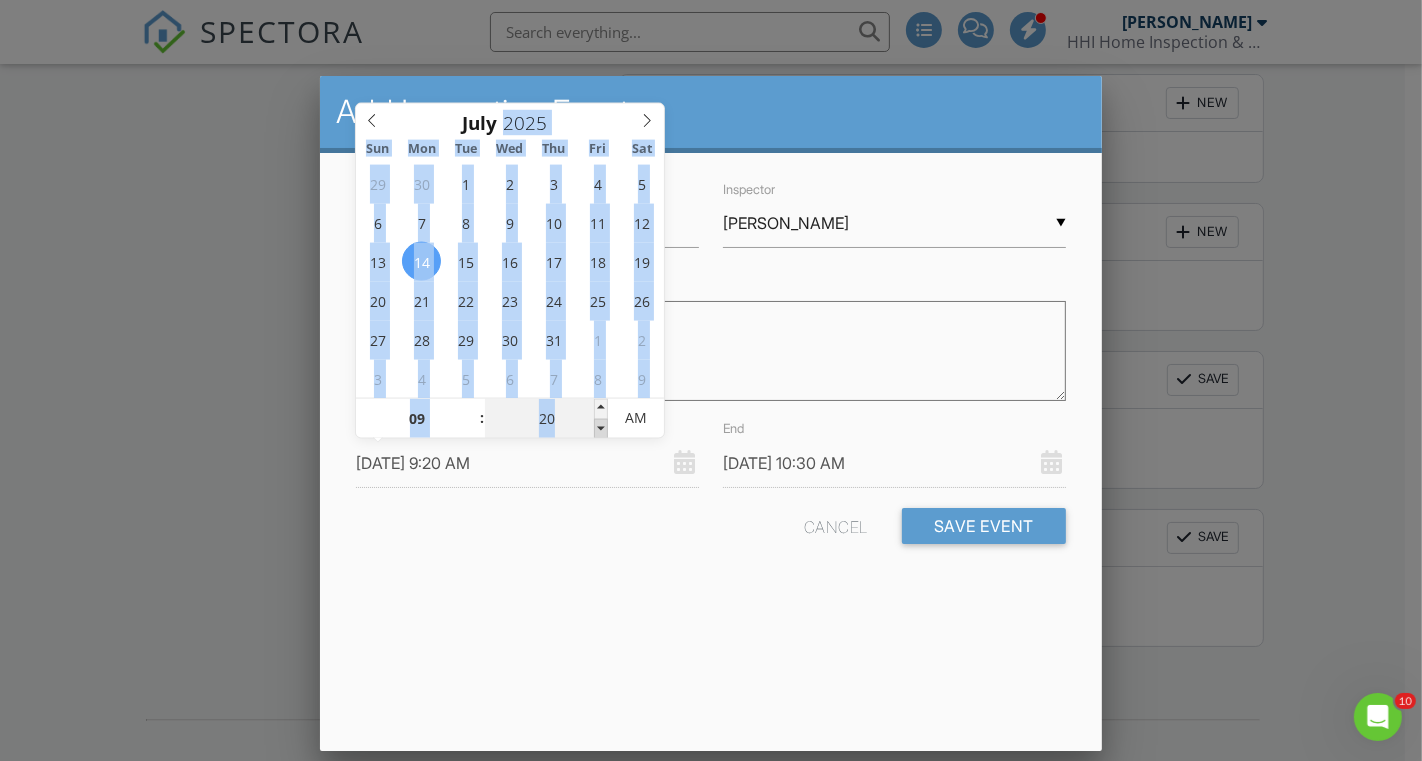 click at bounding box center (601, 429) 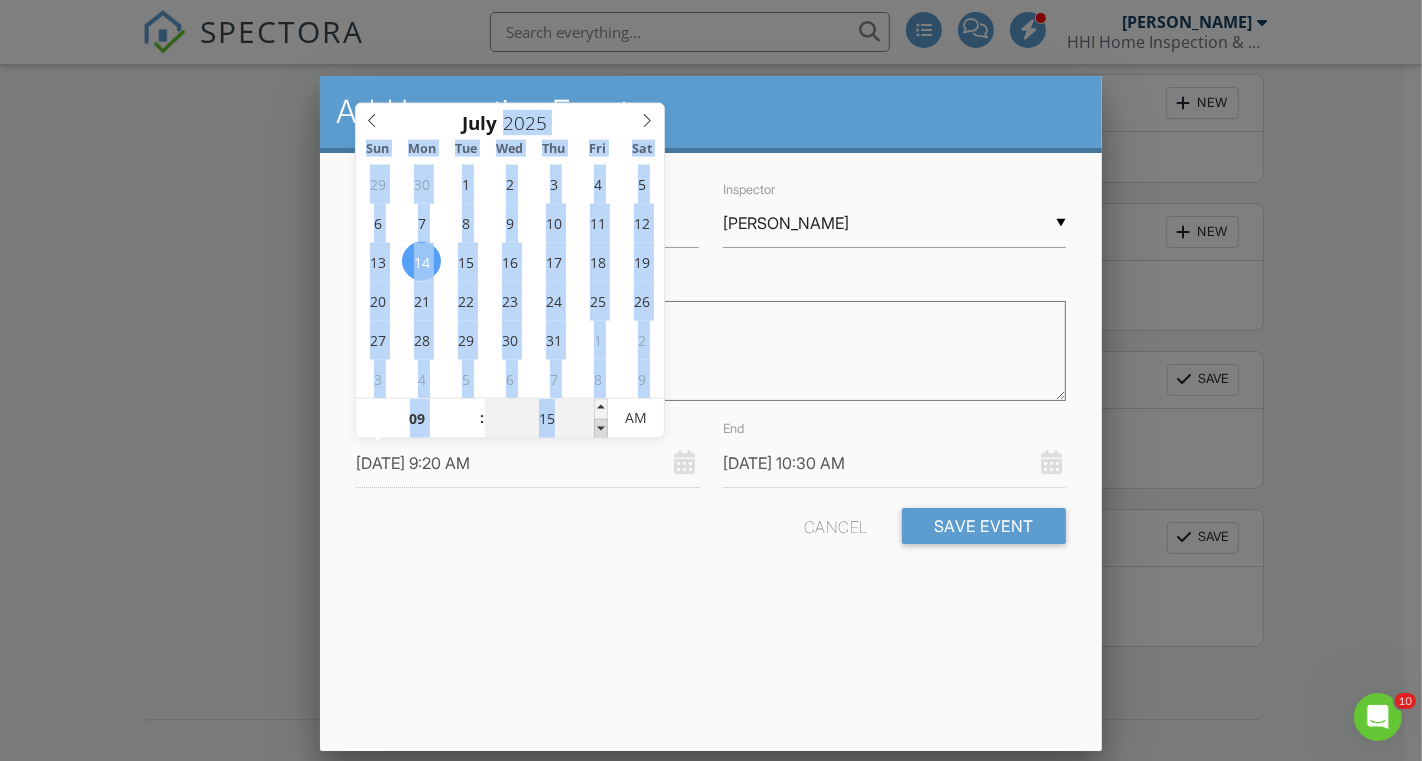 type on "07/14/2025 9:15 AM" 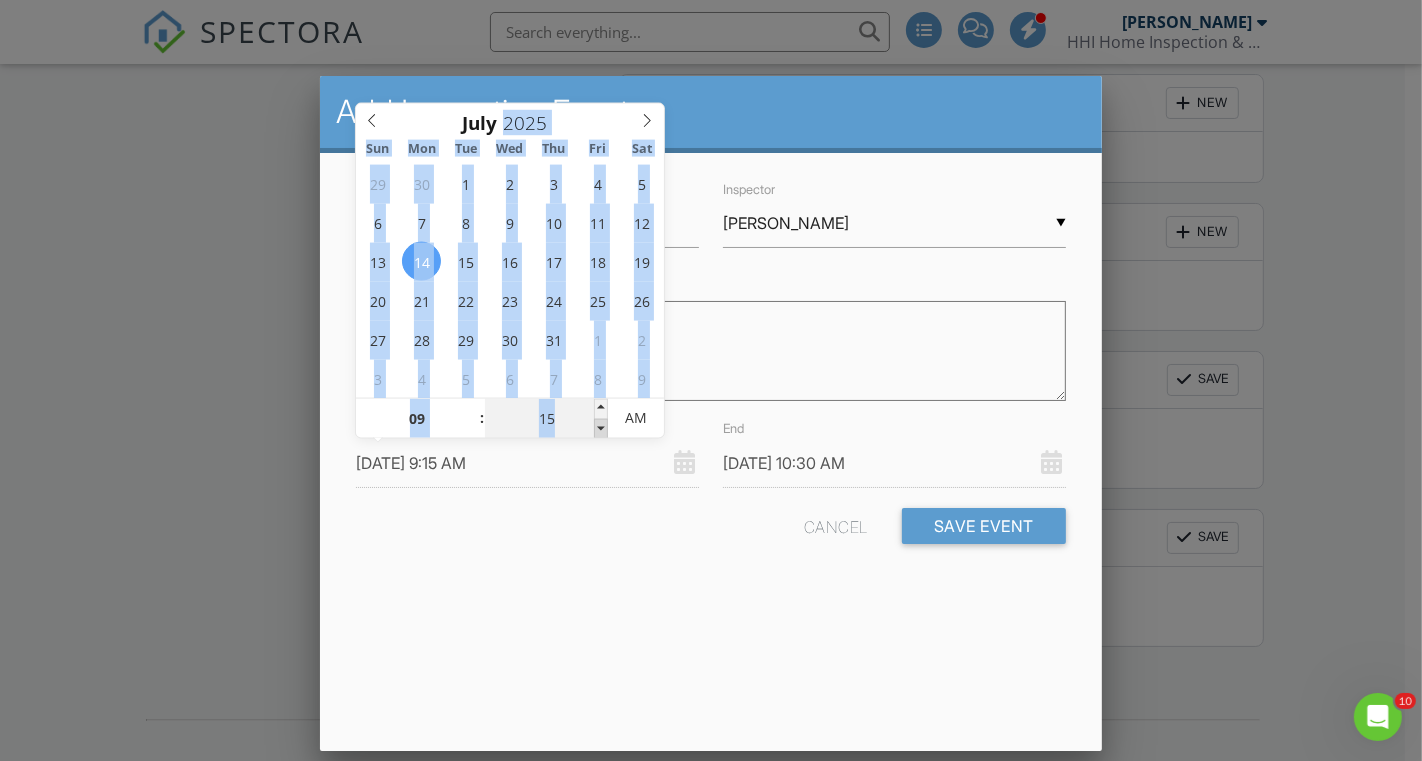 click at bounding box center (601, 429) 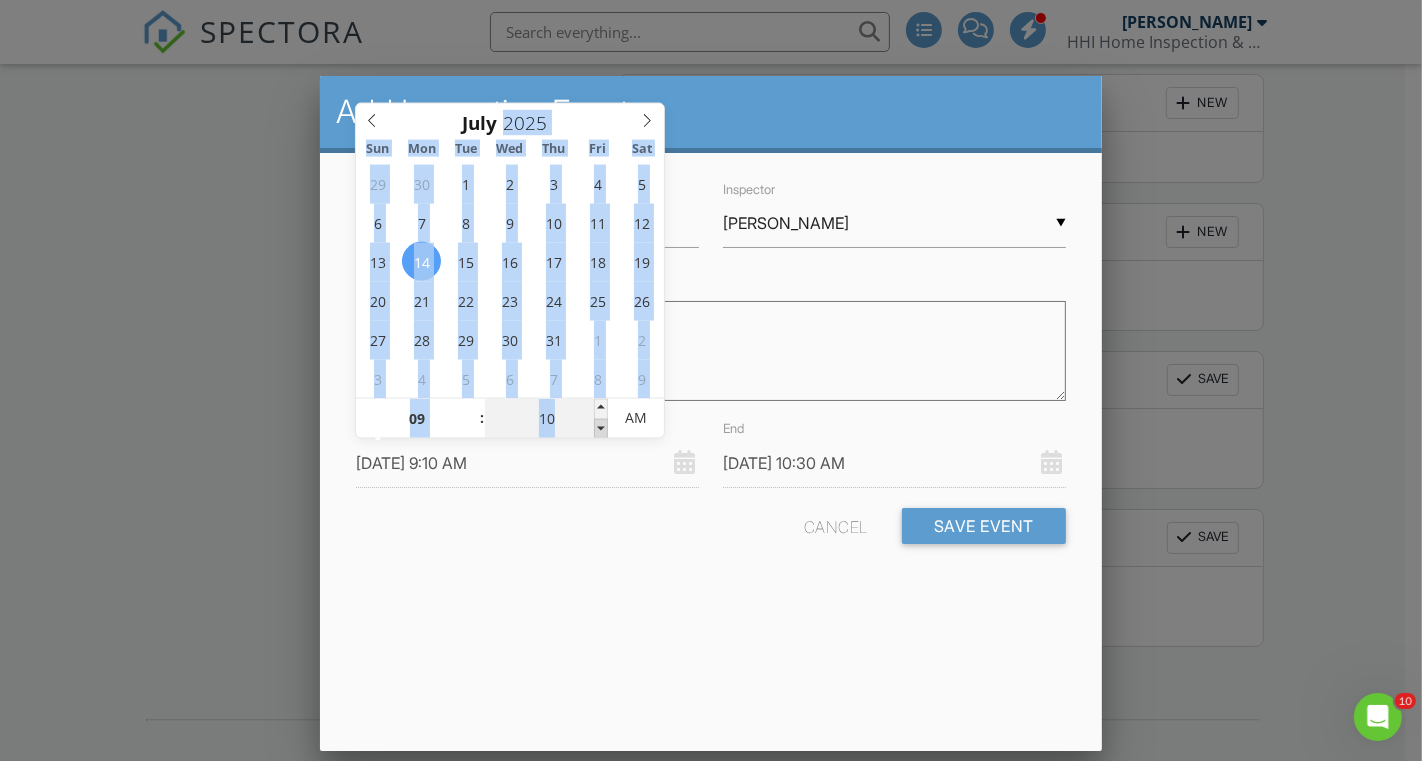 click at bounding box center [601, 429] 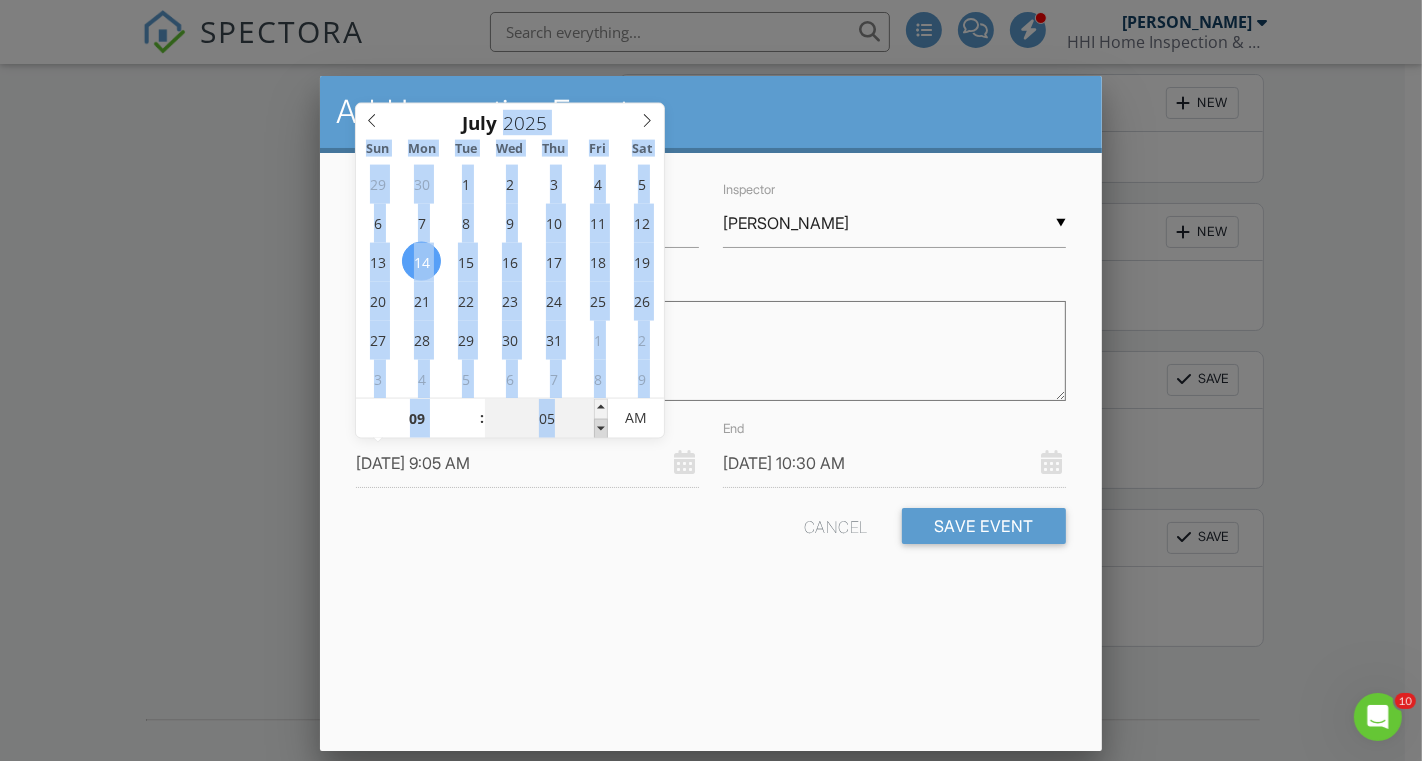 click at bounding box center [601, 429] 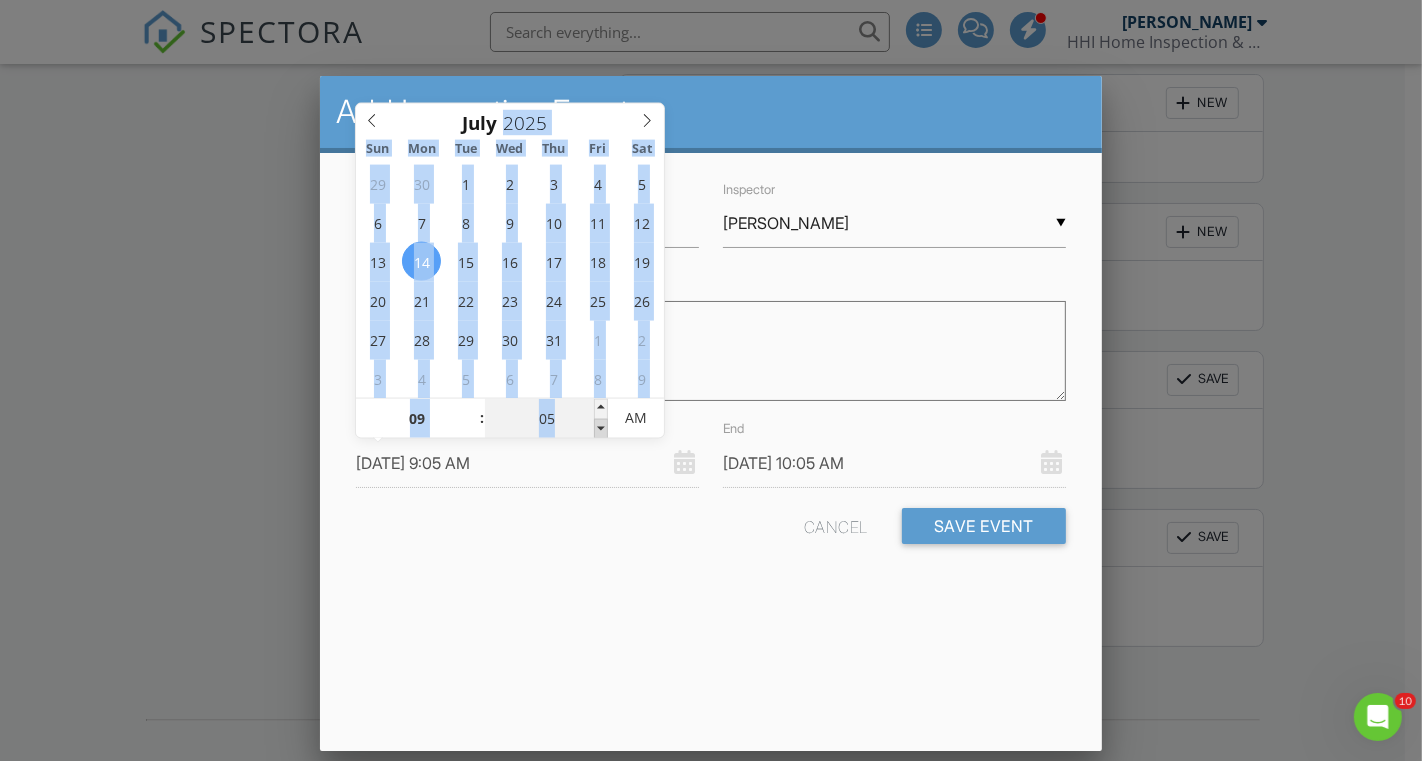 type on "00" 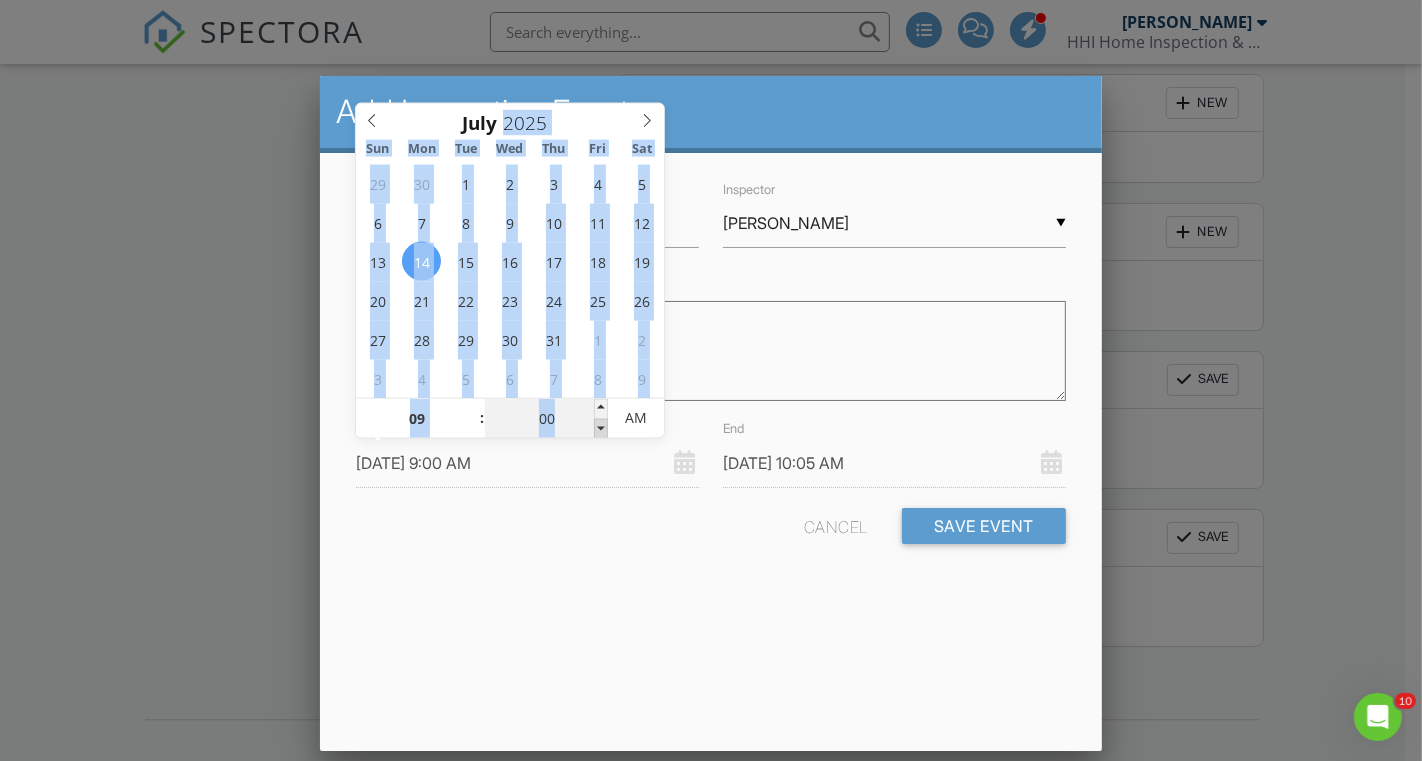 click at bounding box center [601, 429] 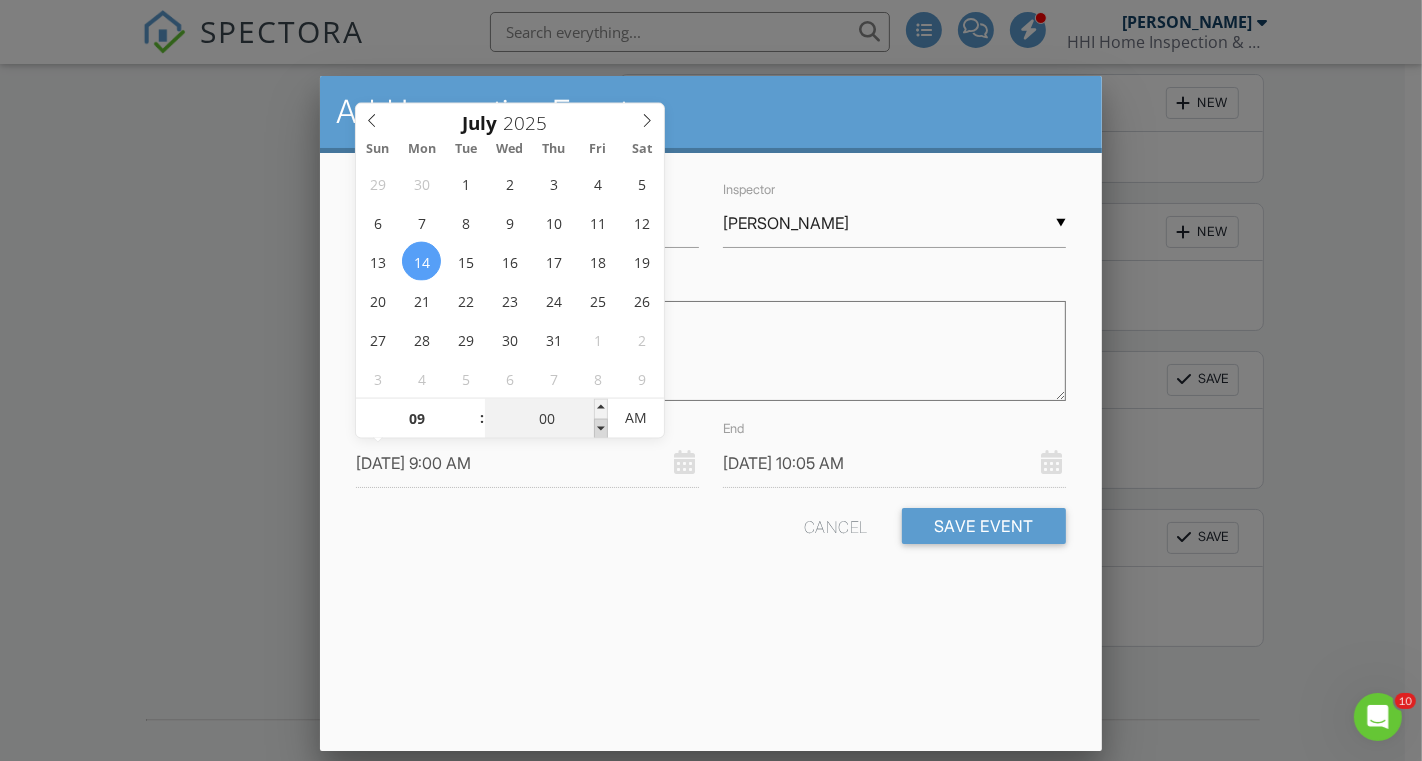 type on "[DATE] 10:00 AM" 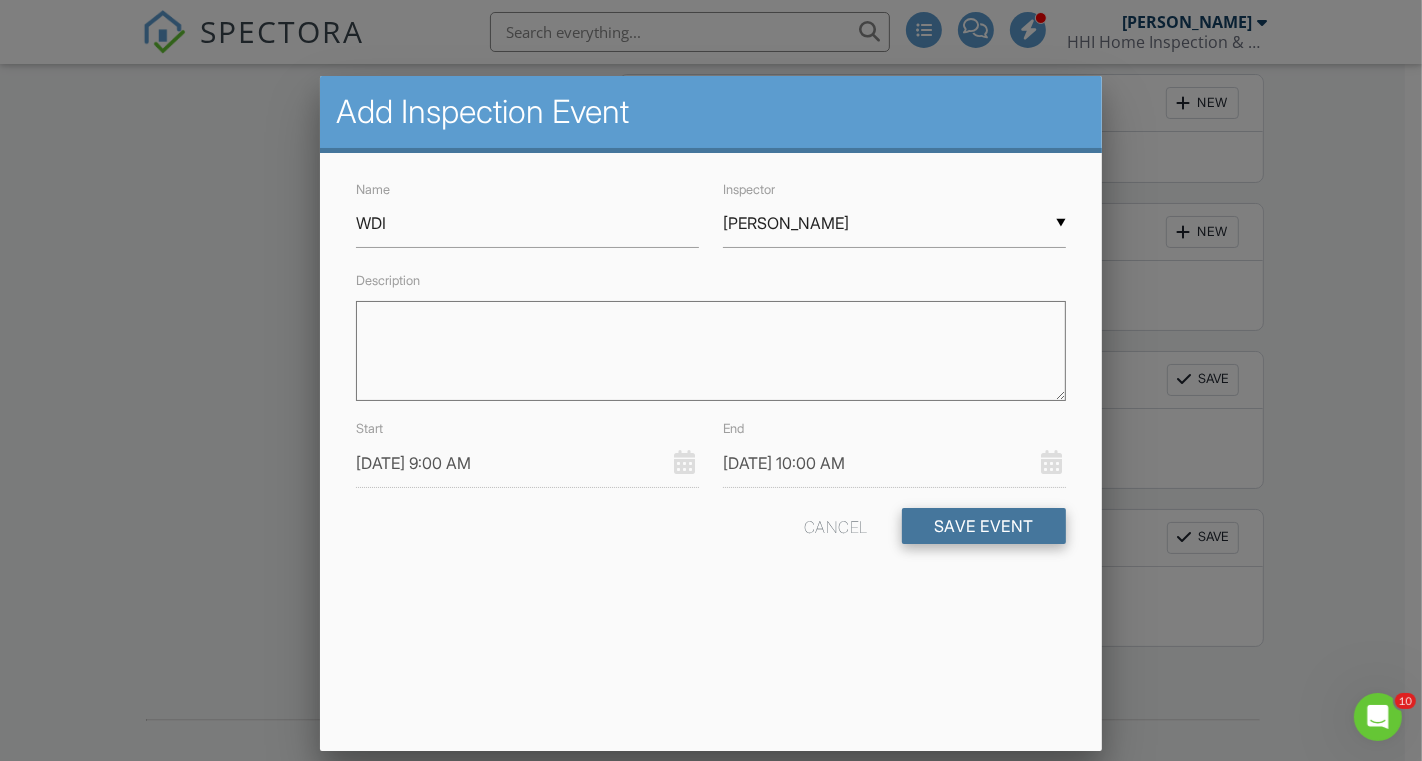 click on "Save Event" at bounding box center [984, 526] 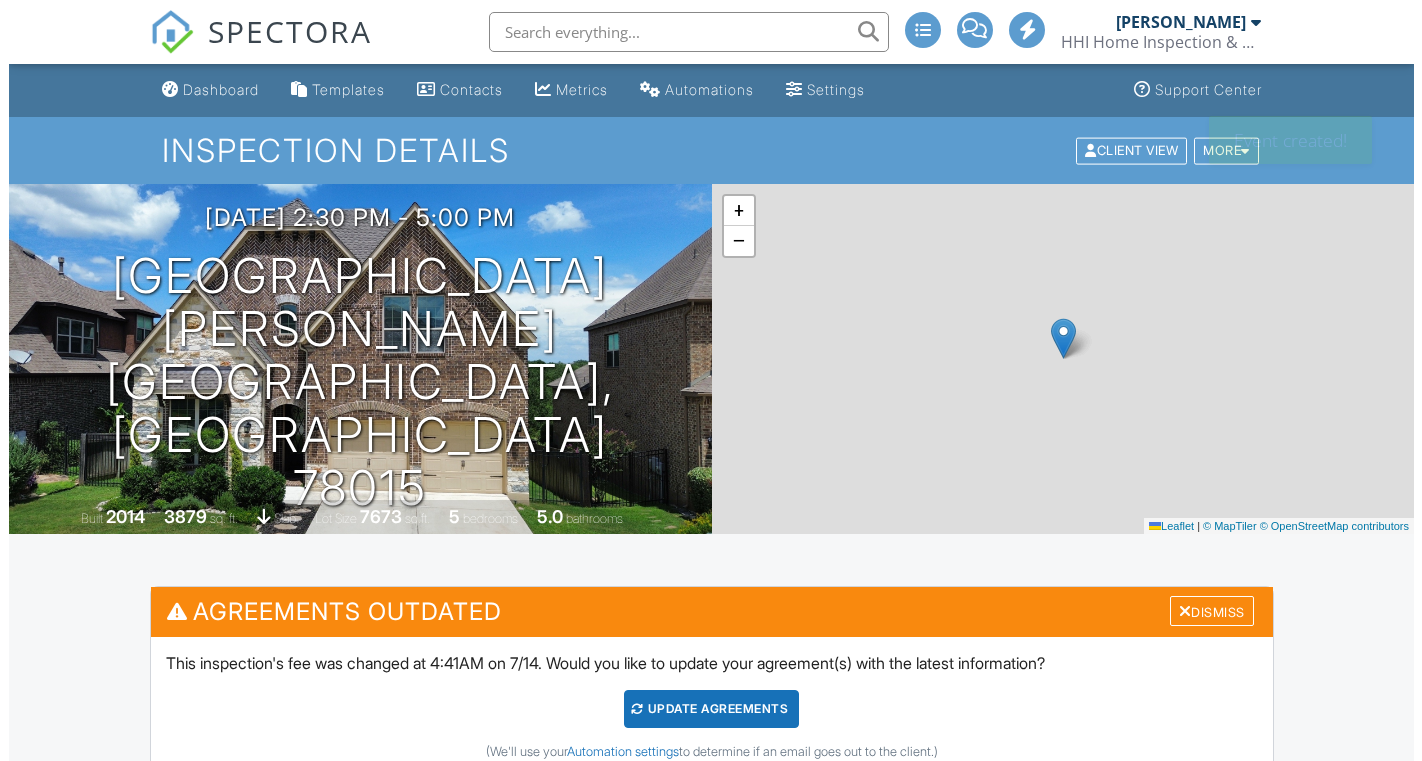scroll, scrollTop: 739, scrollLeft: 0, axis: vertical 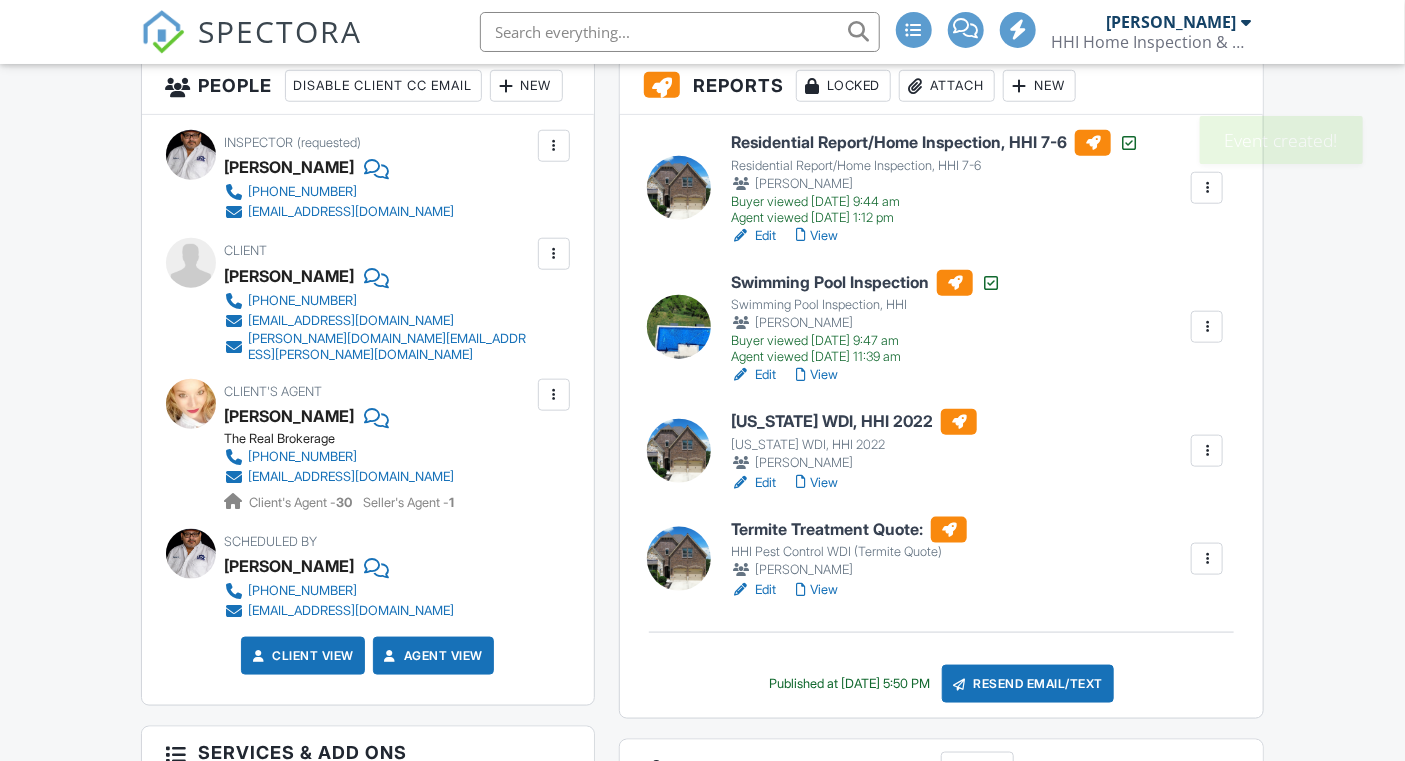 click at bounding box center (1207, 451) 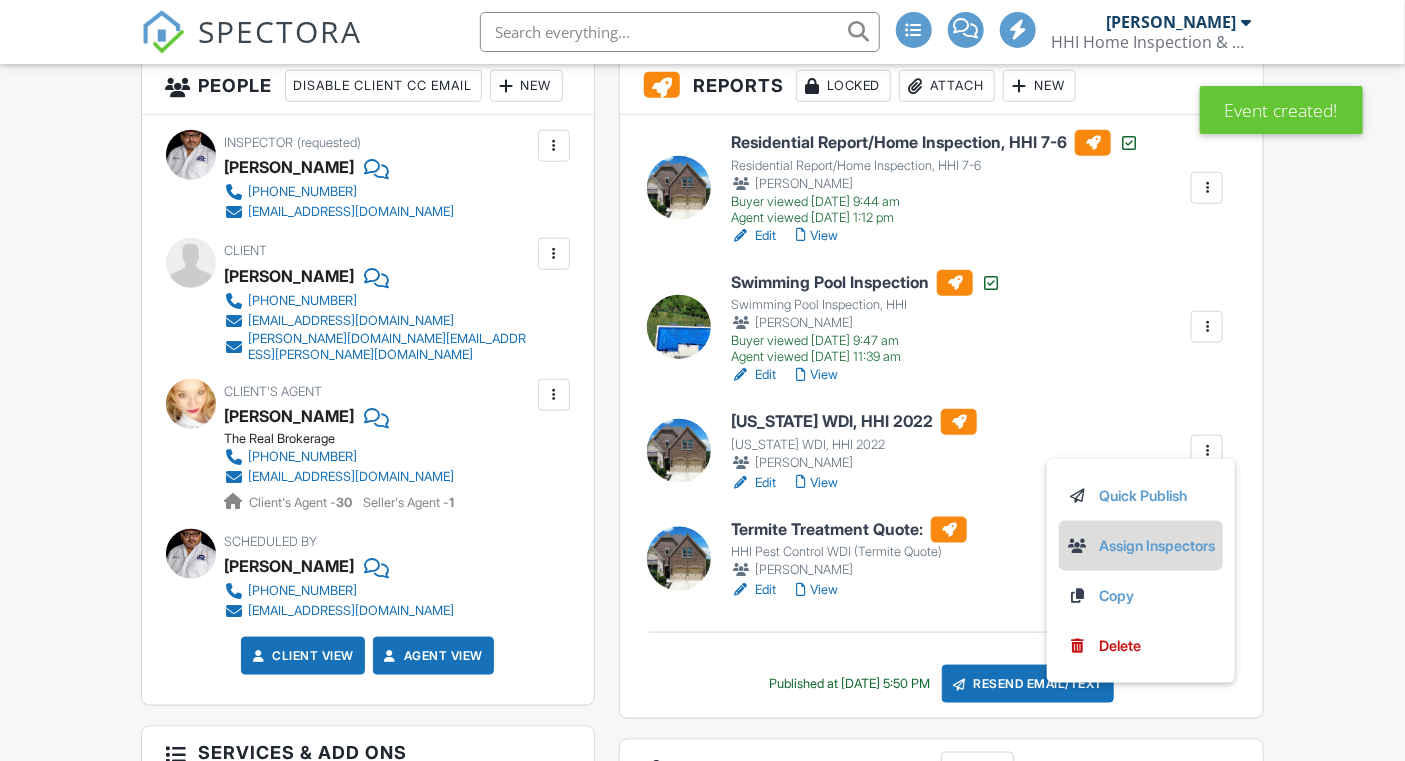 click on "Assign Inspectors" at bounding box center (1141, 546) 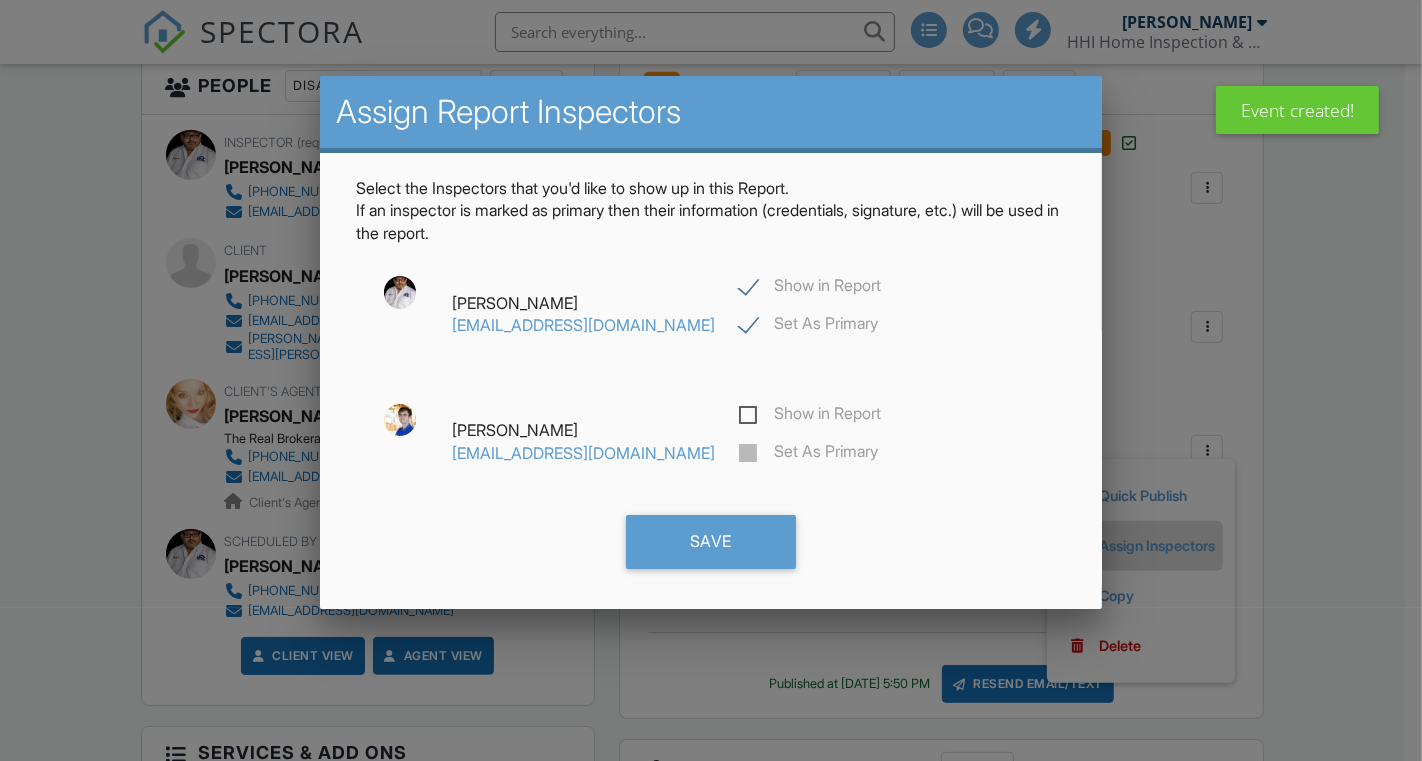 scroll, scrollTop: 739, scrollLeft: 0, axis: vertical 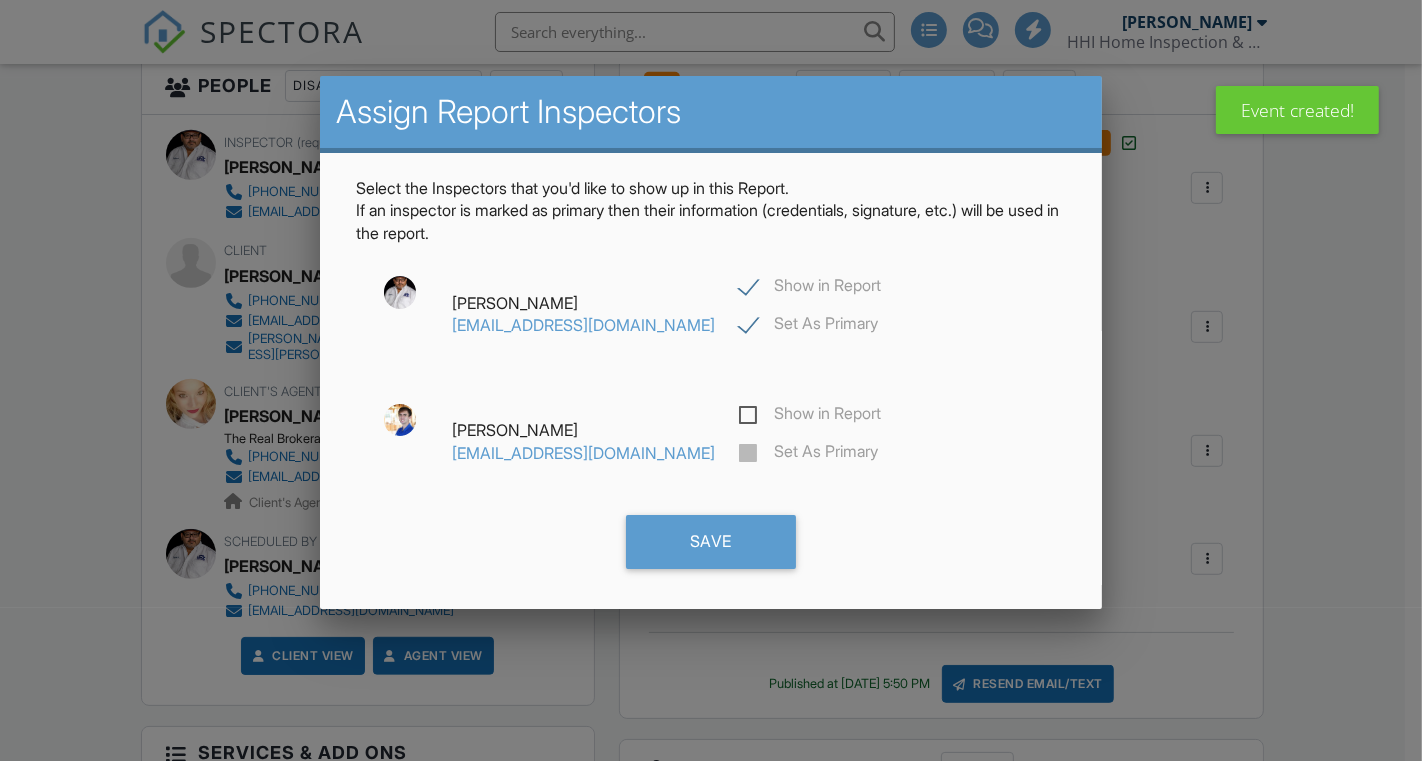click on "Show in Report" 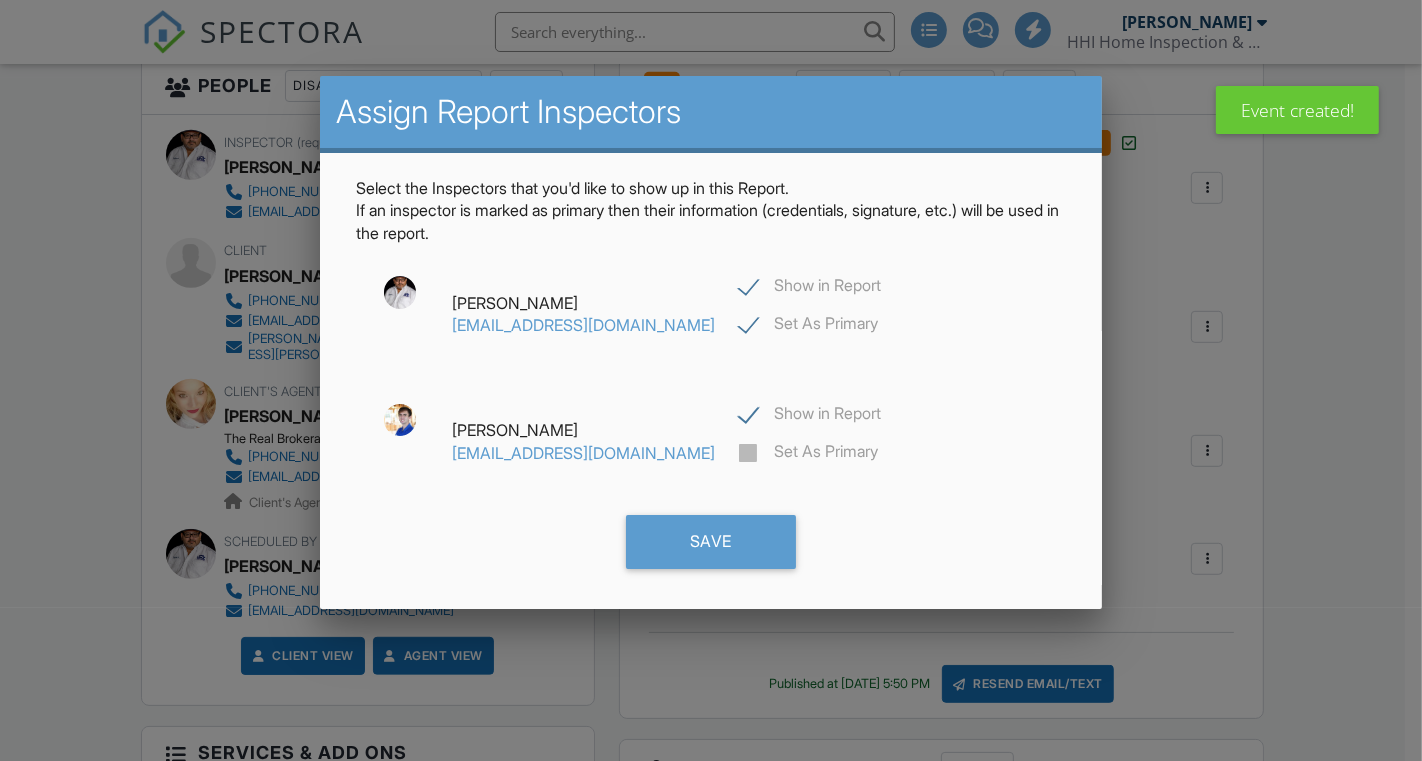 checkbox on "true" 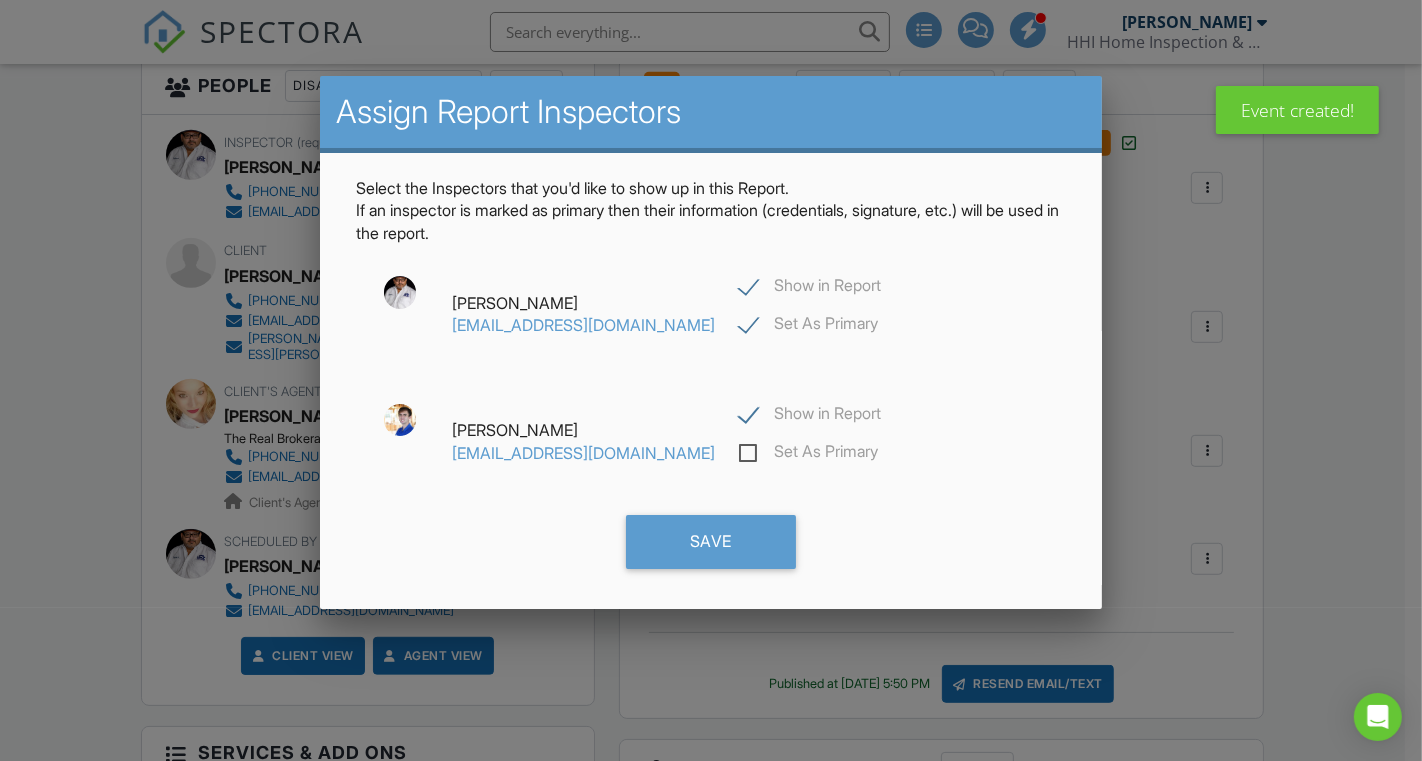 click on "Set As Primary" 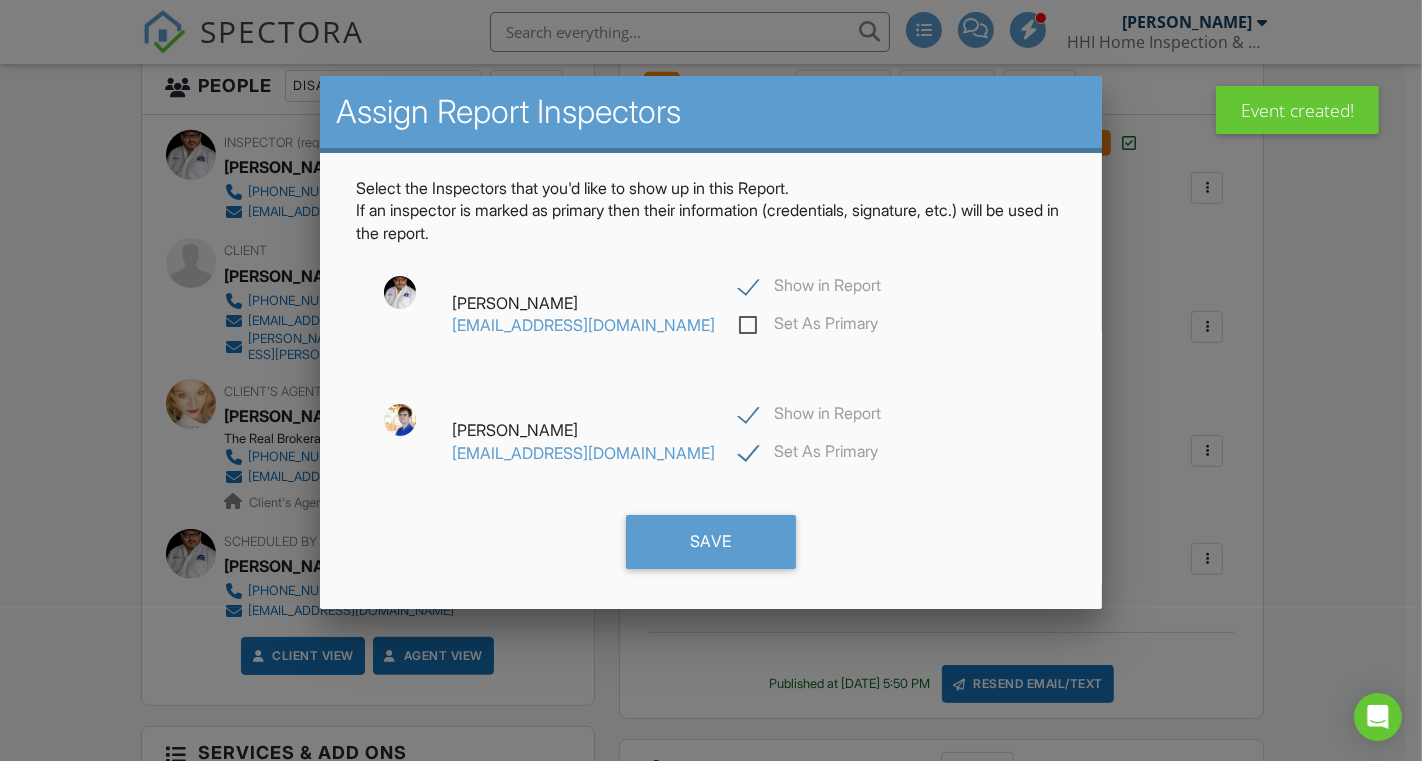 checkbox on "false" 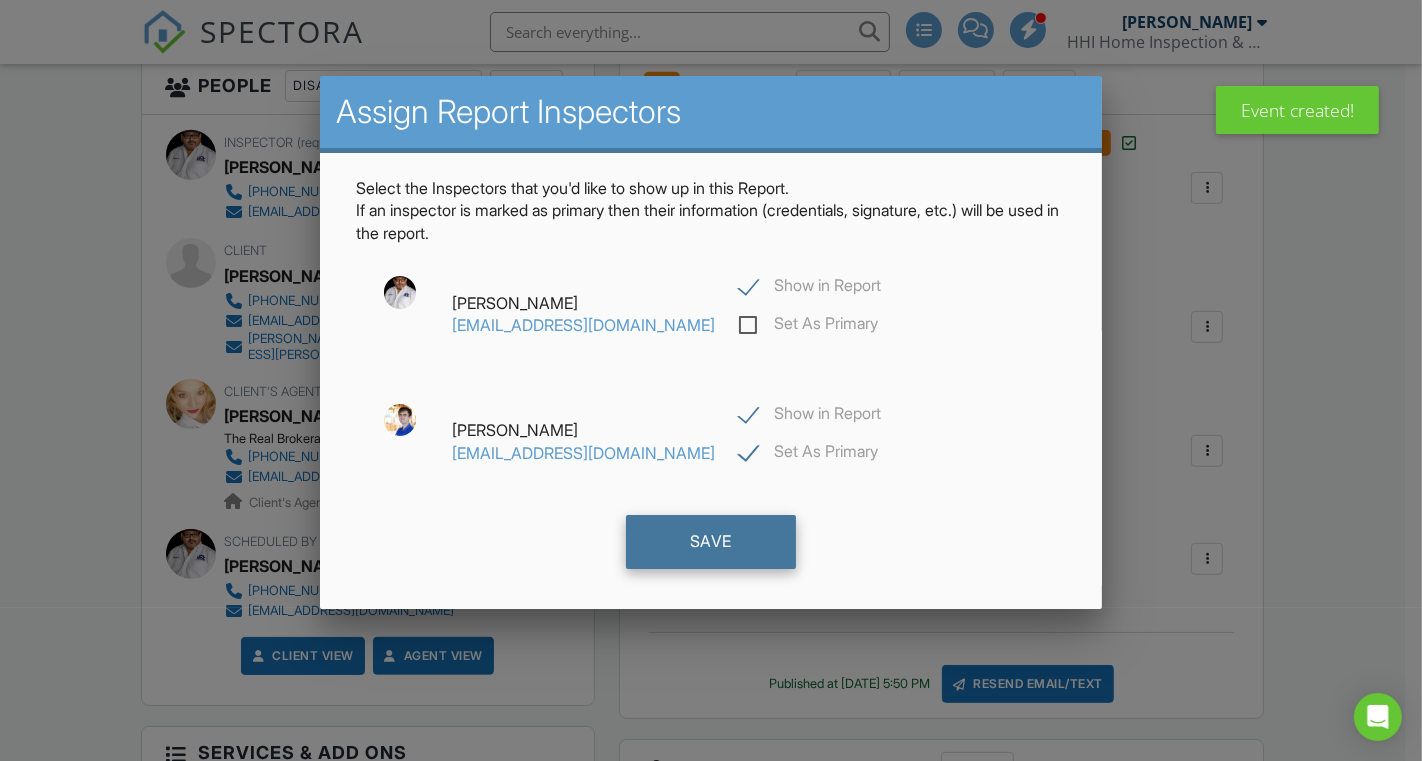 click on "Save" 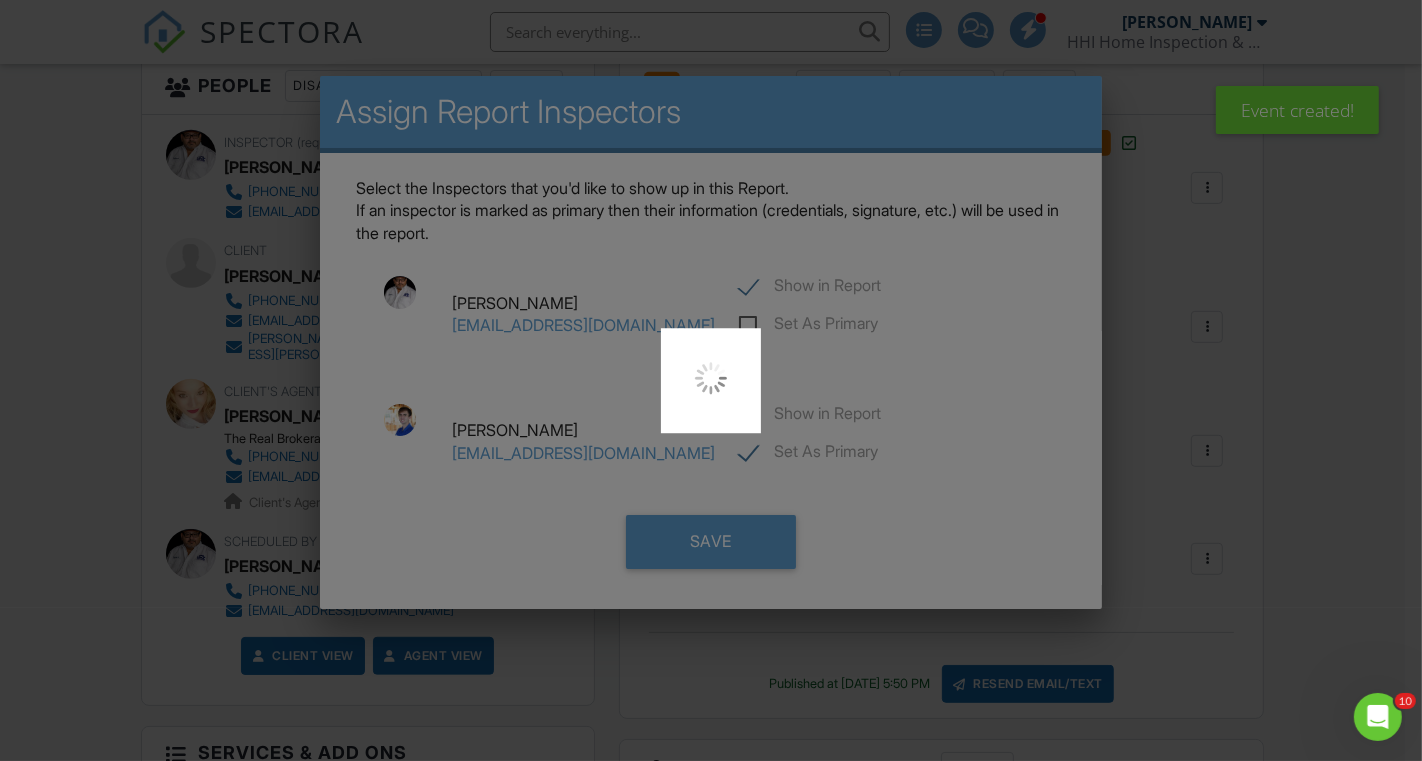 scroll, scrollTop: 0, scrollLeft: 0, axis: both 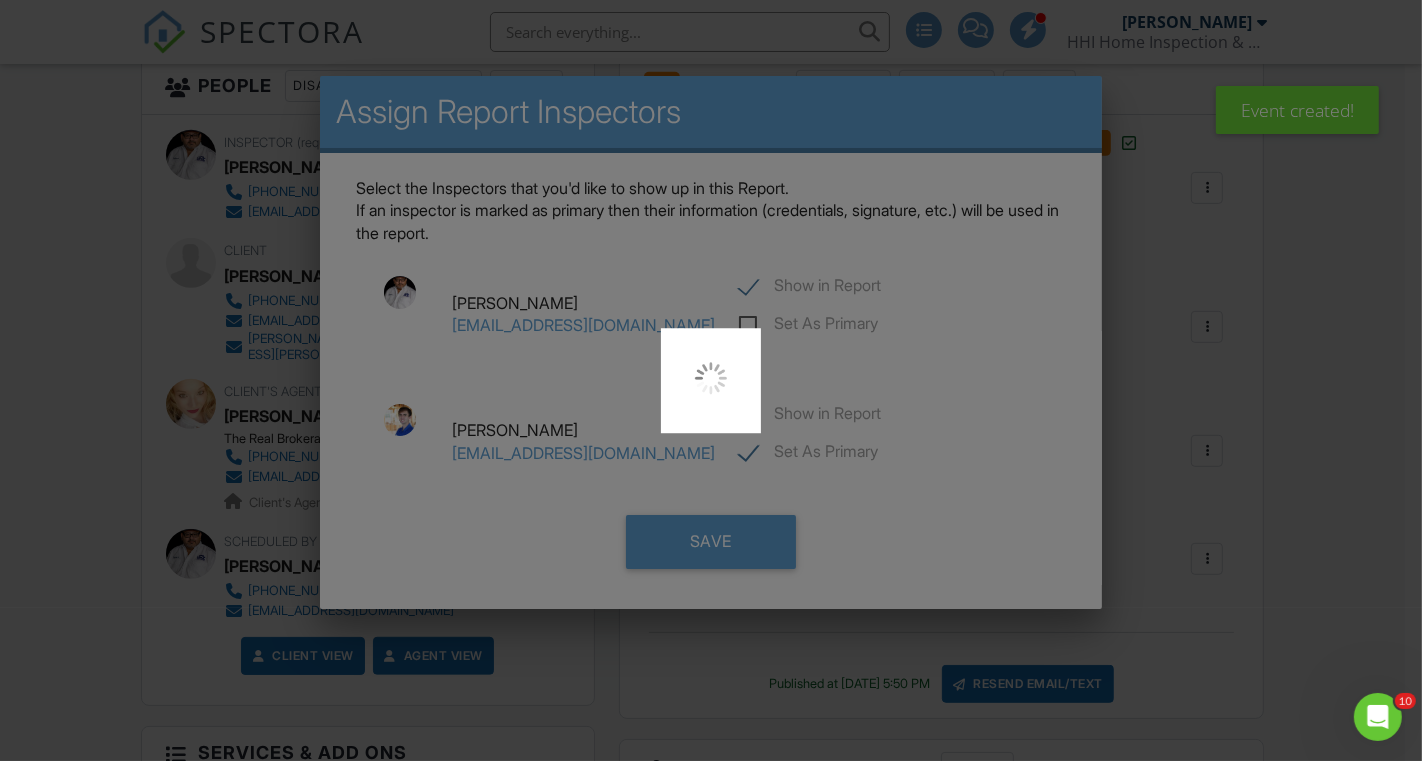 click at bounding box center [711, 380] 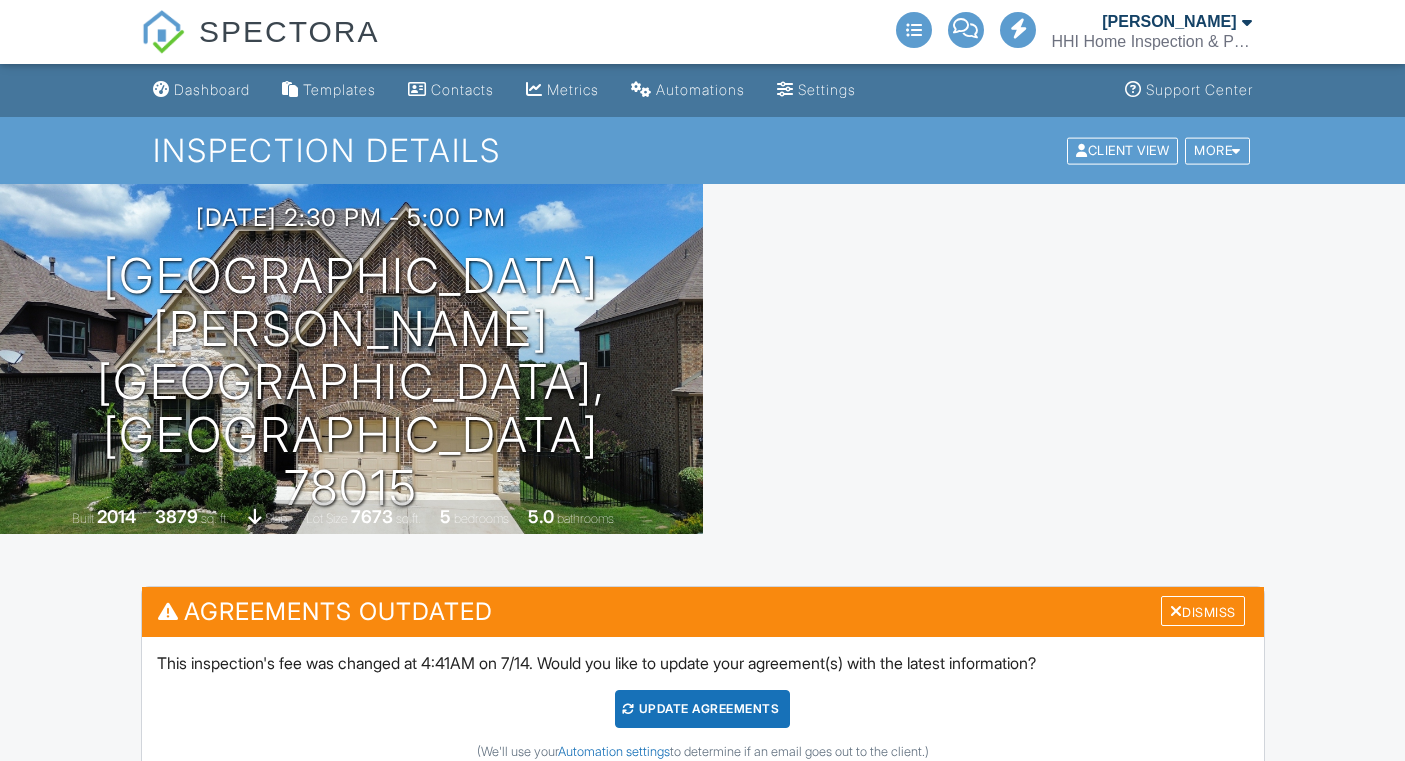 scroll, scrollTop: 739, scrollLeft: 0, axis: vertical 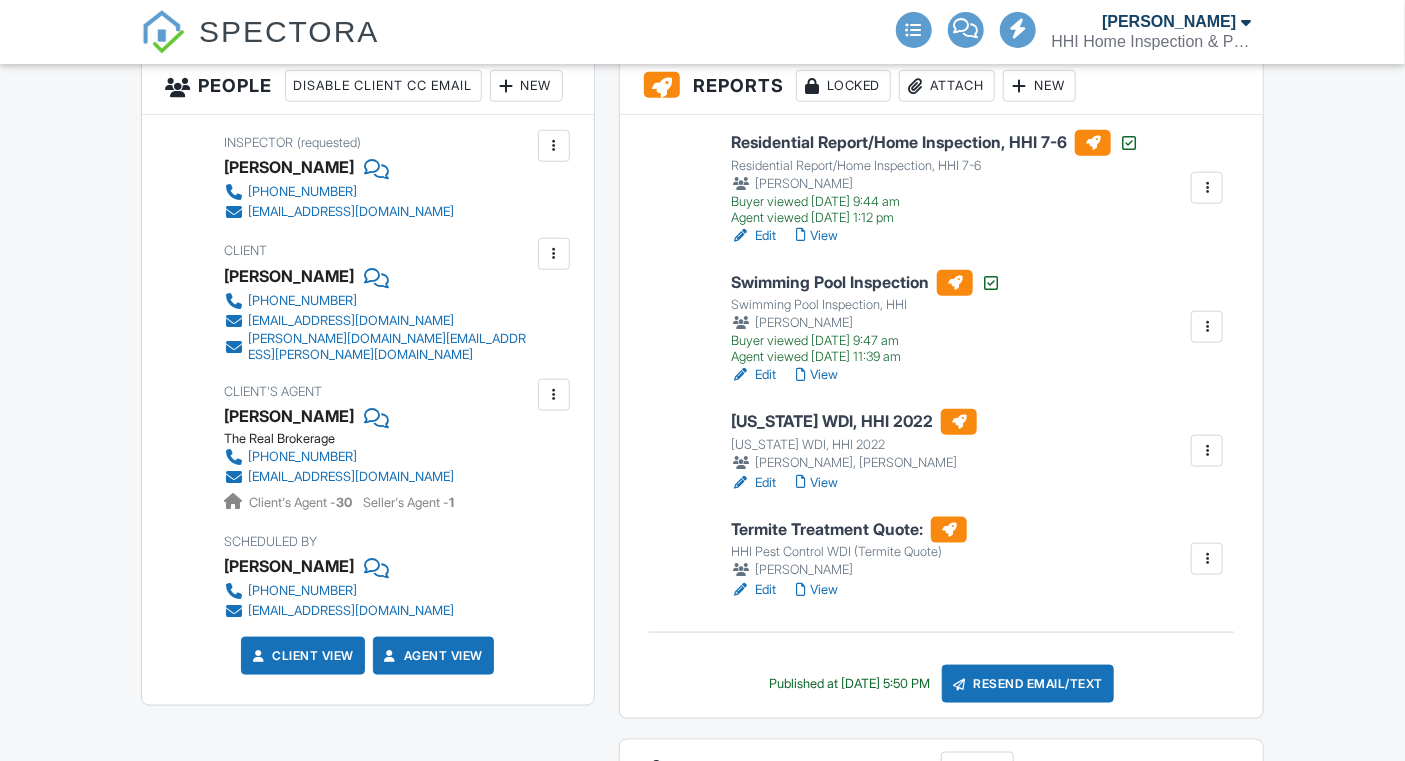 click at bounding box center (1207, 451) 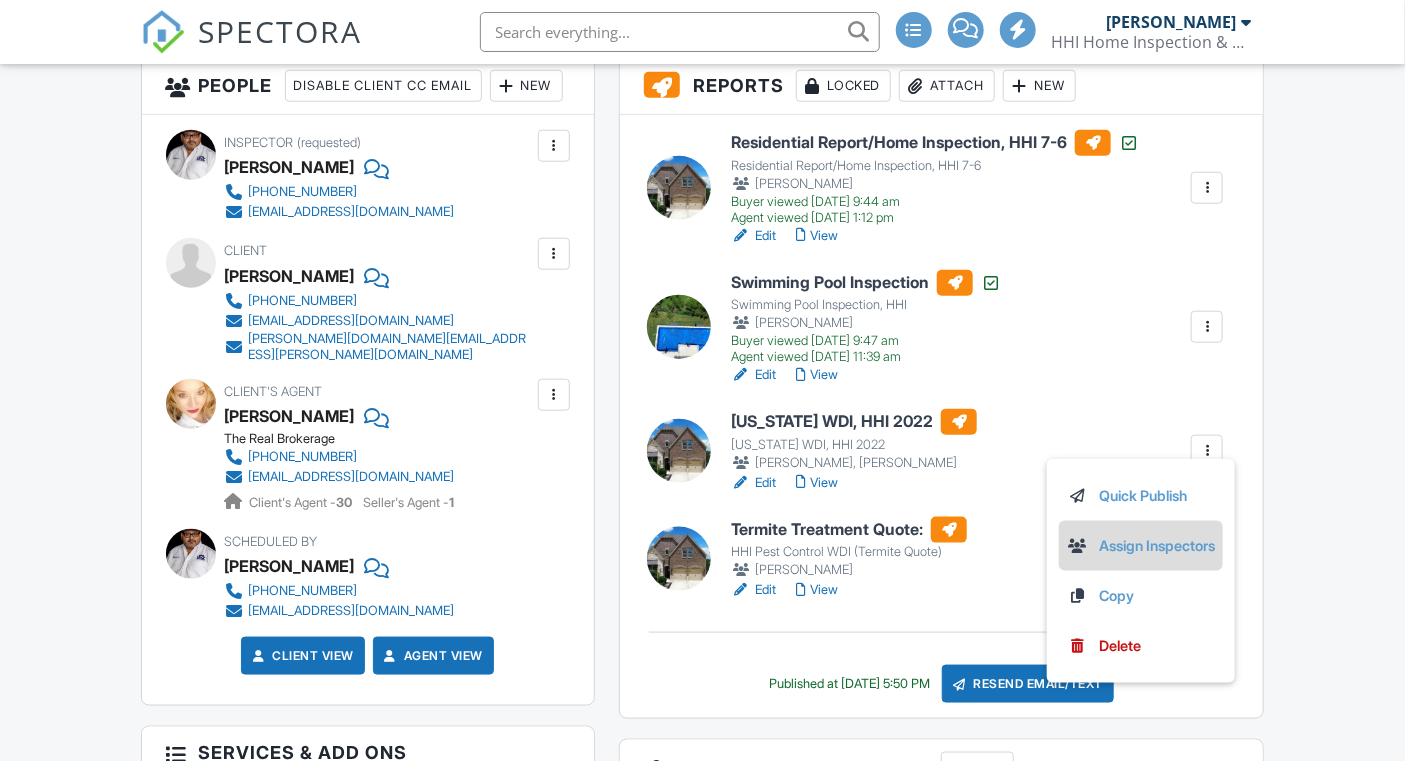 click on "Assign Inspectors" at bounding box center (1141, 546) 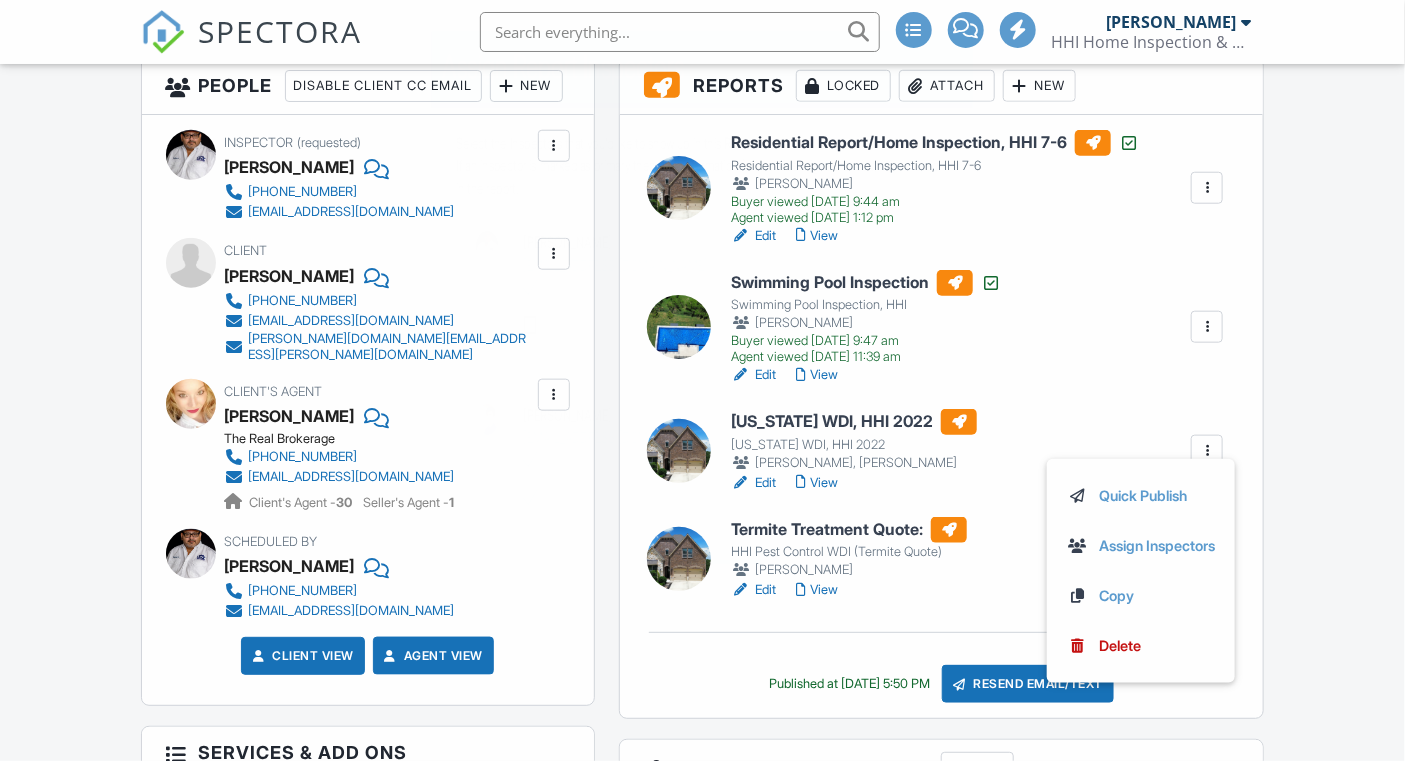 click at bounding box center [702, 375] 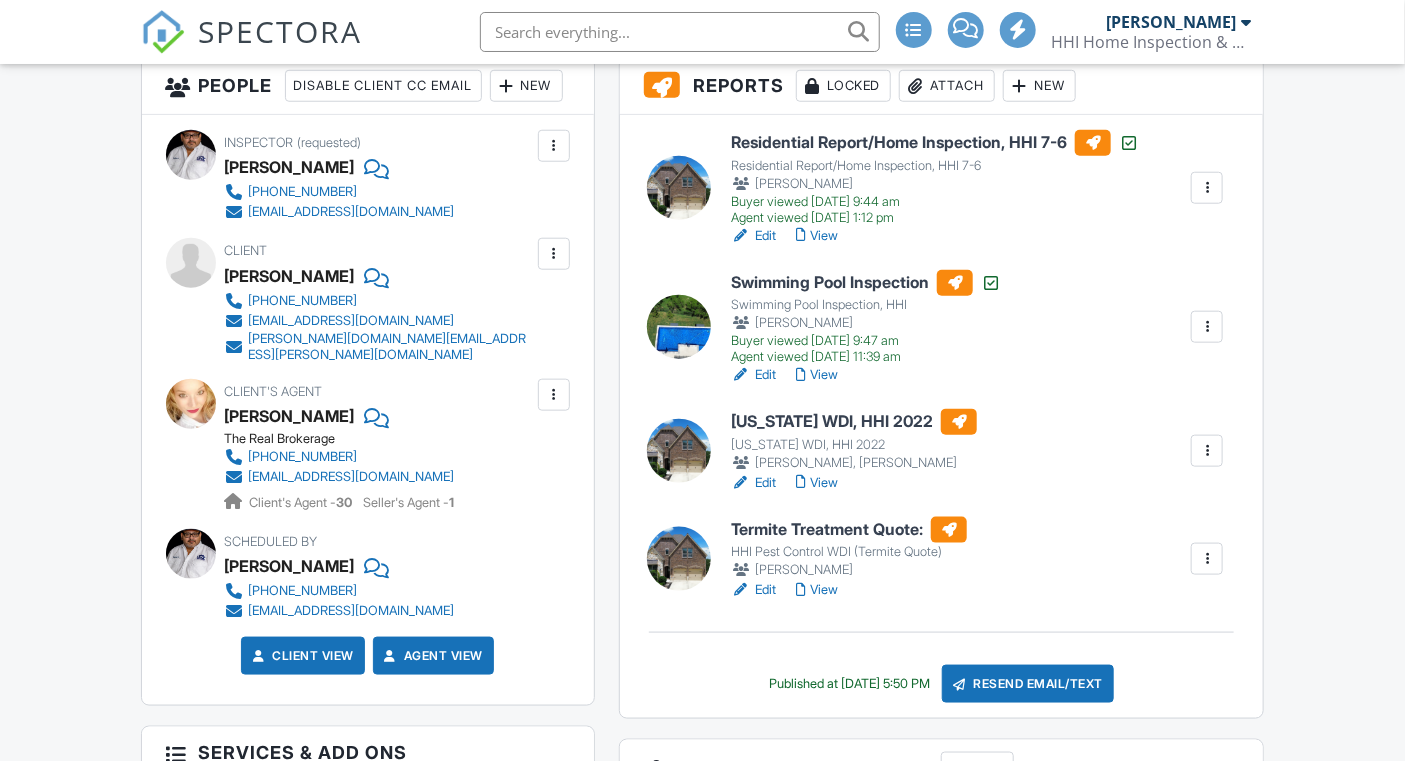 scroll, scrollTop: 0, scrollLeft: 0, axis: both 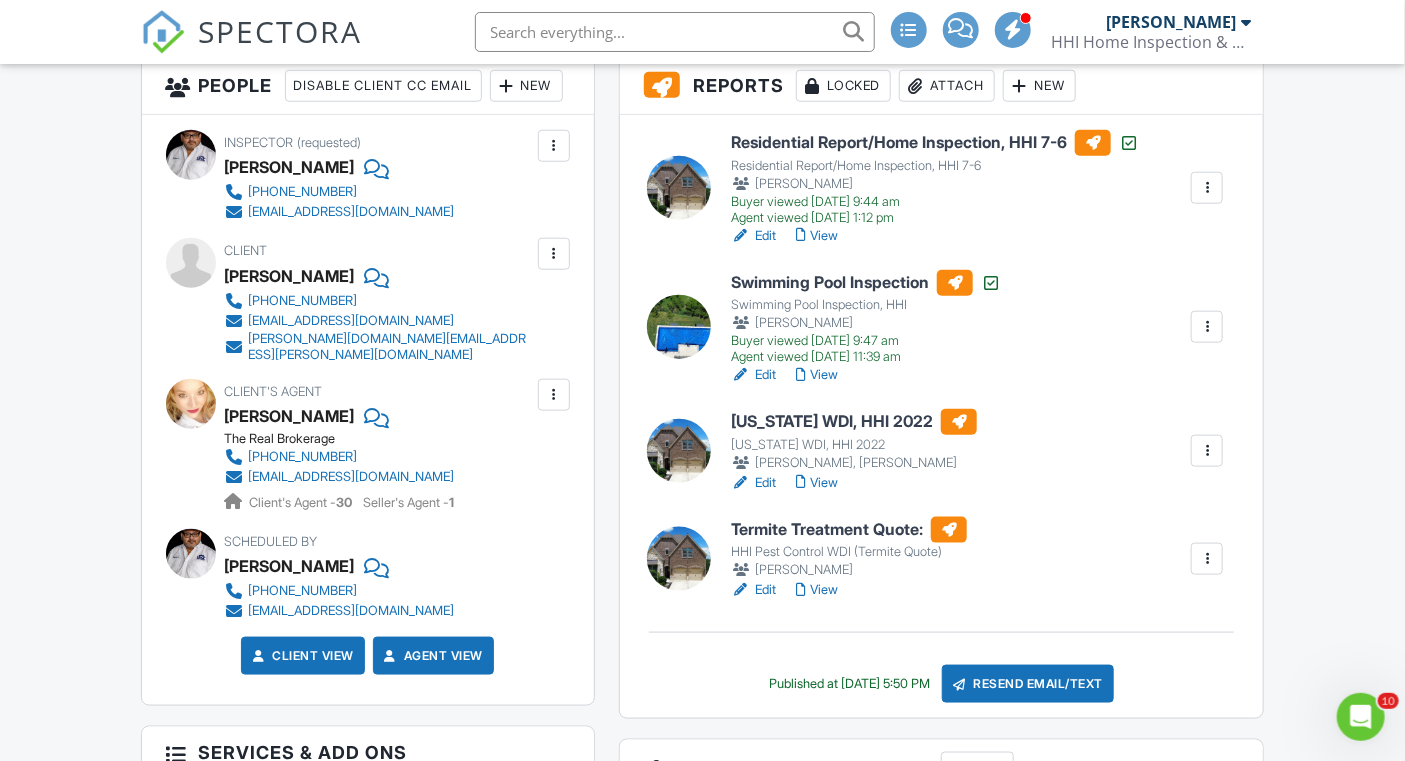 click at bounding box center (1207, 451) 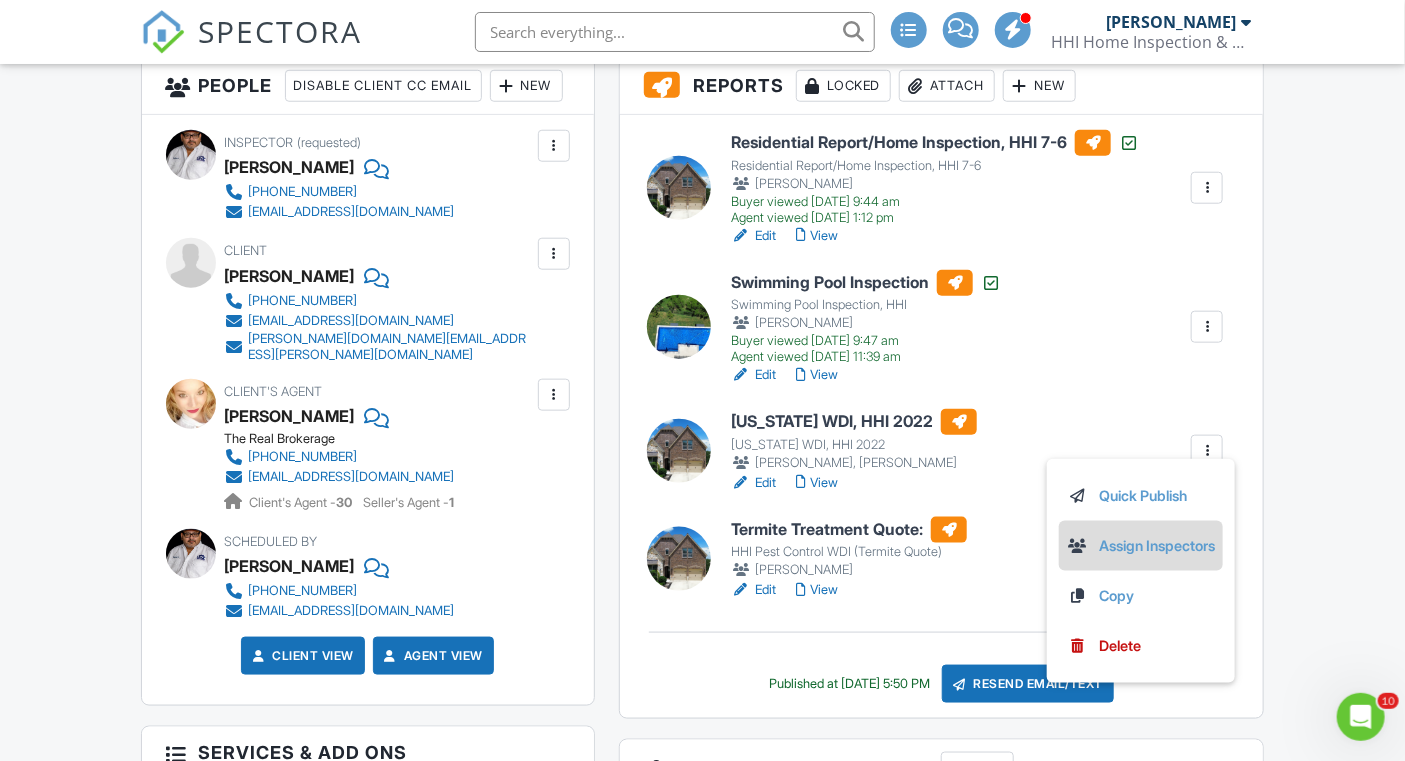 click on "Assign Inspectors" at bounding box center [1141, 546] 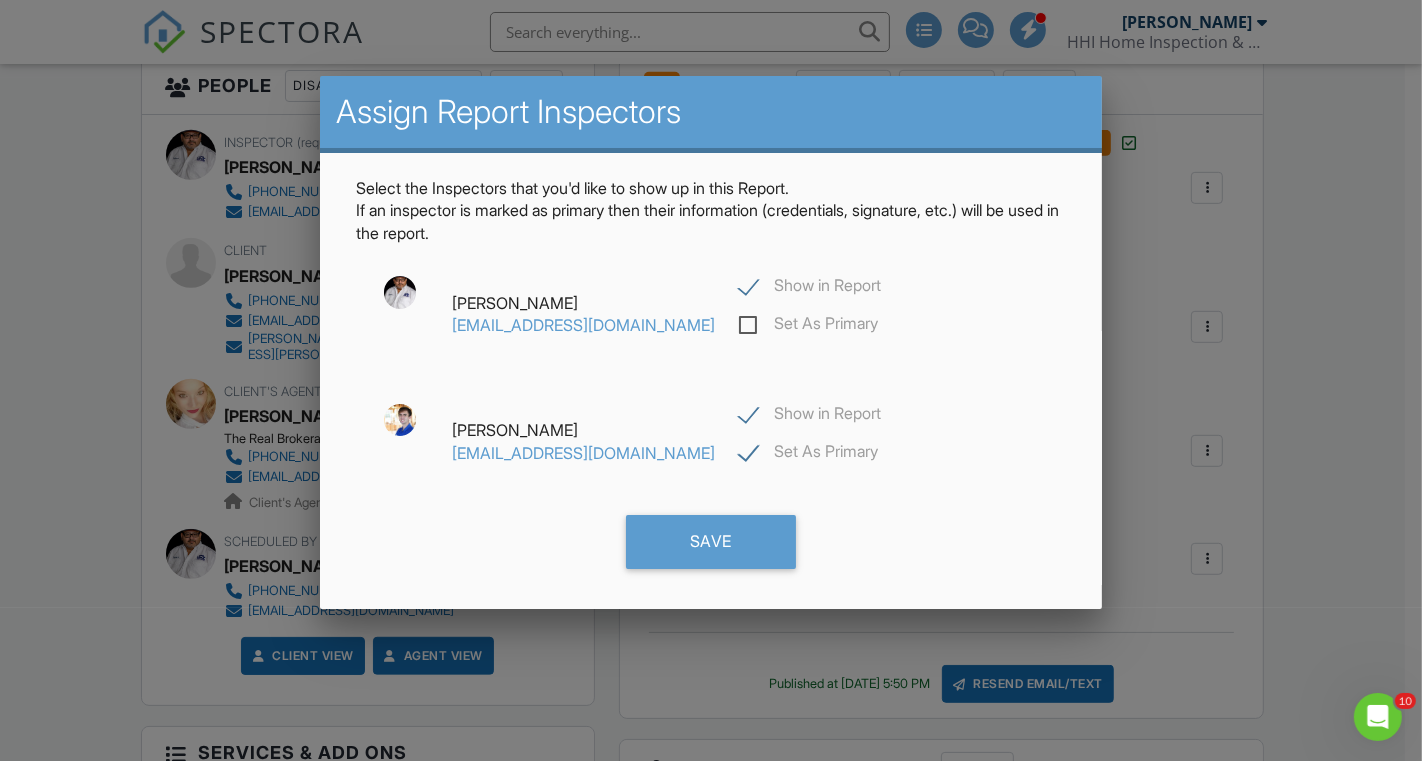 click on "Show in Report" 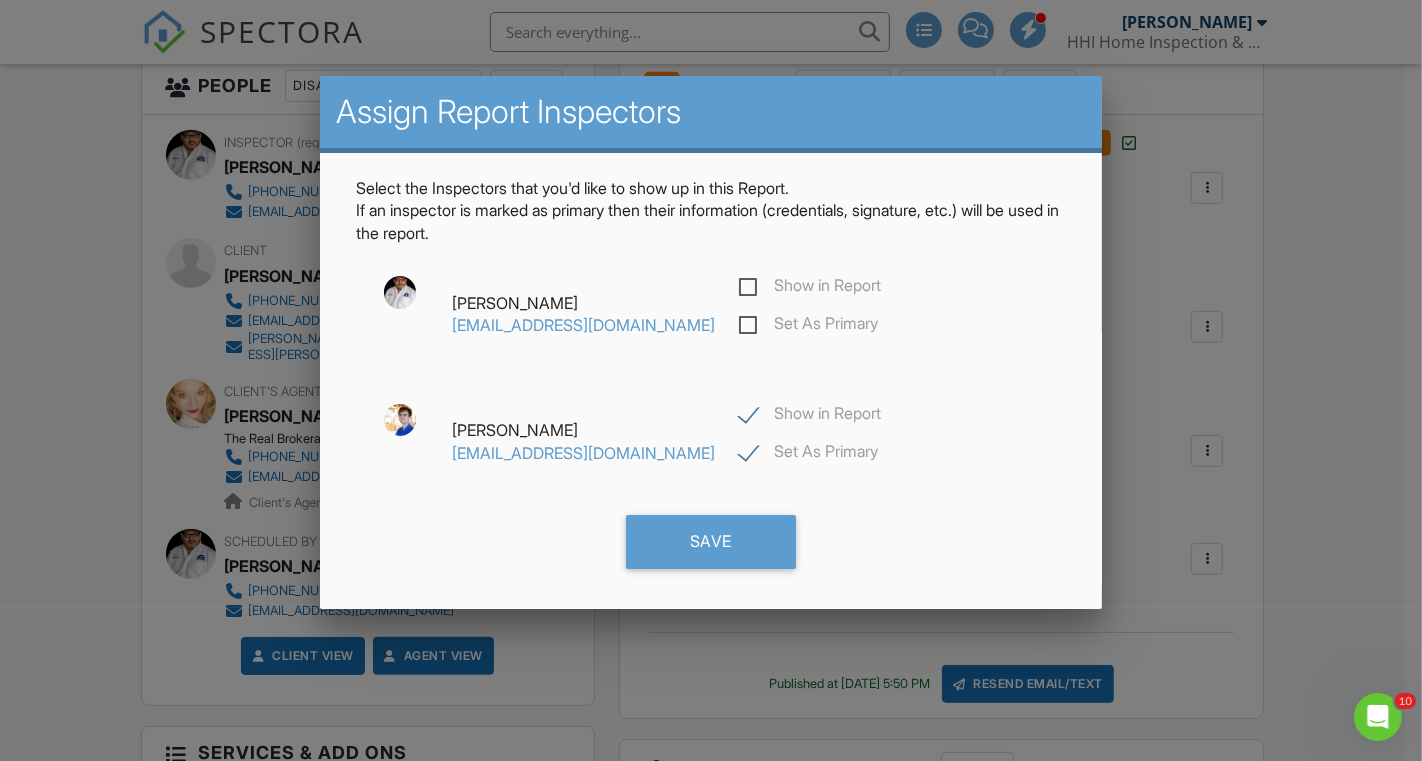 checkbox on "false" 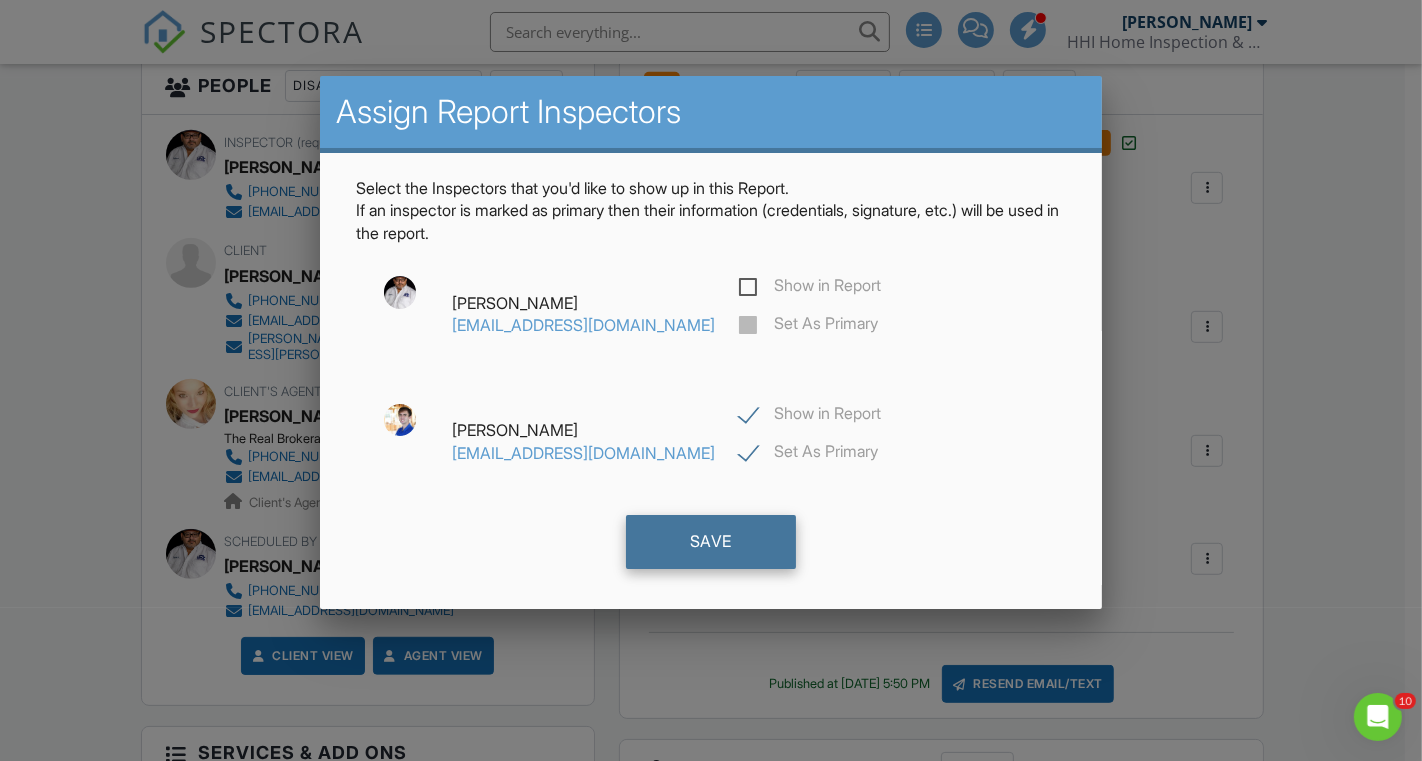 click on "Save" 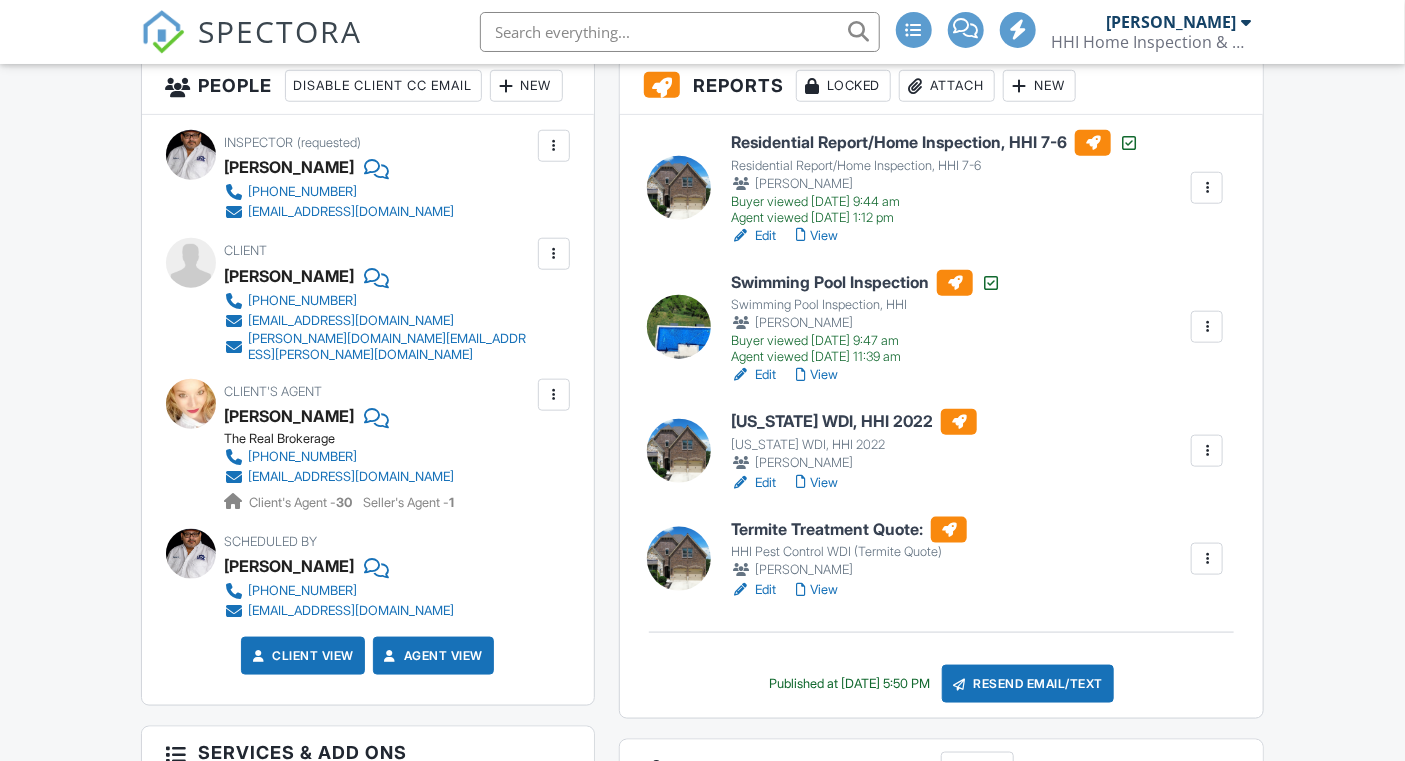 scroll, scrollTop: 739, scrollLeft: 0, axis: vertical 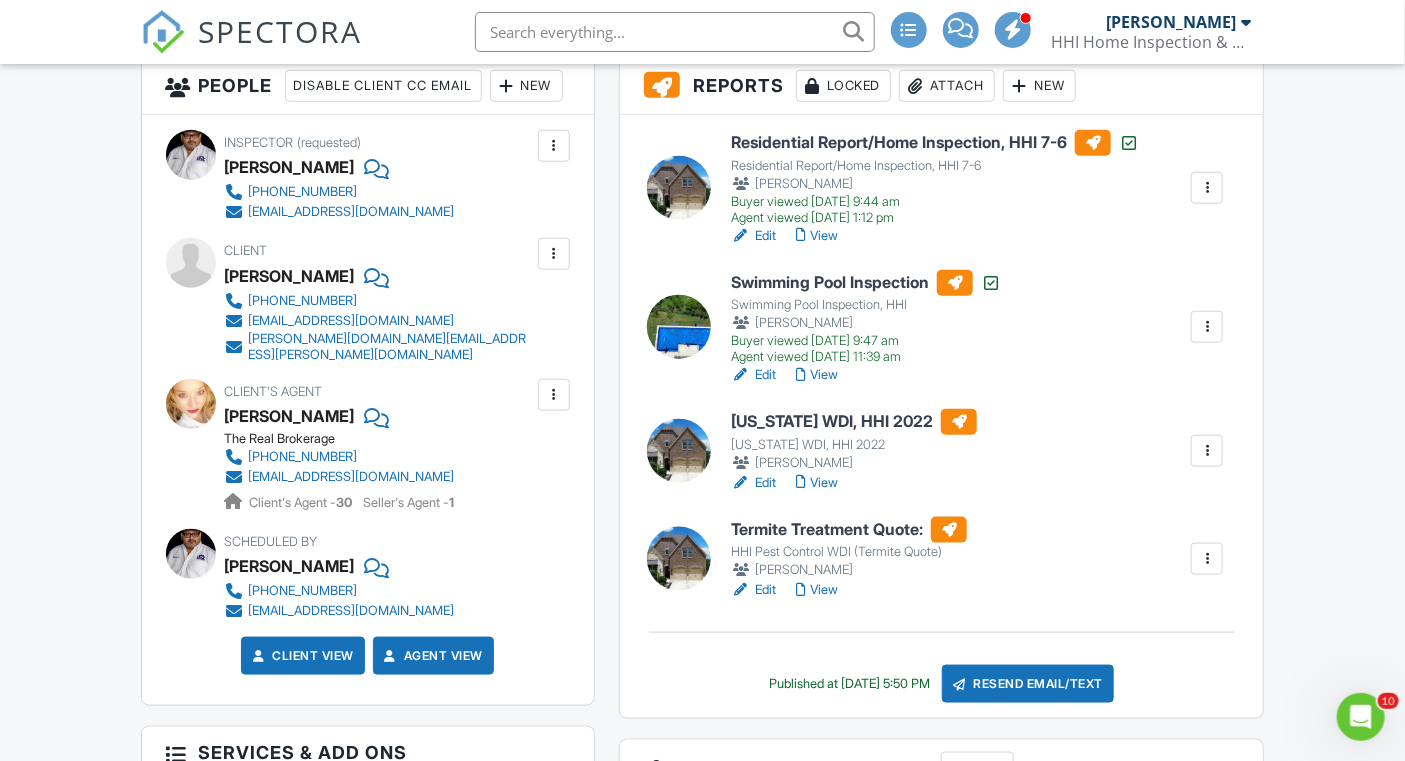 click at bounding box center (1207, 559) 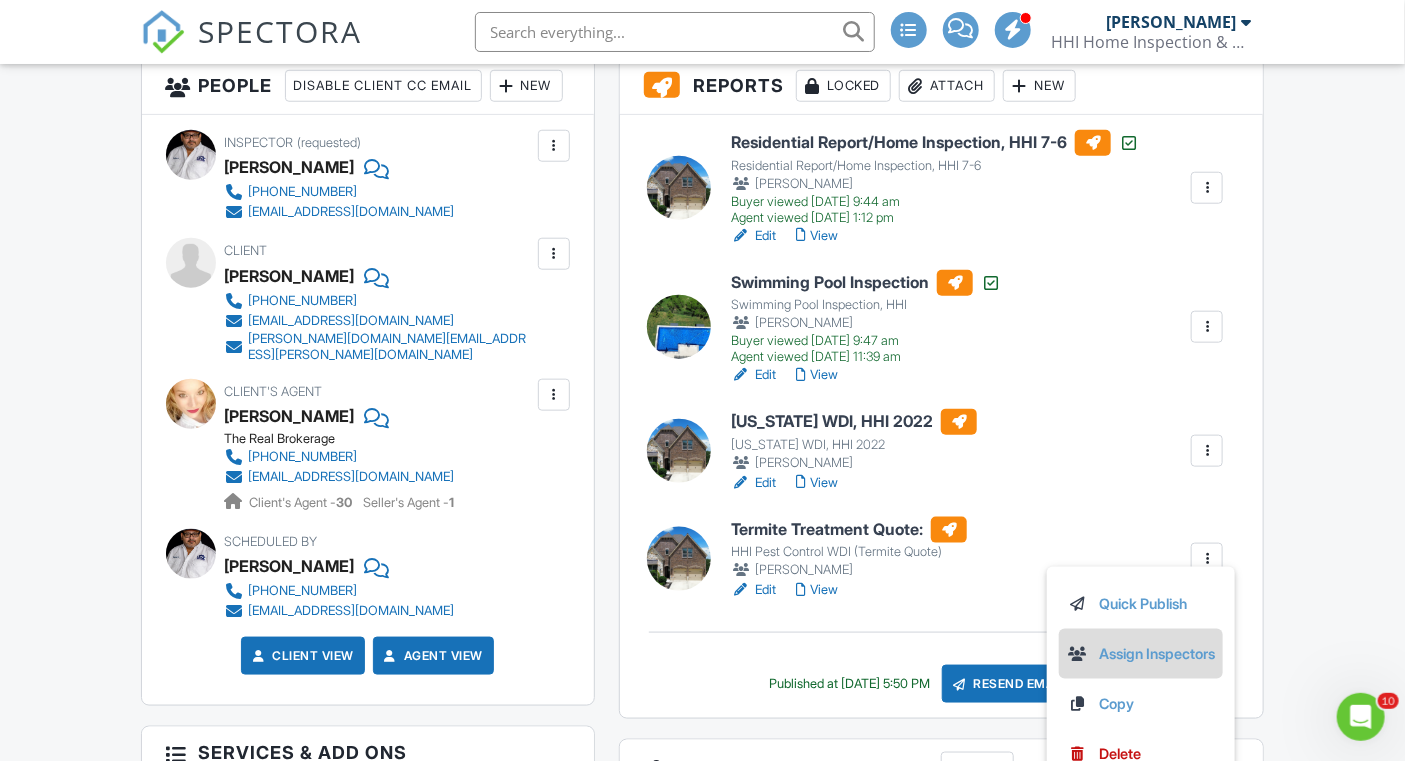 click on "Assign Inspectors" at bounding box center [1141, 654] 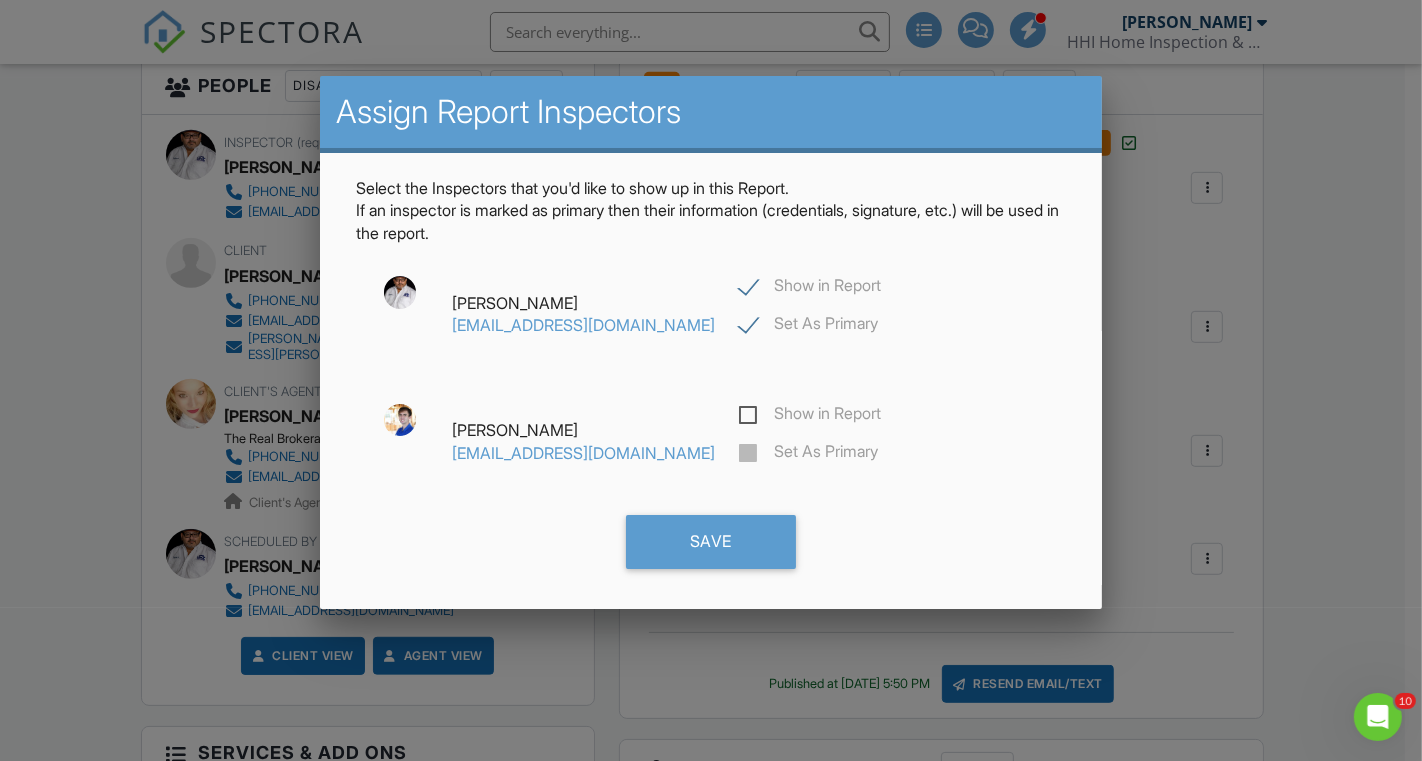 click on "Show in Report" 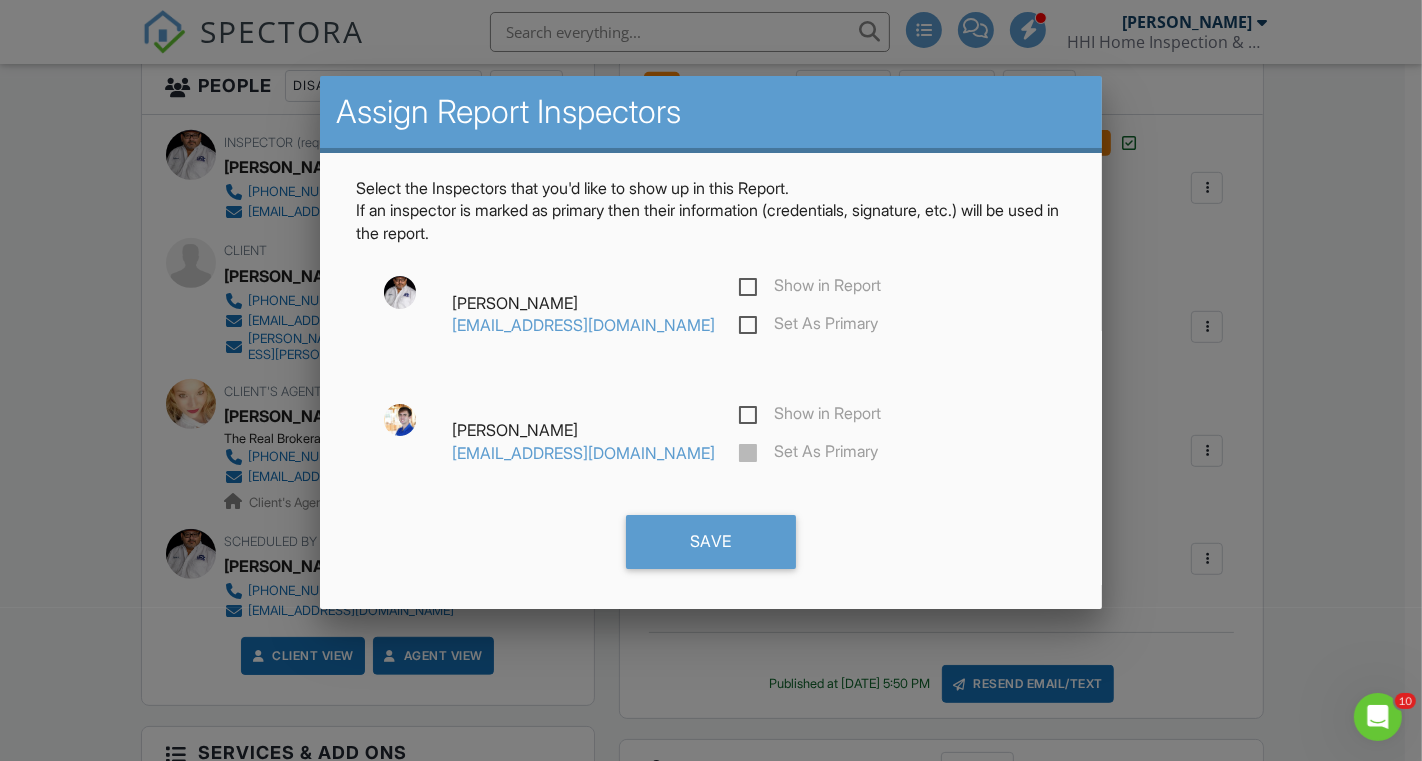 checkbox on "false" 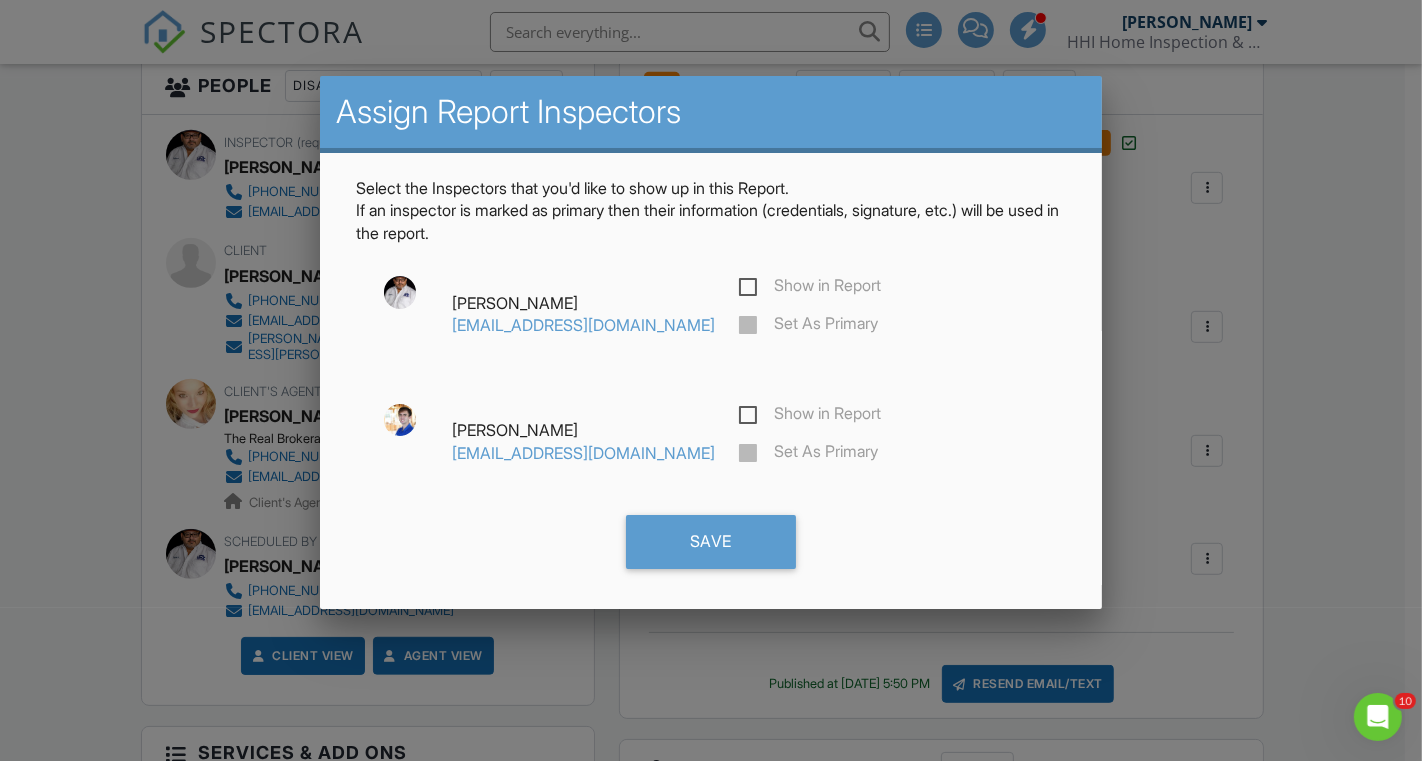 click on "Show in Report" 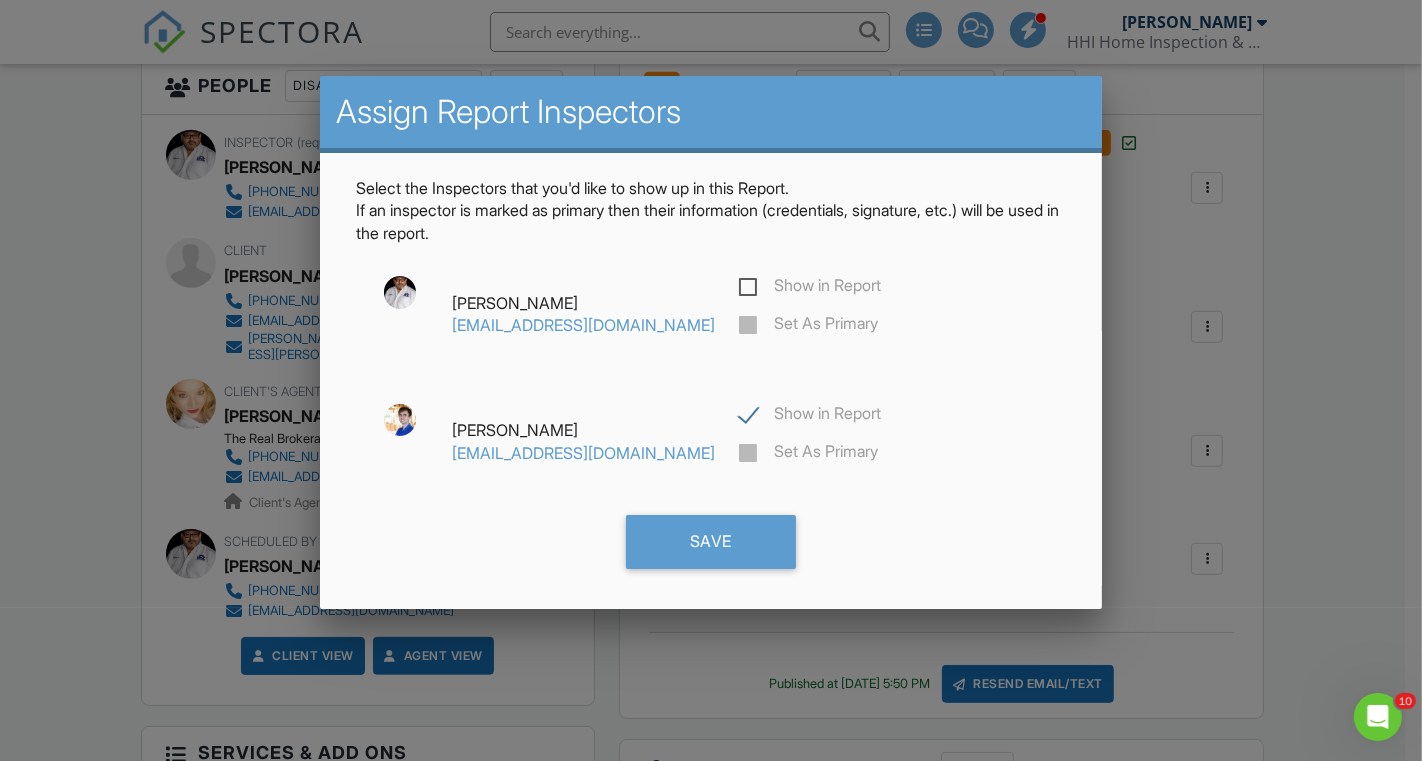 checkbox on "true" 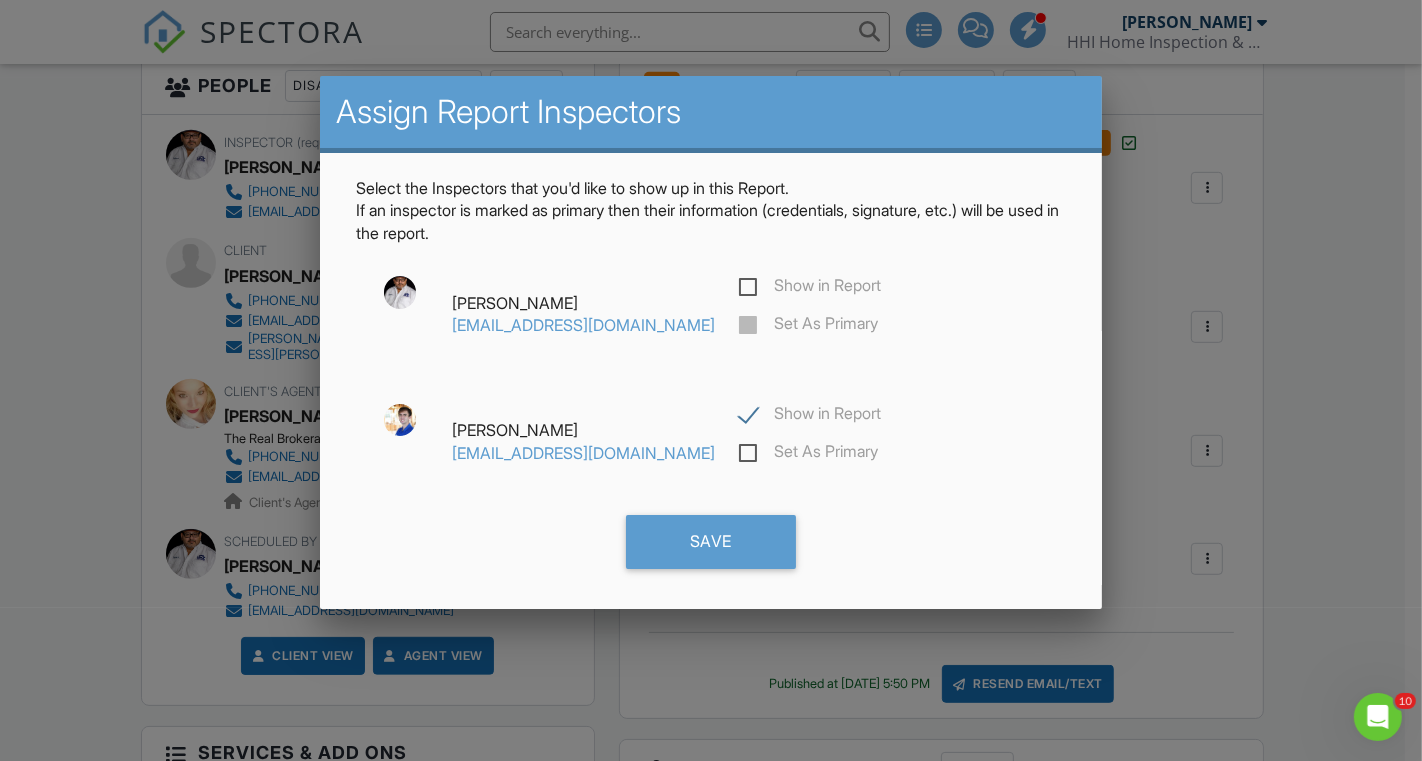 click on "Set As Primary" 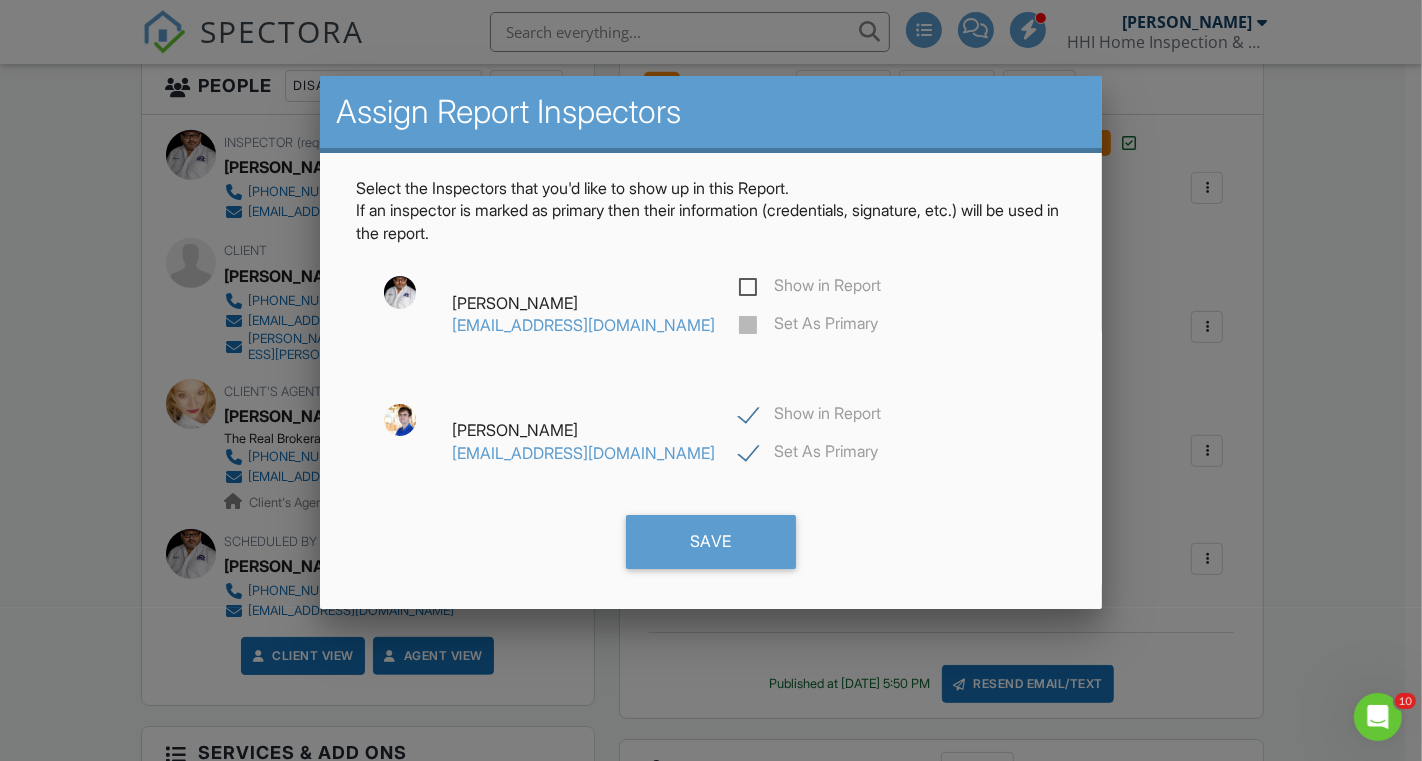 checkbox on "true" 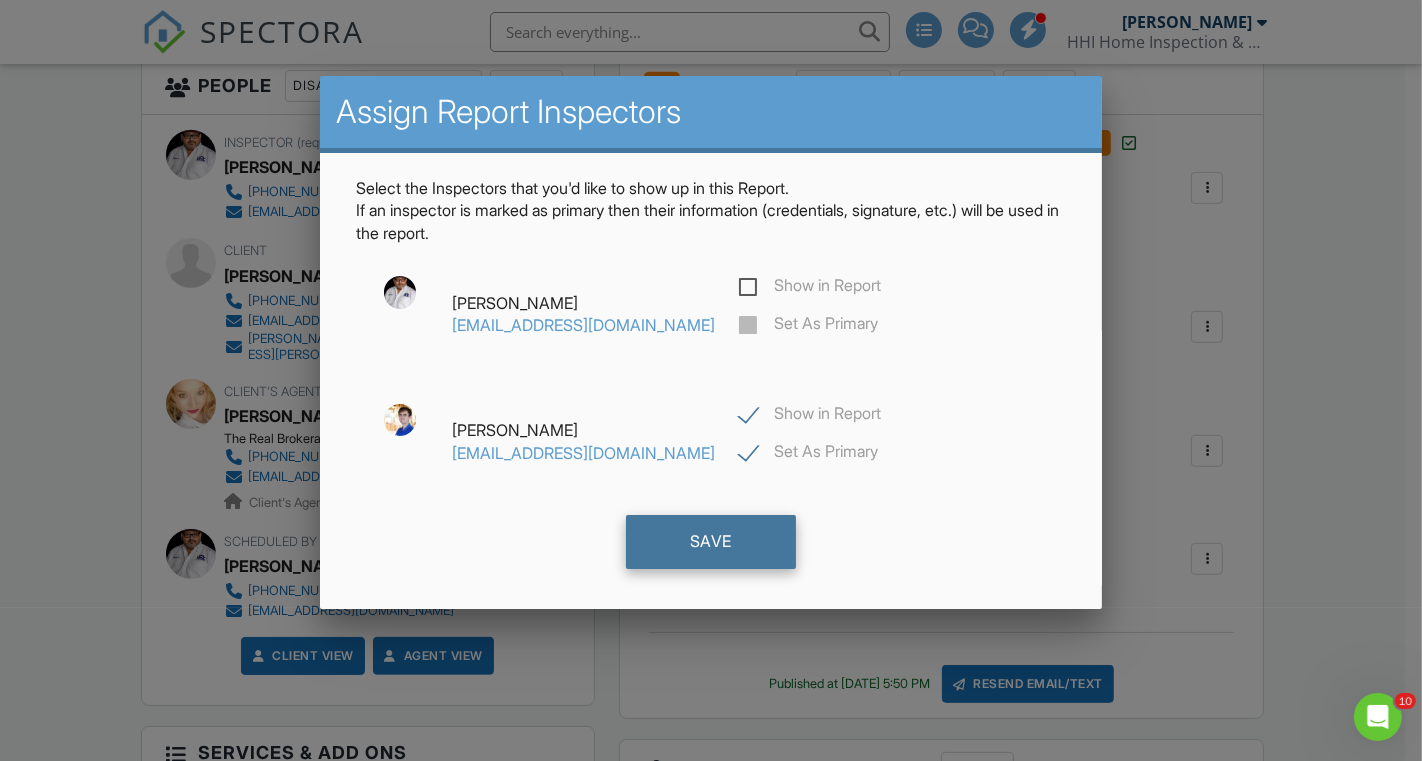 click on "Save" 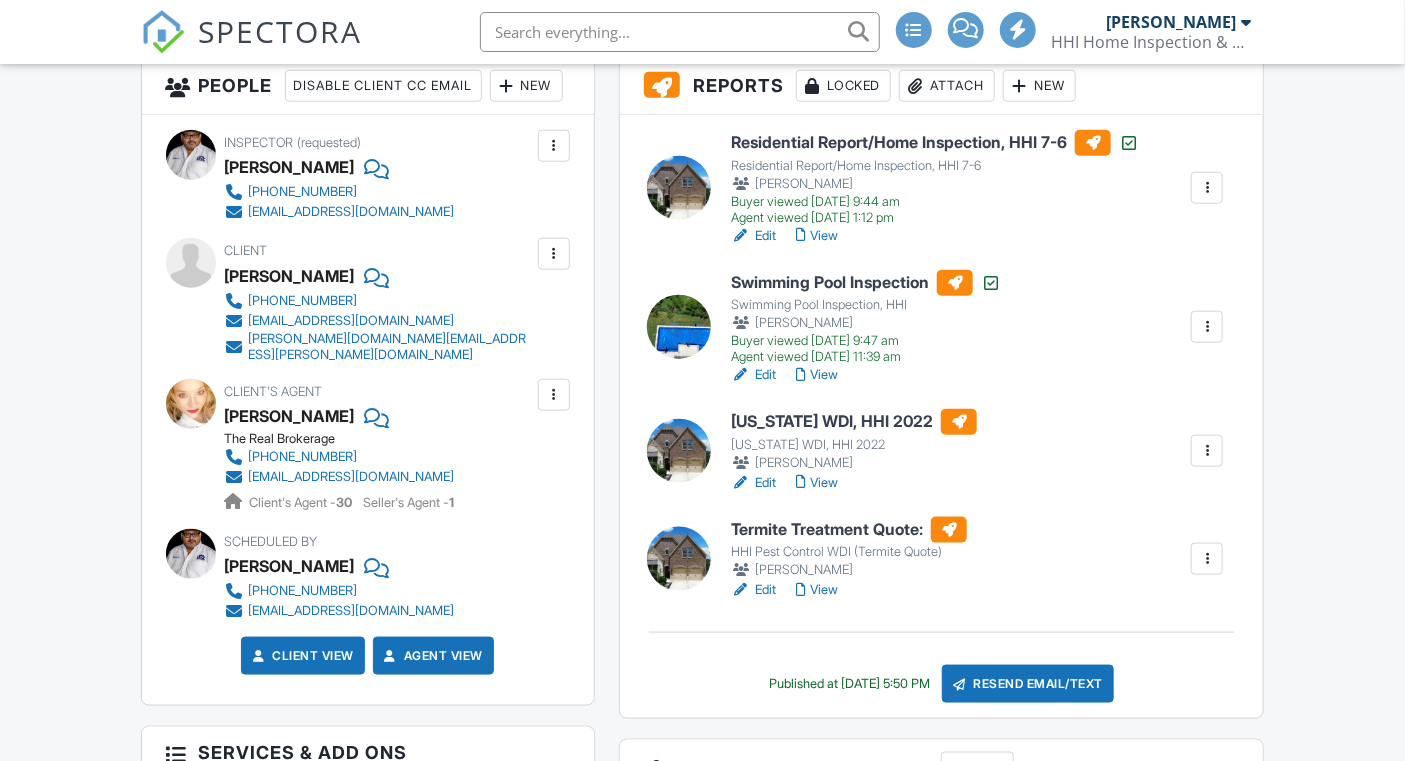 scroll, scrollTop: 0, scrollLeft: 0, axis: both 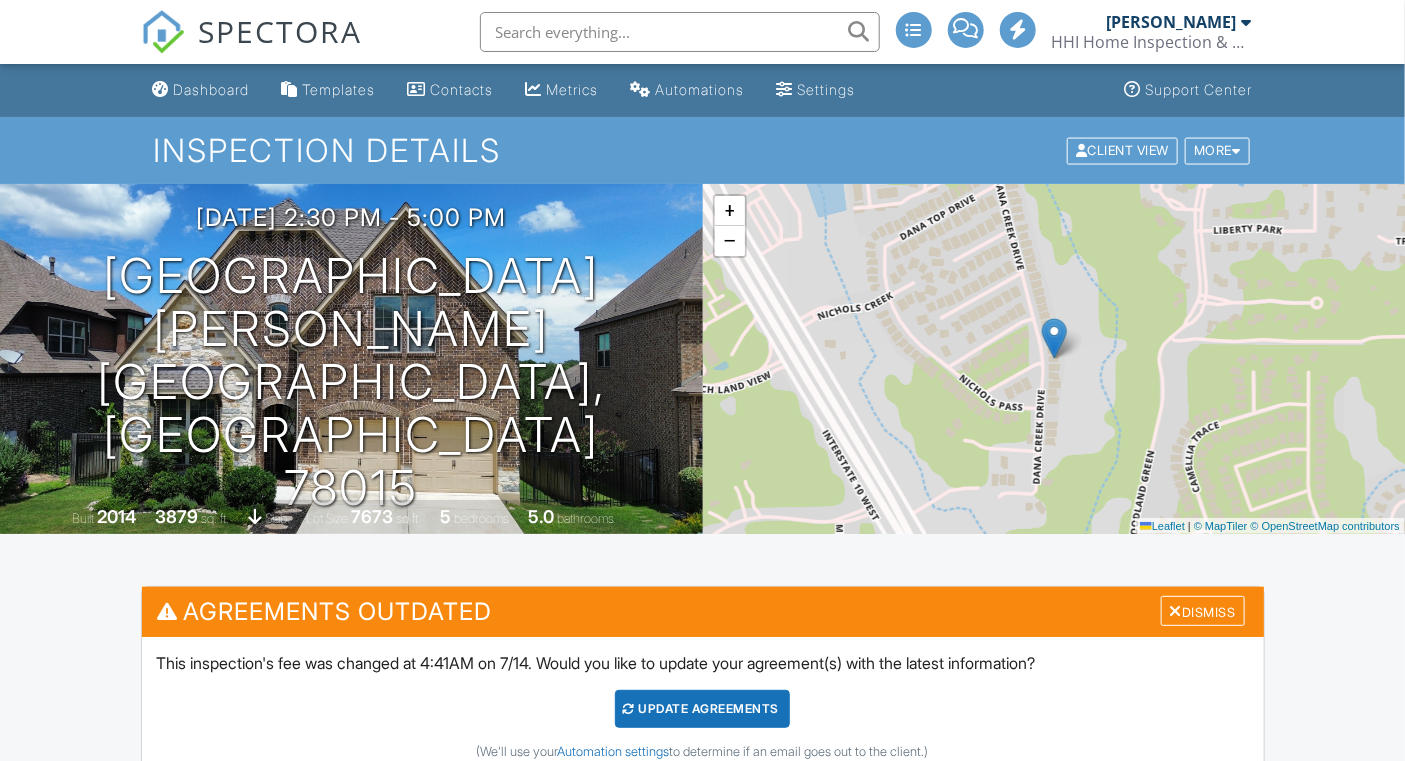 click on "SPECTORA" at bounding box center [281, 31] 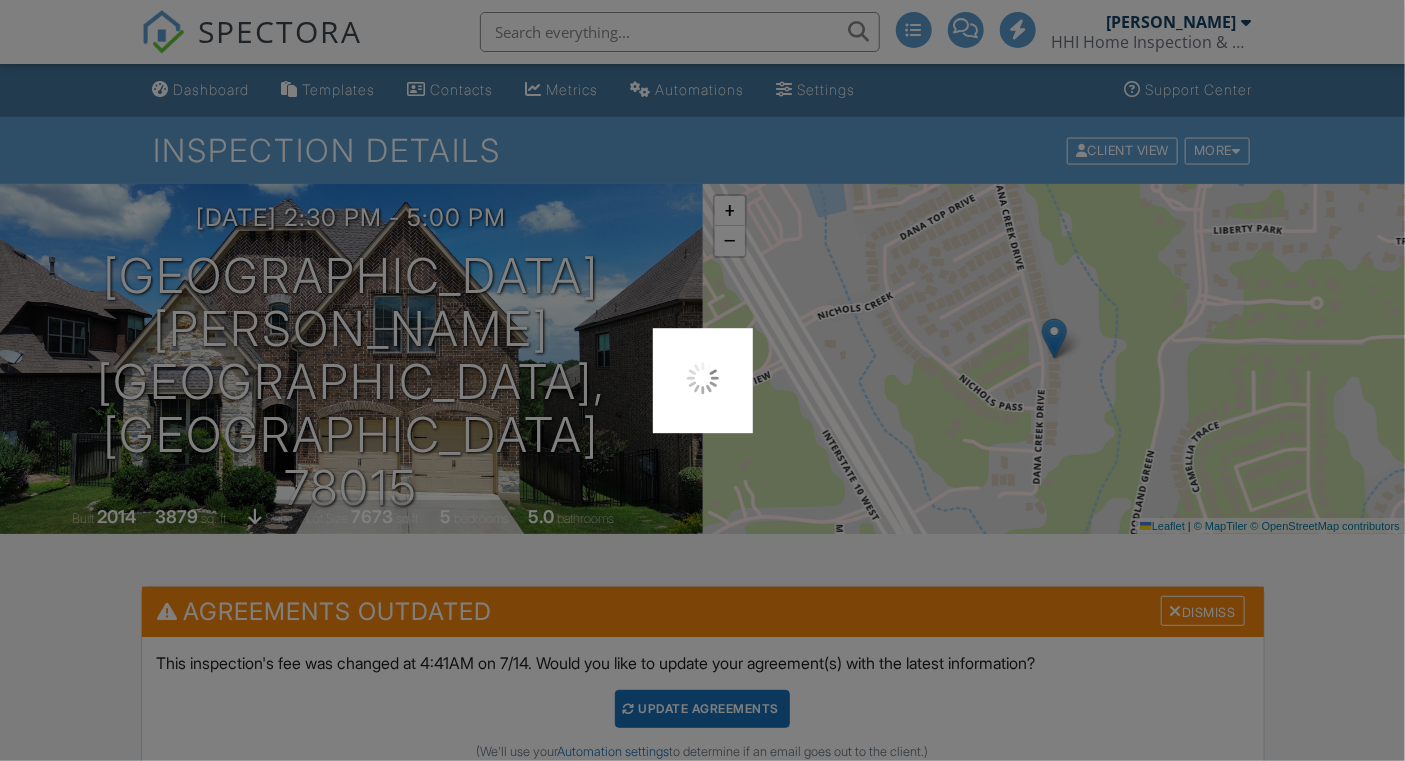 scroll, scrollTop: 0, scrollLeft: 0, axis: both 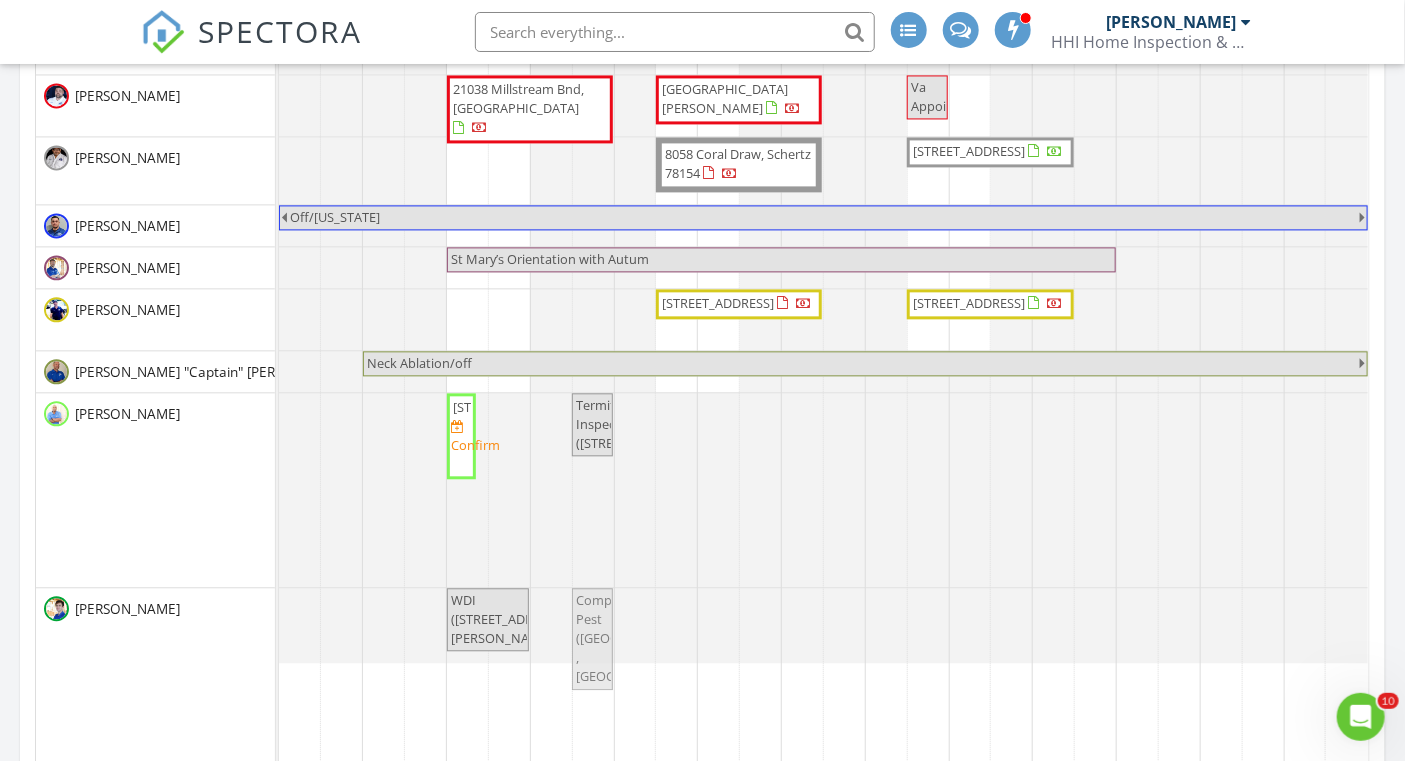 drag, startPoint x: 555, startPoint y: 475, endPoint x: 585, endPoint y: 625, distance: 152.97058 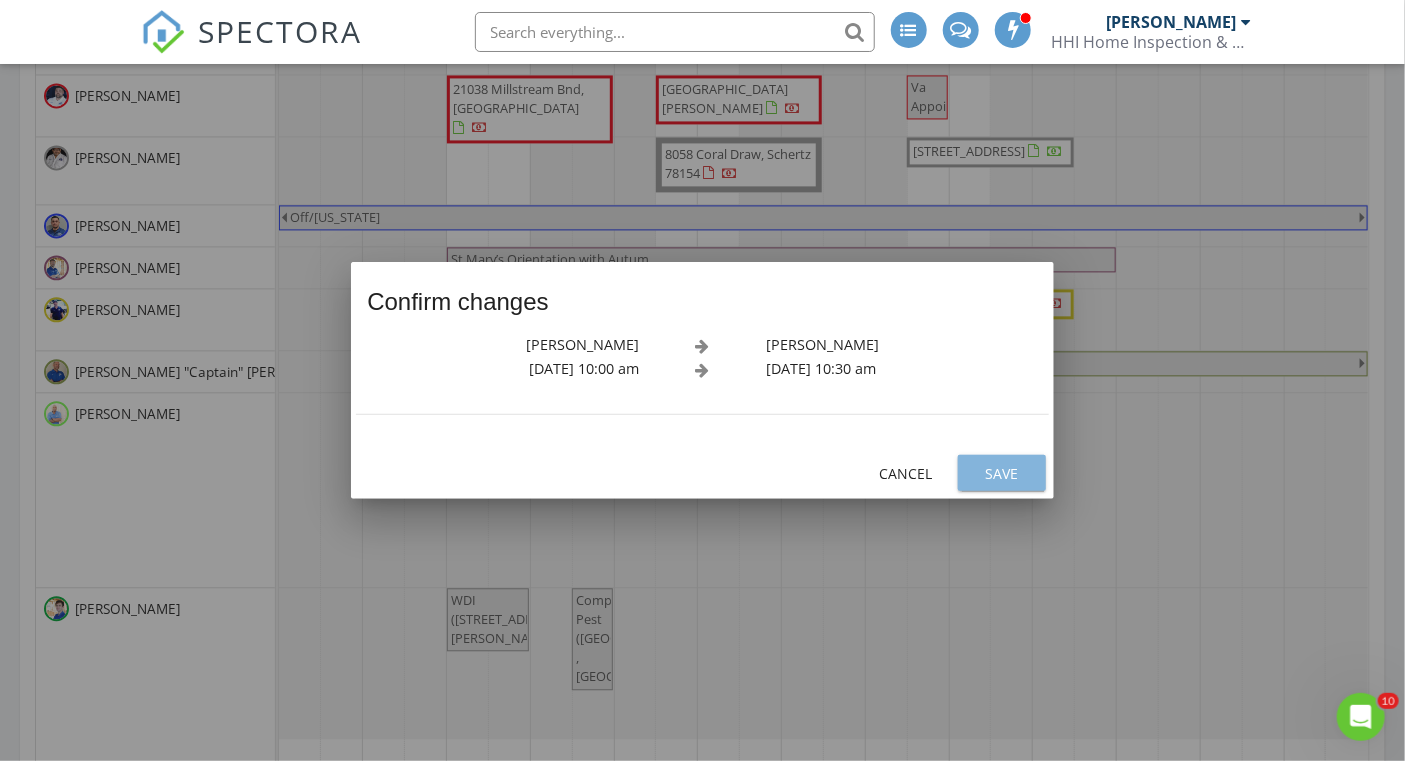 click on "Save" at bounding box center (1002, 473) 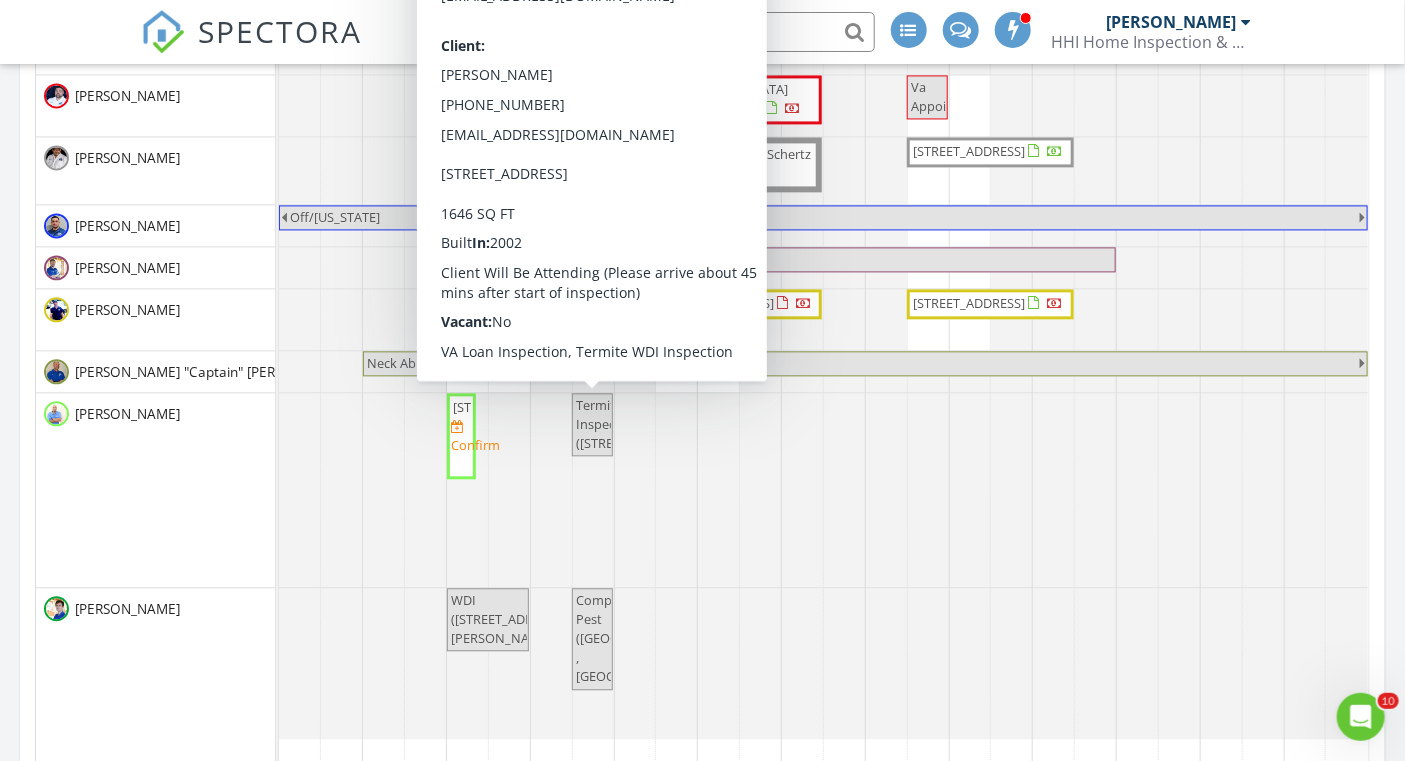 click on "Termite Inspection ([STREET_ADDRESS])" at bounding box center (636, 424) 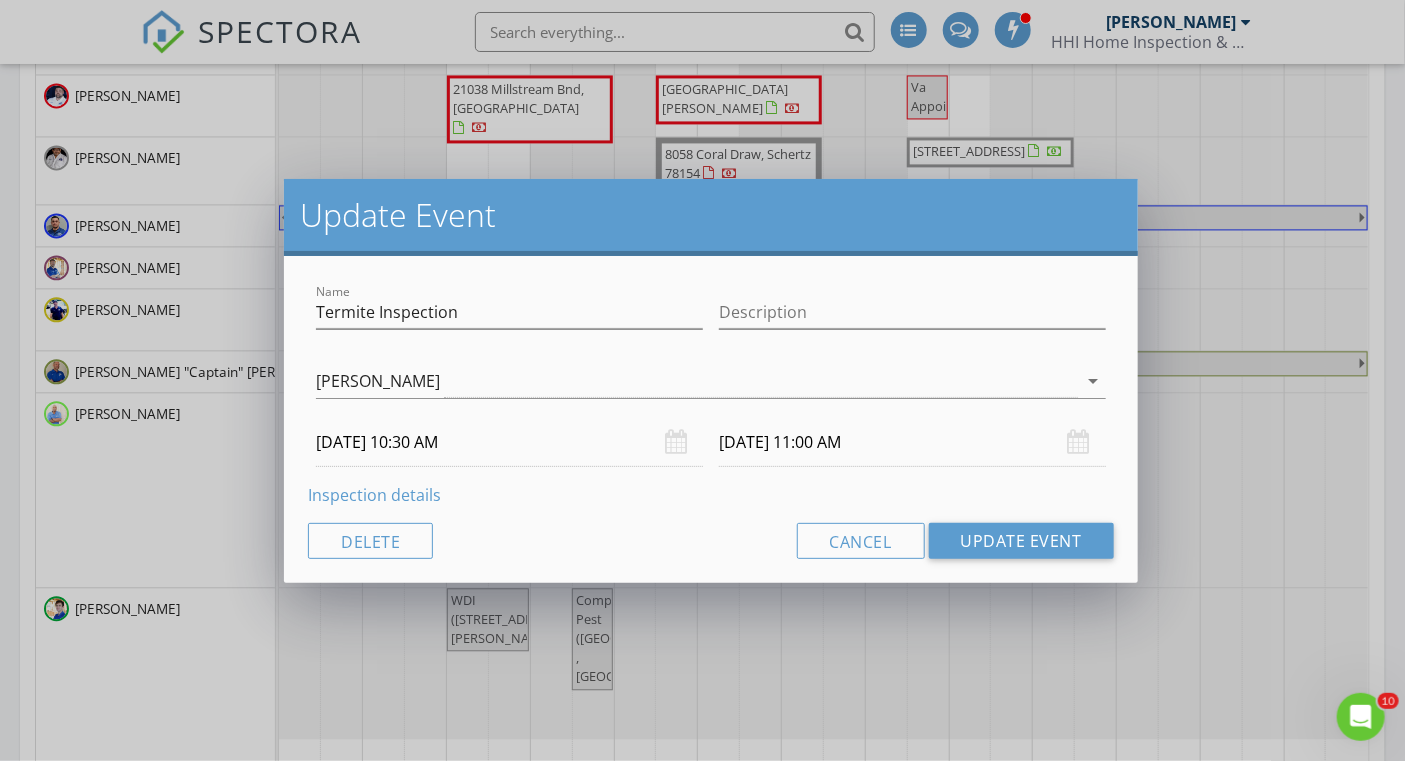 click on "Update Event   Name Termite Inspection   Description   Darryl Peterson arrow_drop_down     07/14/2025 10:30 AM   07/14/2025 11:00 AM     Inspection details   Delete   Cancel   Update Event" at bounding box center [702, 380] 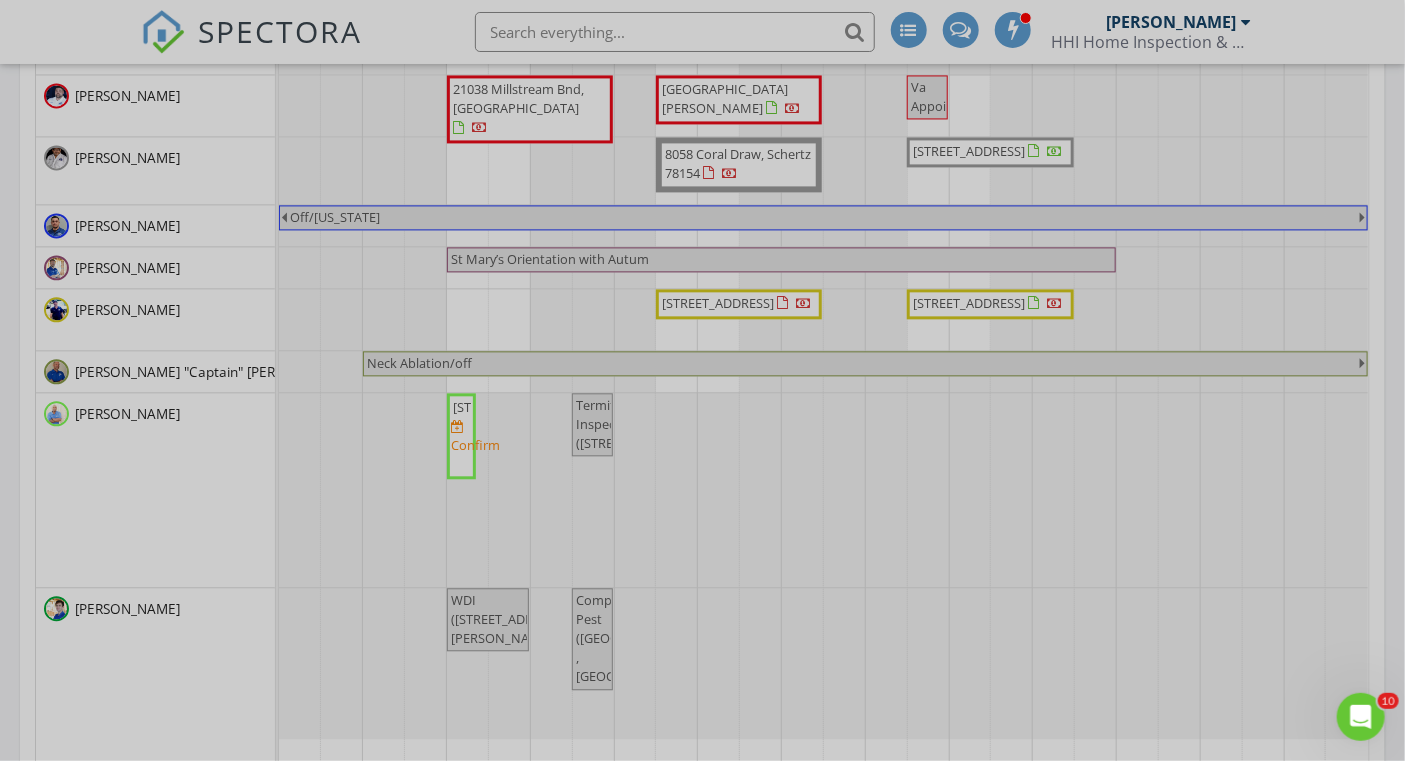 click at bounding box center [702, 380] 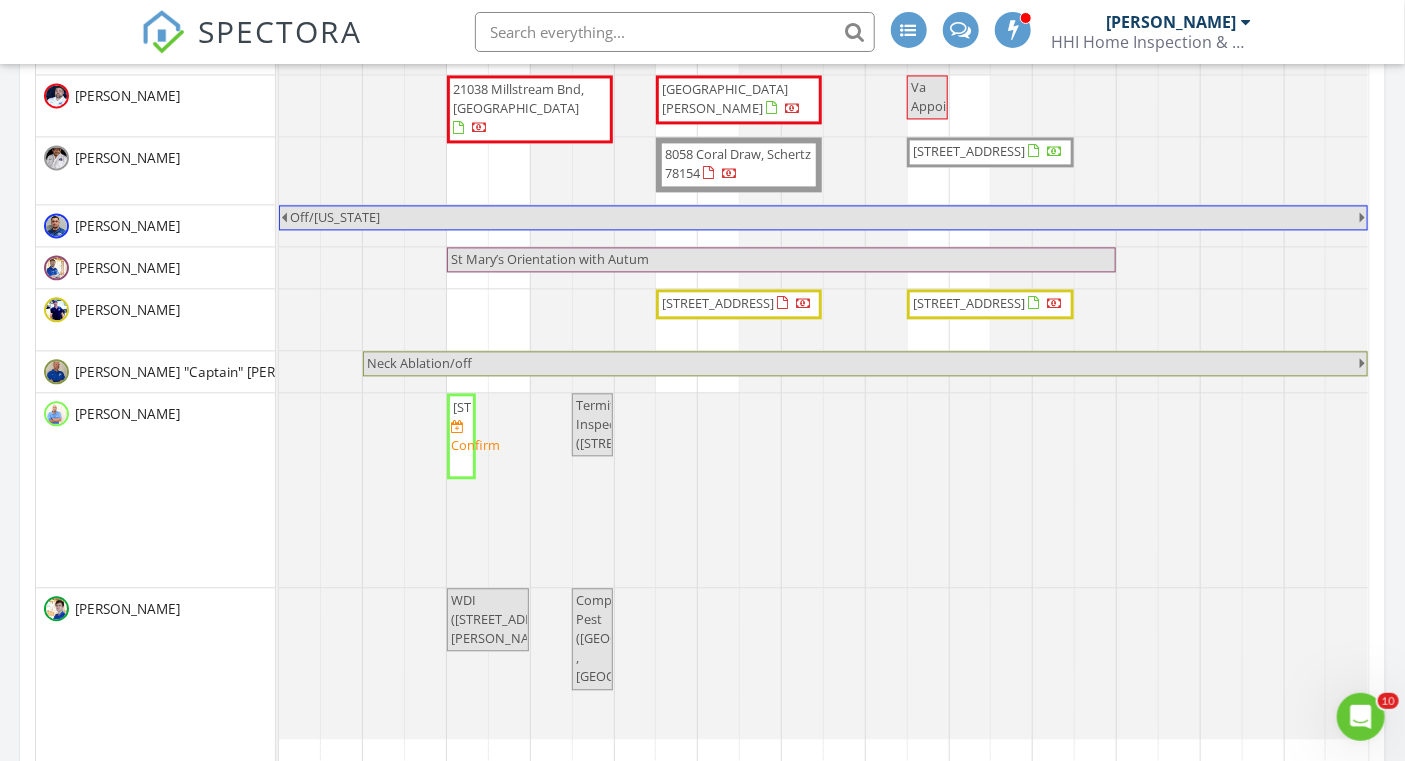 click at bounding box center (528, 620) 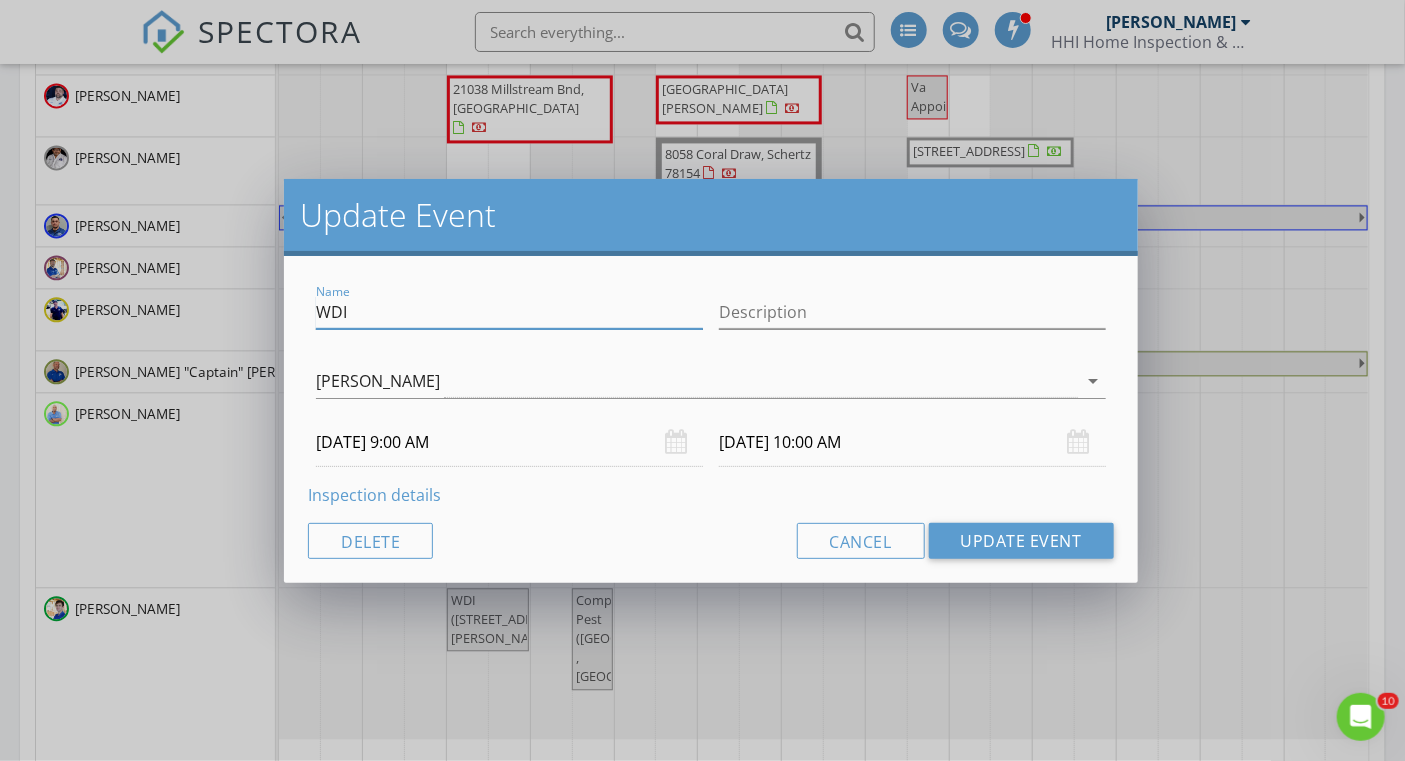 click on "WDI" at bounding box center (509, 312) 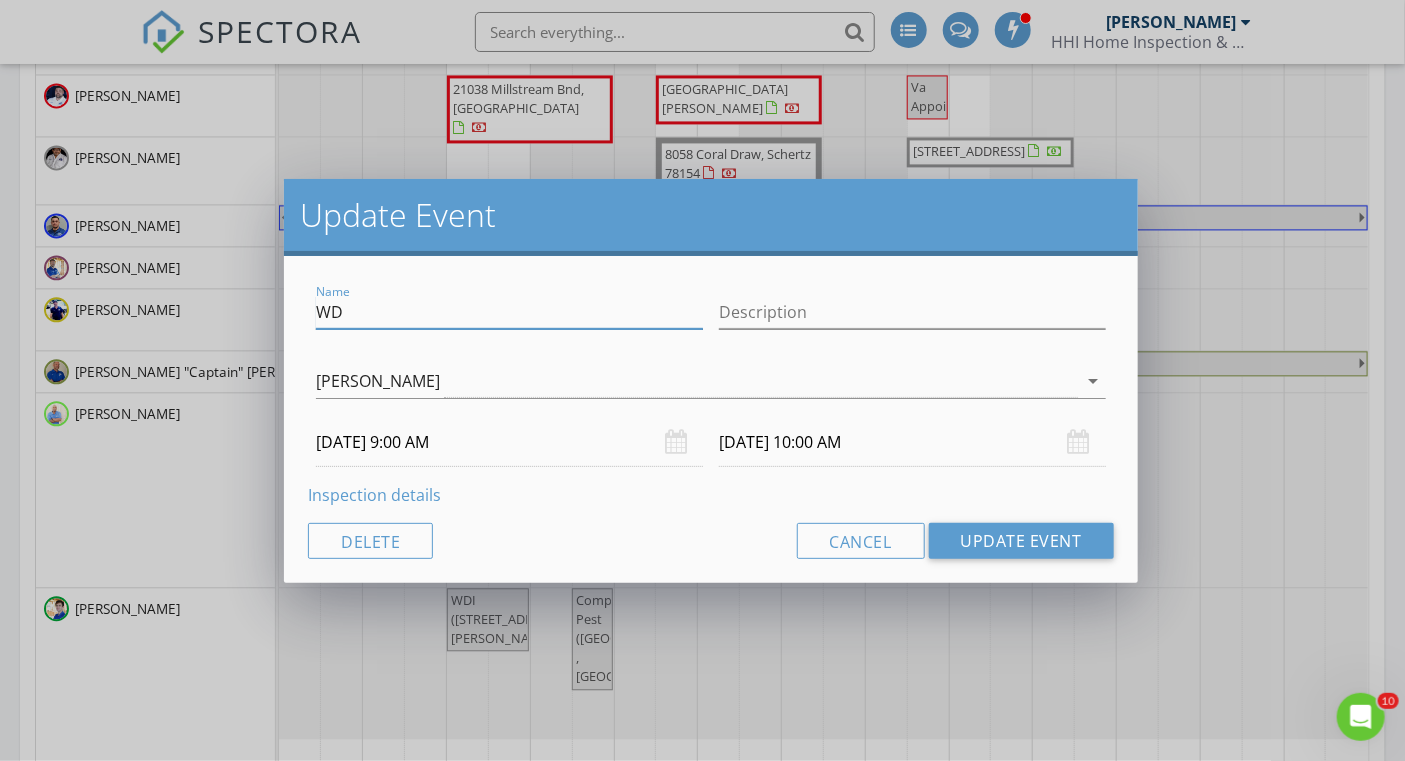 type on "W" 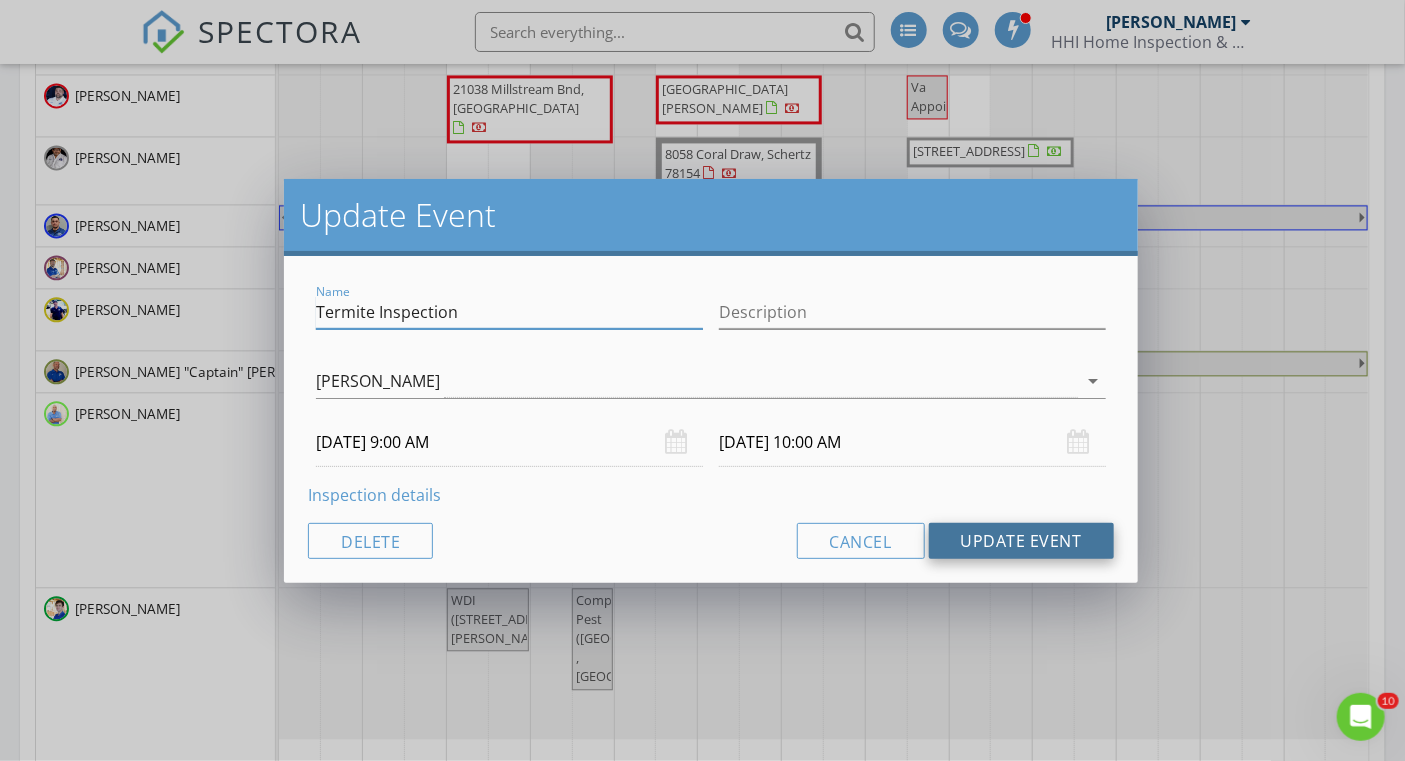 type on "Termite Inspection" 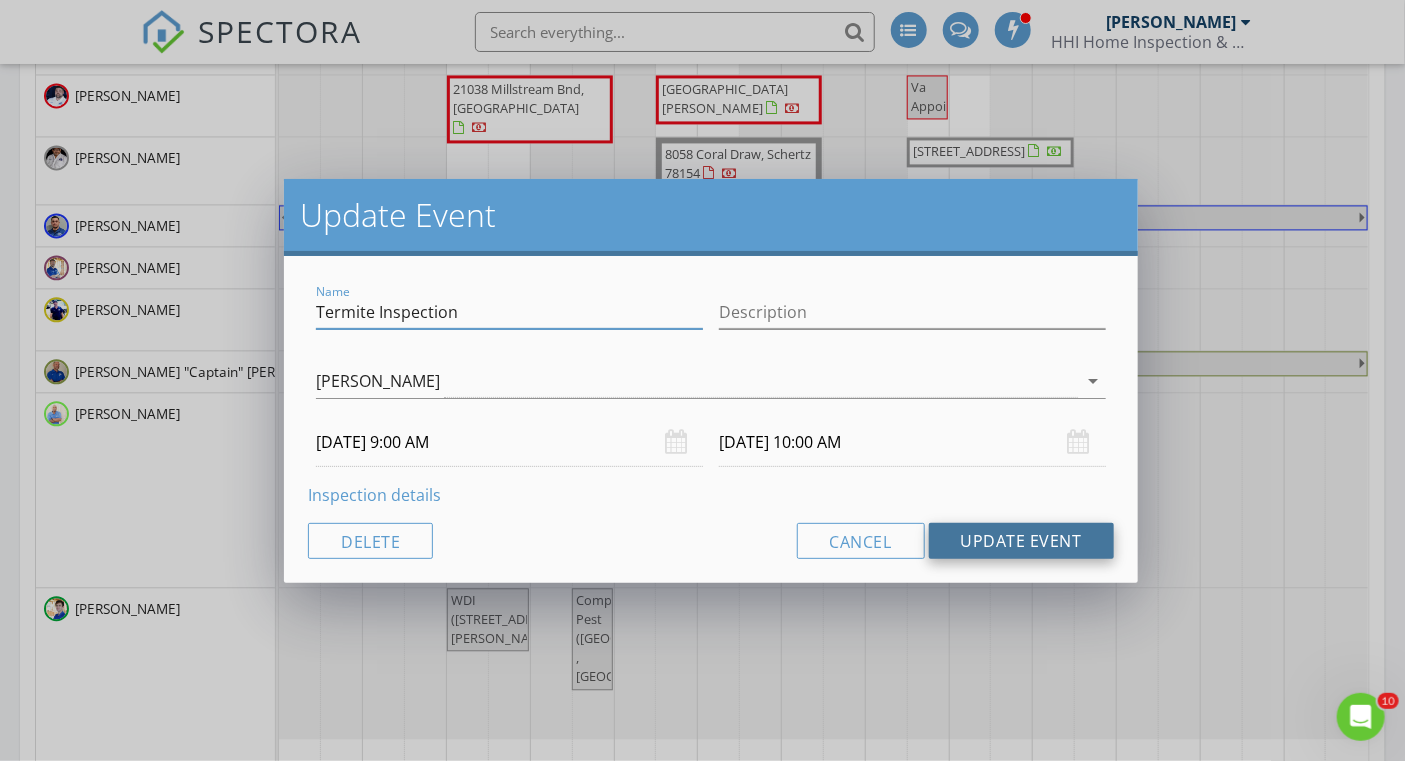 click on "Update Event" at bounding box center (1021, 541) 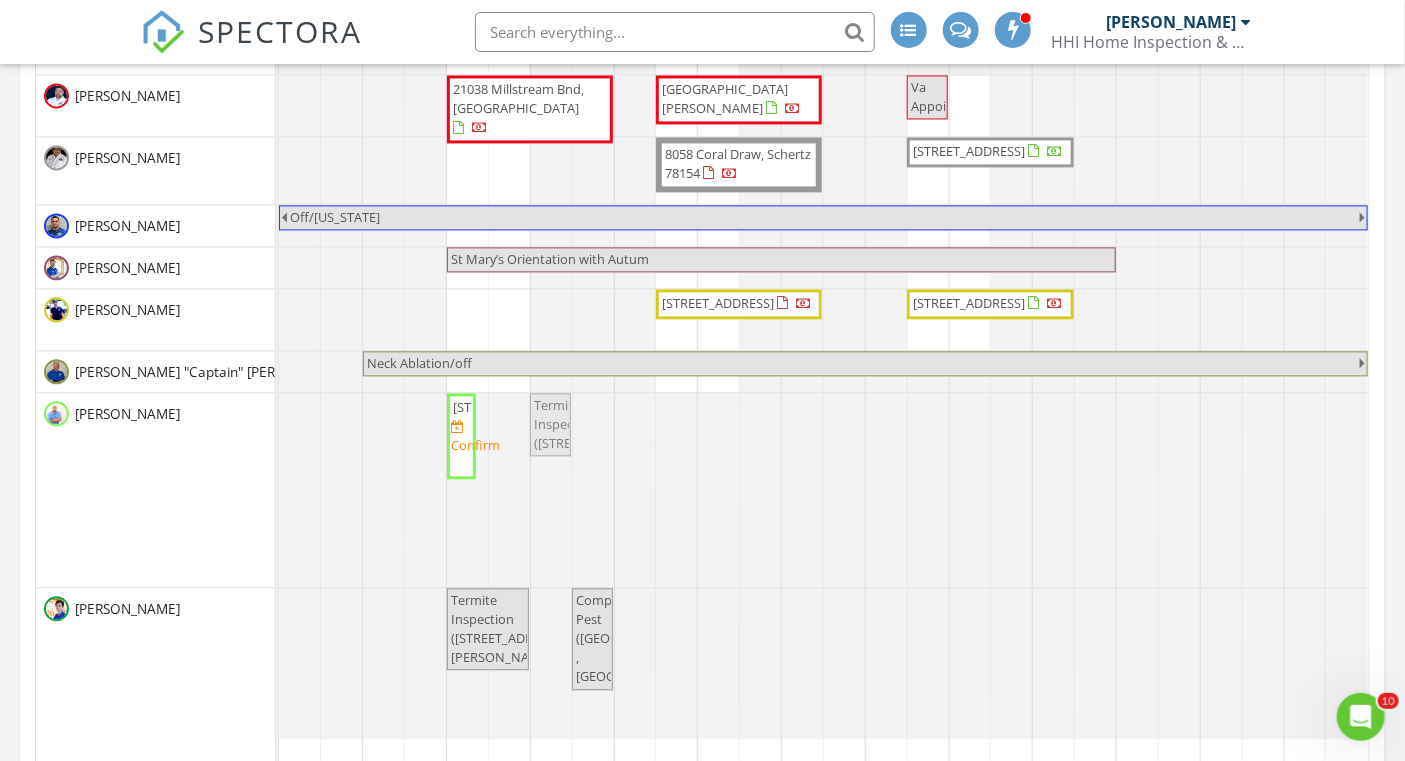 drag, startPoint x: 601, startPoint y: 513, endPoint x: 562, endPoint y: 514, distance: 39.012817 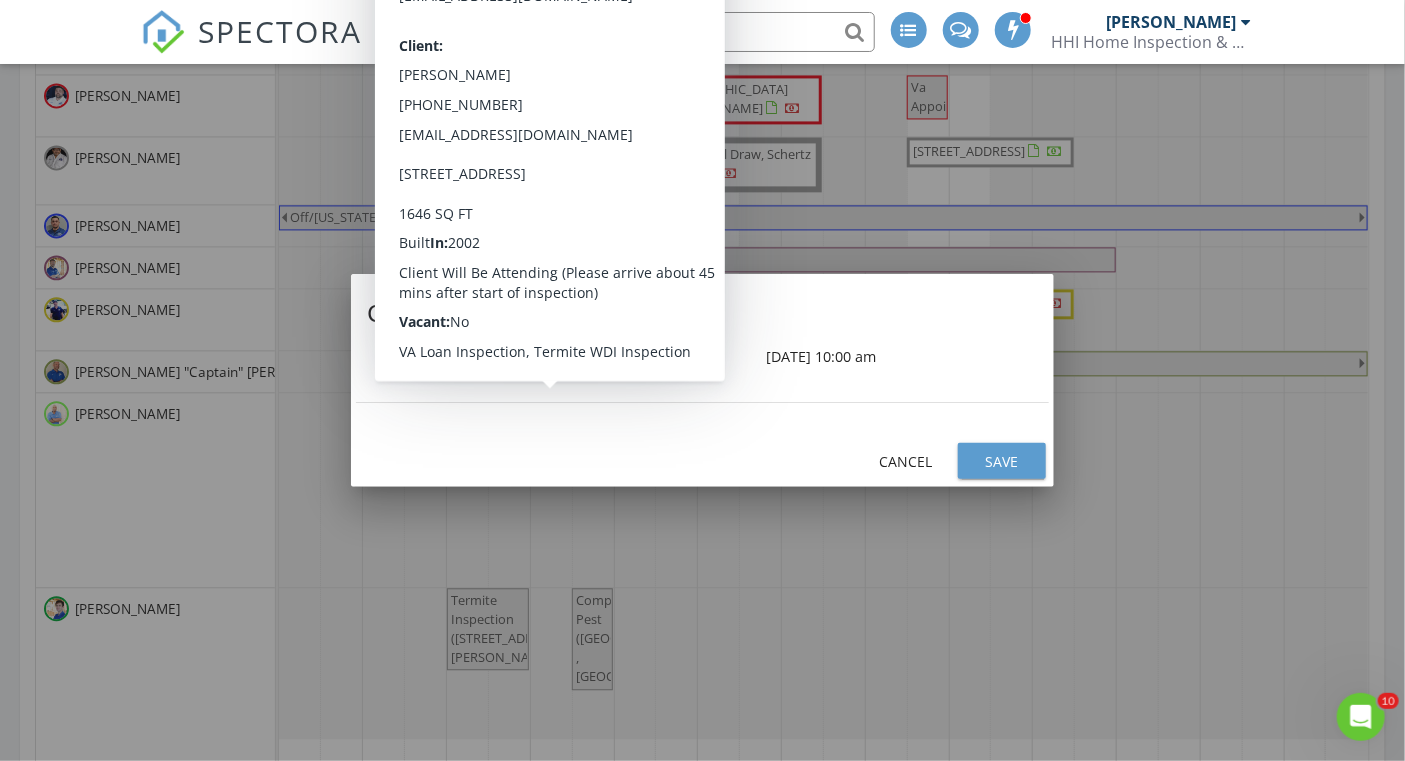 click on "Save" at bounding box center [1002, 461] 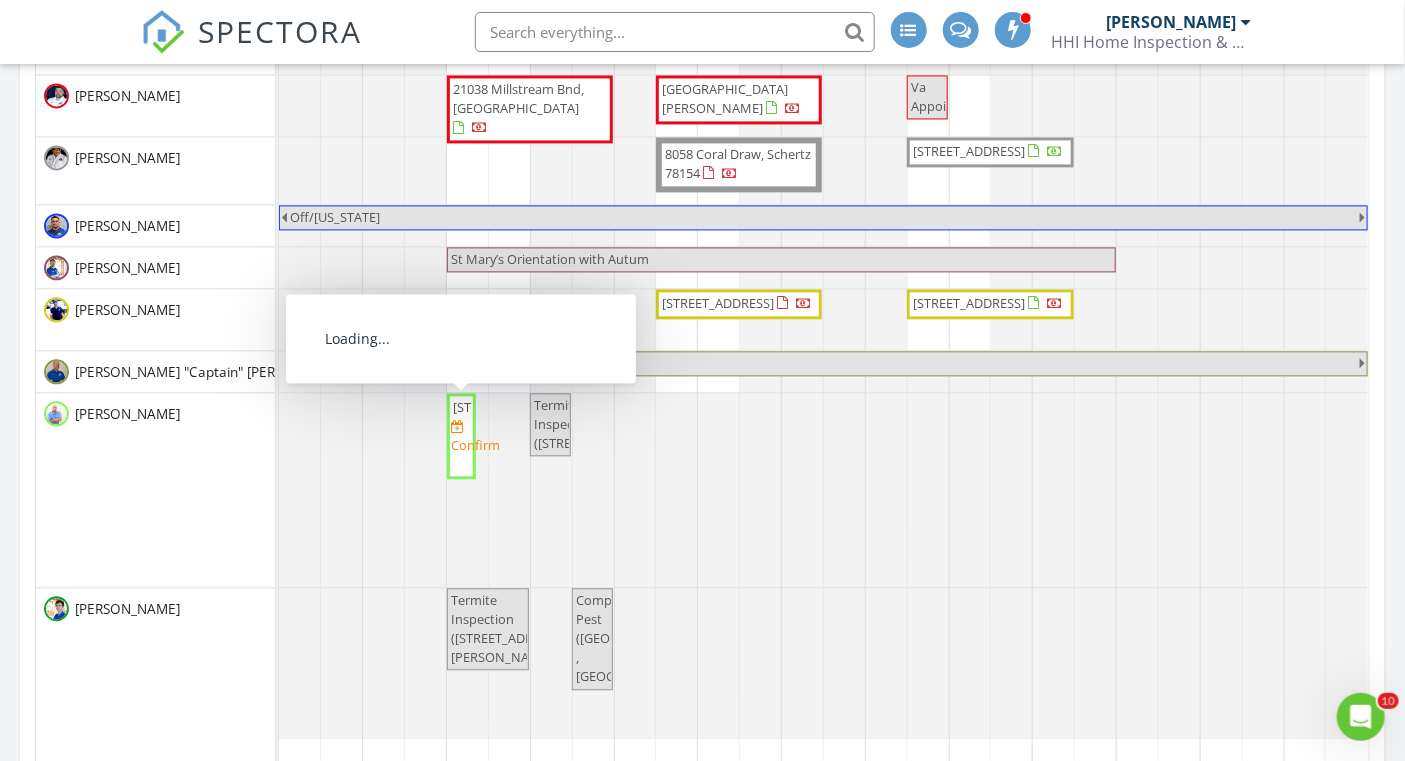 click on "208 Suncliff Dr, Universal City 78148" at bounding box center (509, 407) 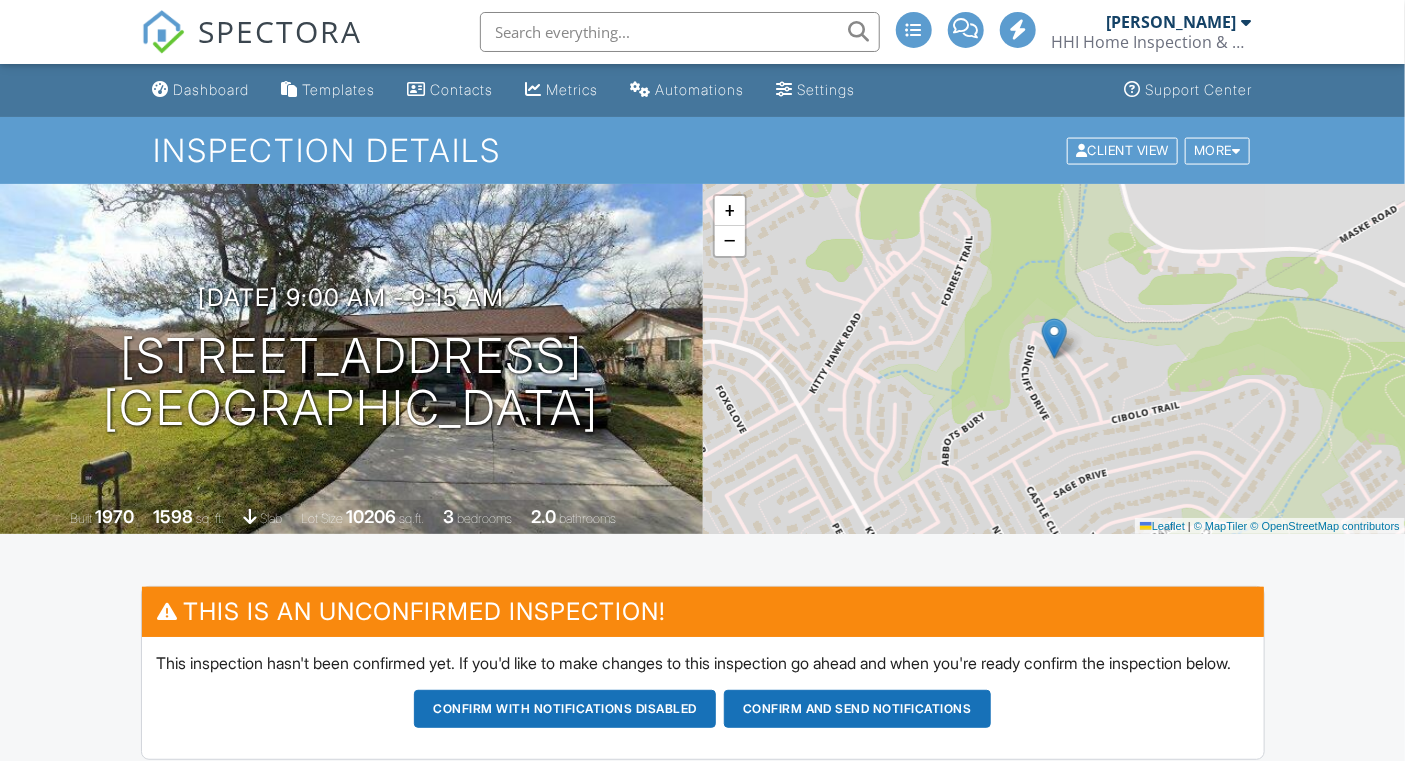 scroll, scrollTop: 136, scrollLeft: 0, axis: vertical 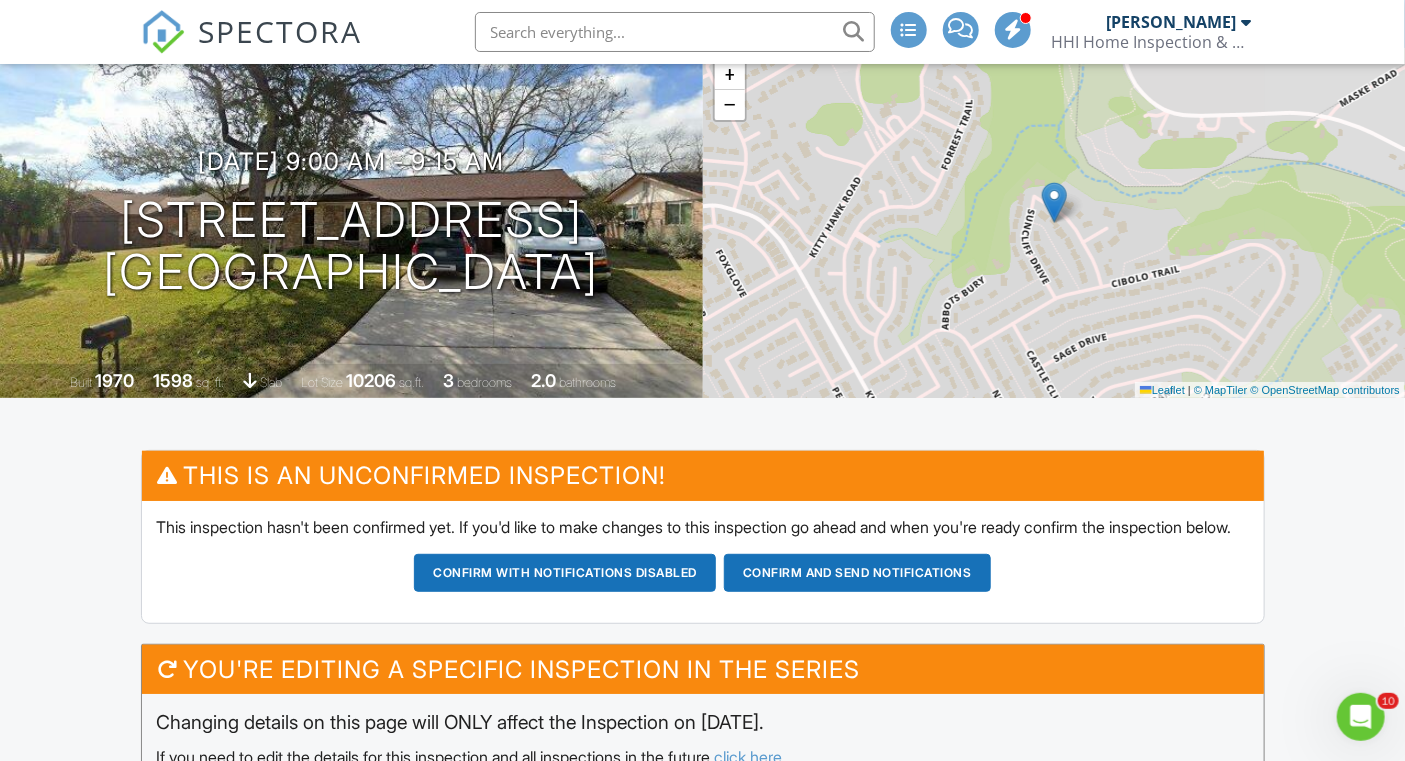 click on "SPECTORA" at bounding box center [281, 31] 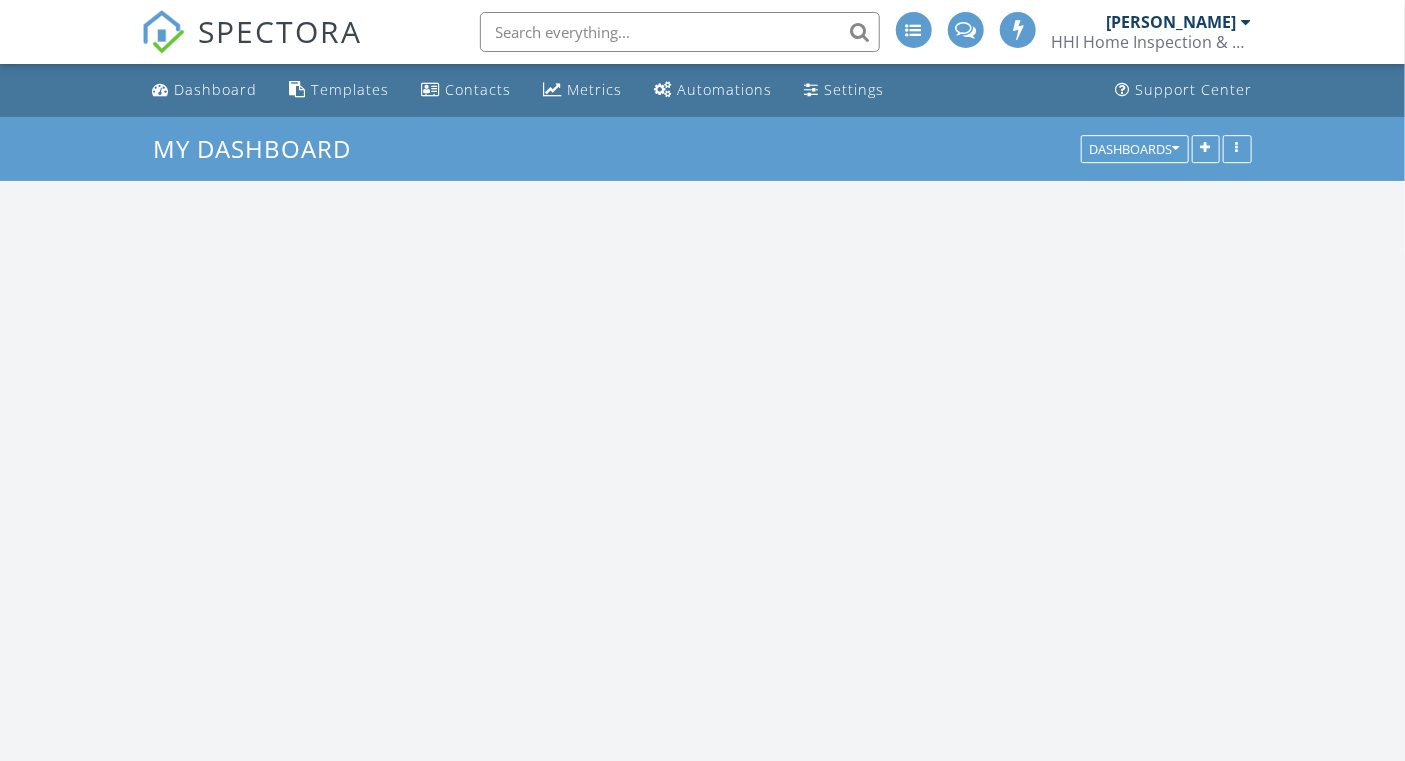 scroll, scrollTop: 415, scrollLeft: 0, axis: vertical 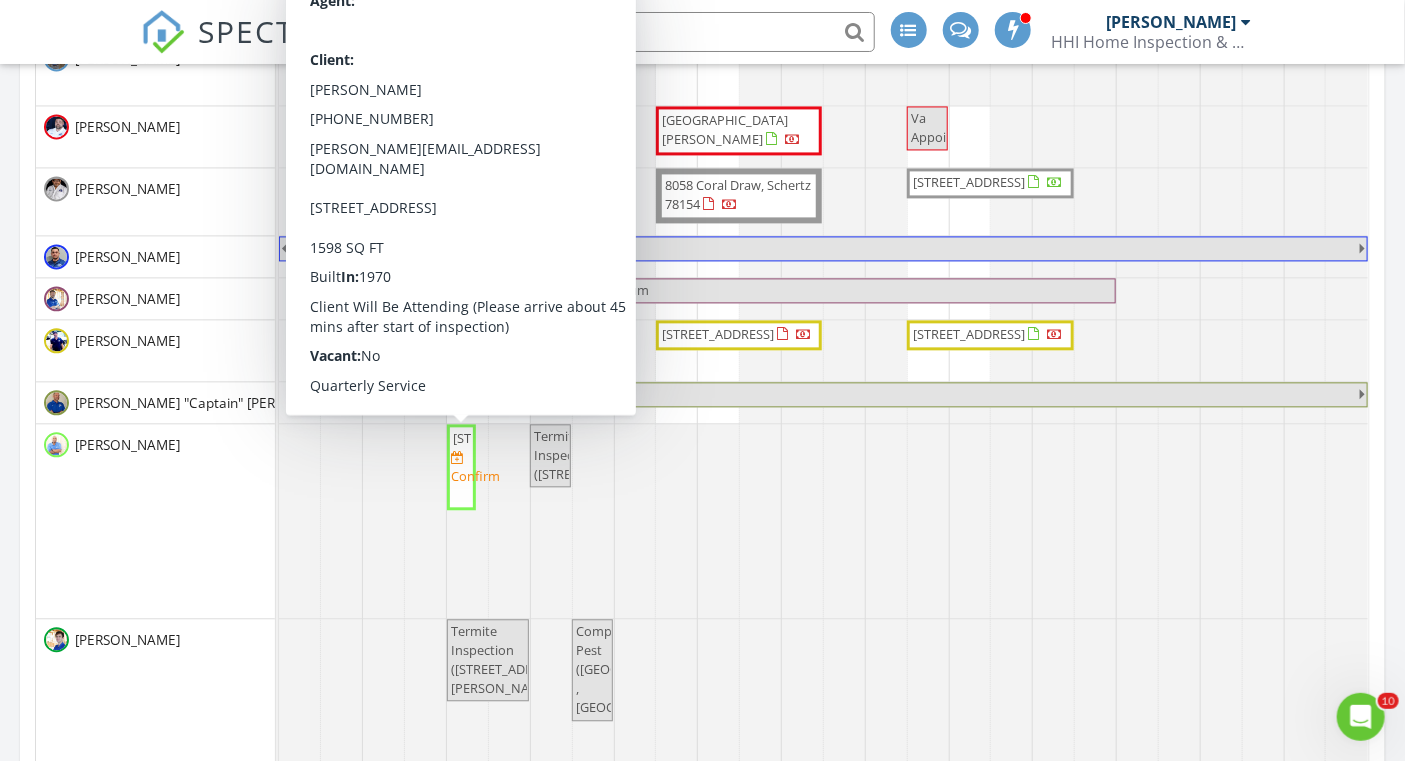 click on "208 Suncliff Dr, Universal City 78148" at bounding box center [509, 438] 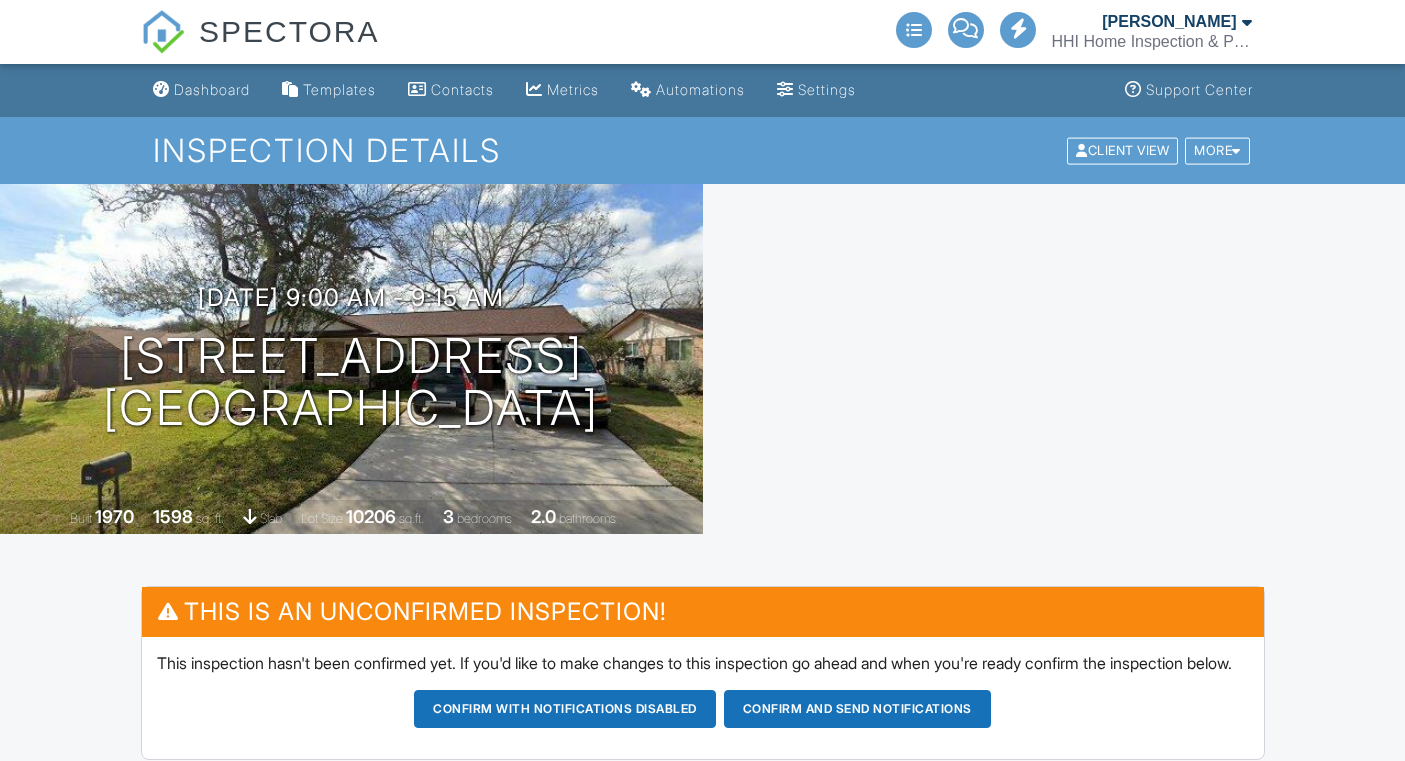 scroll, scrollTop: 0, scrollLeft: 0, axis: both 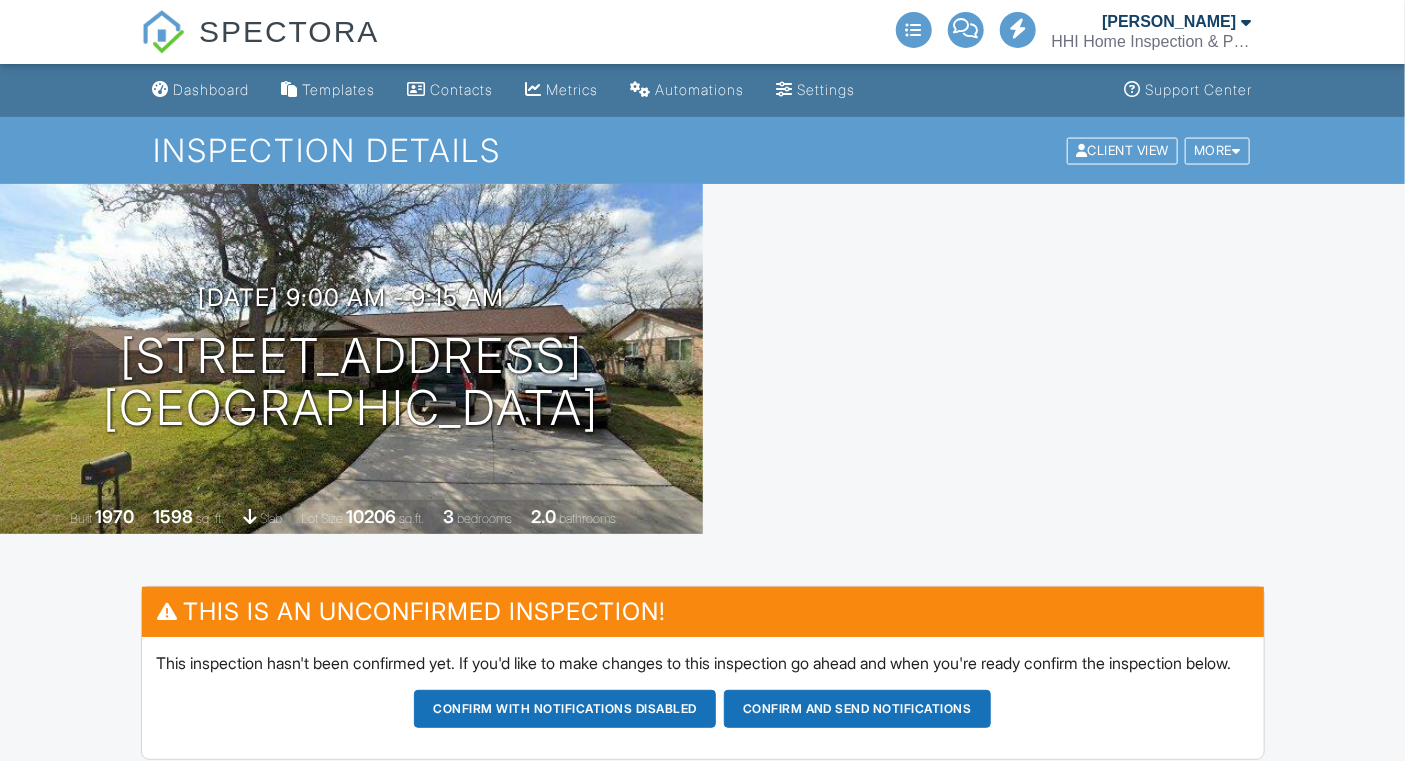 click on "Confirm and send notifications" at bounding box center (565, 709) 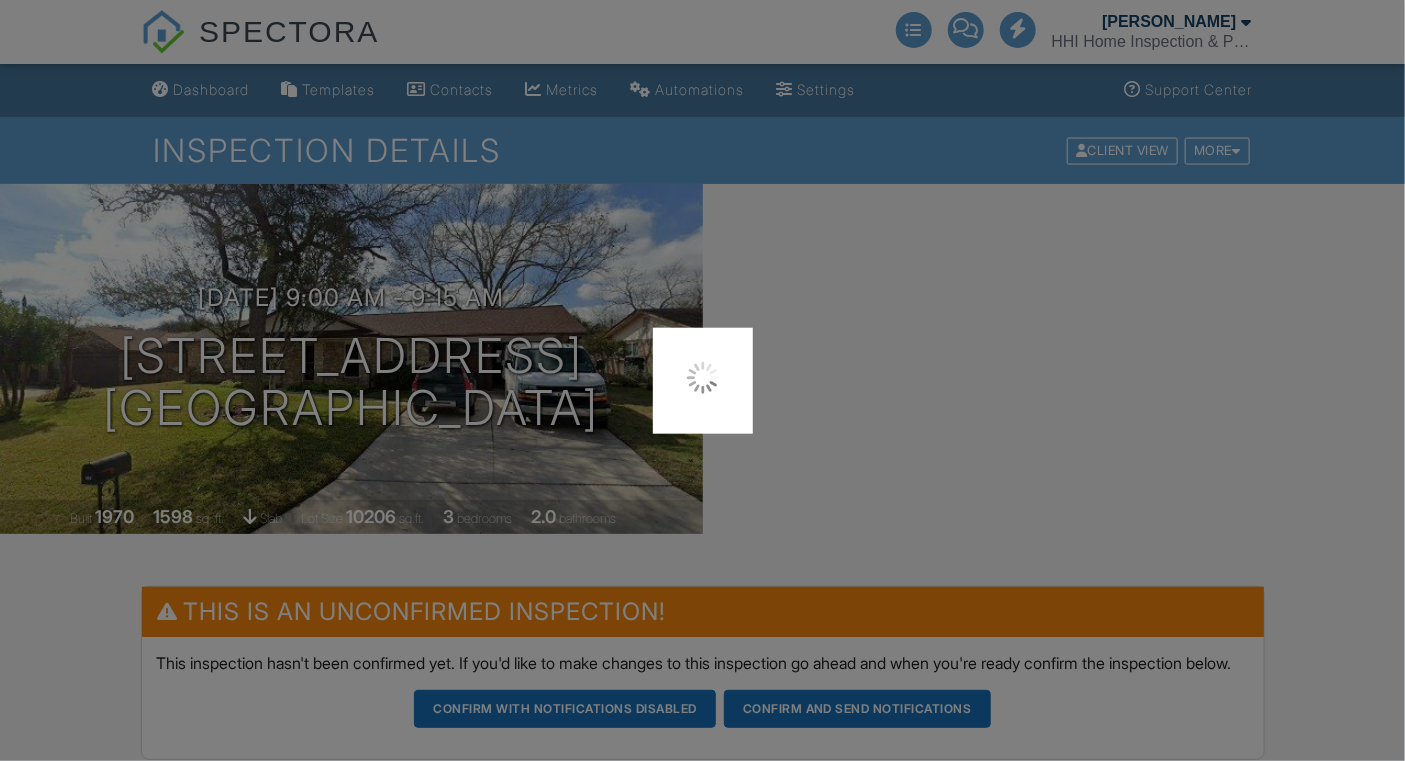 scroll, scrollTop: 0, scrollLeft: 0, axis: both 